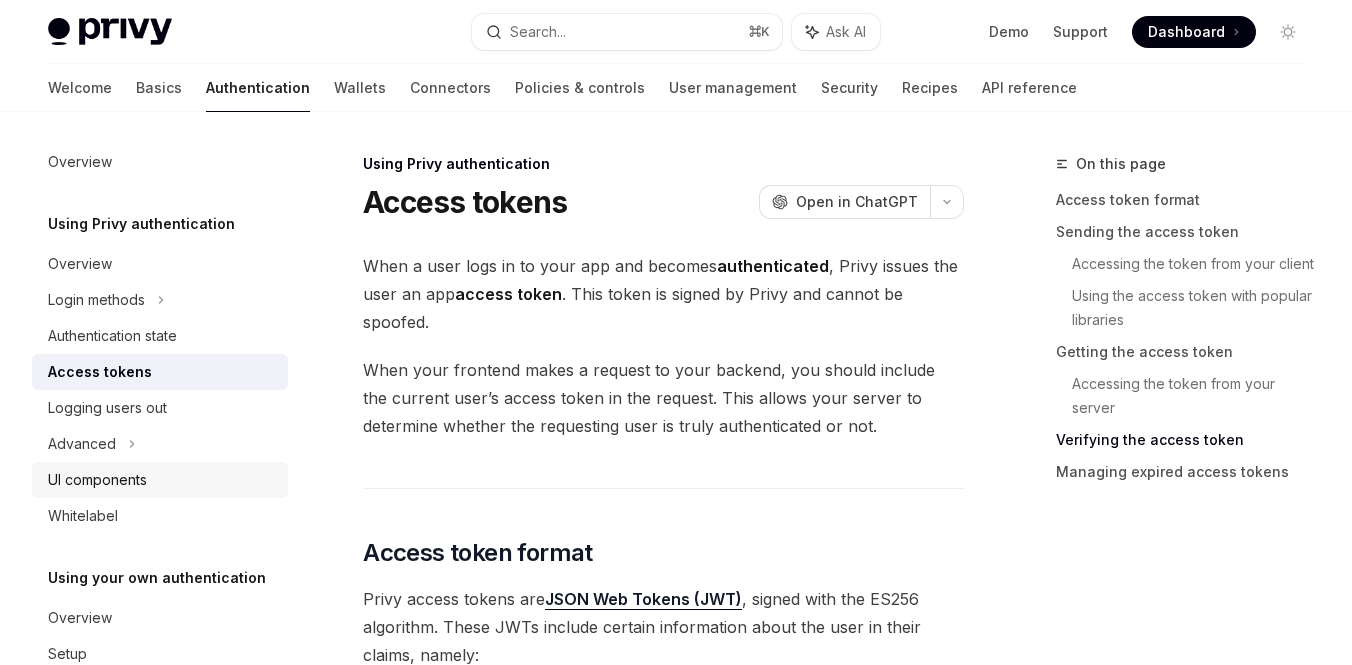 scroll, scrollTop: 3567, scrollLeft: 0, axis: vertical 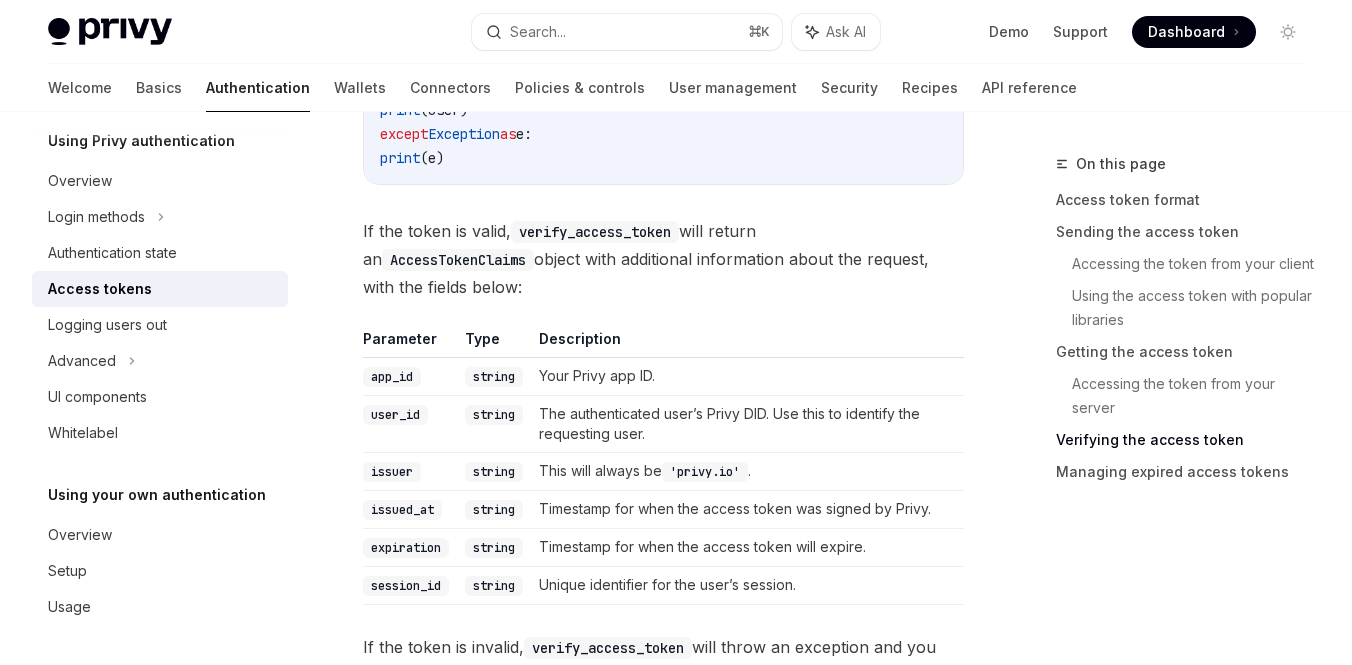click on "string" at bounding box center [494, 471] 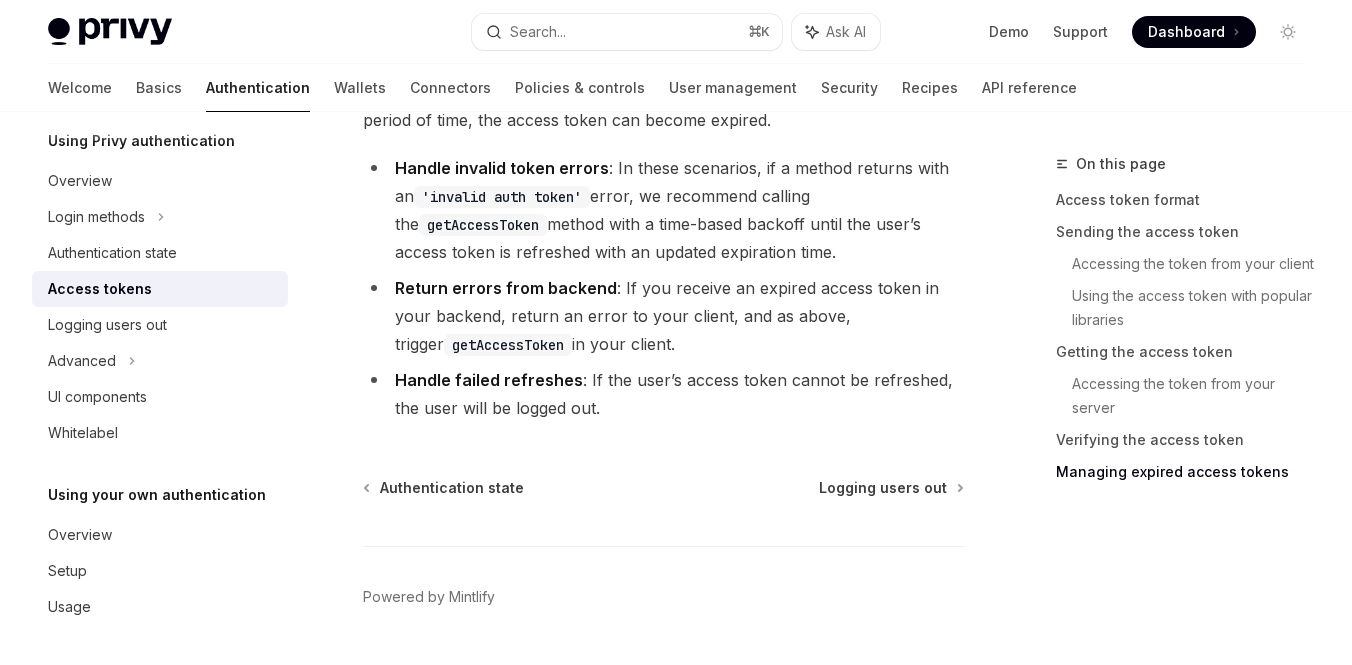 scroll, scrollTop: 4699, scrollLeft: 0, axis: vertical 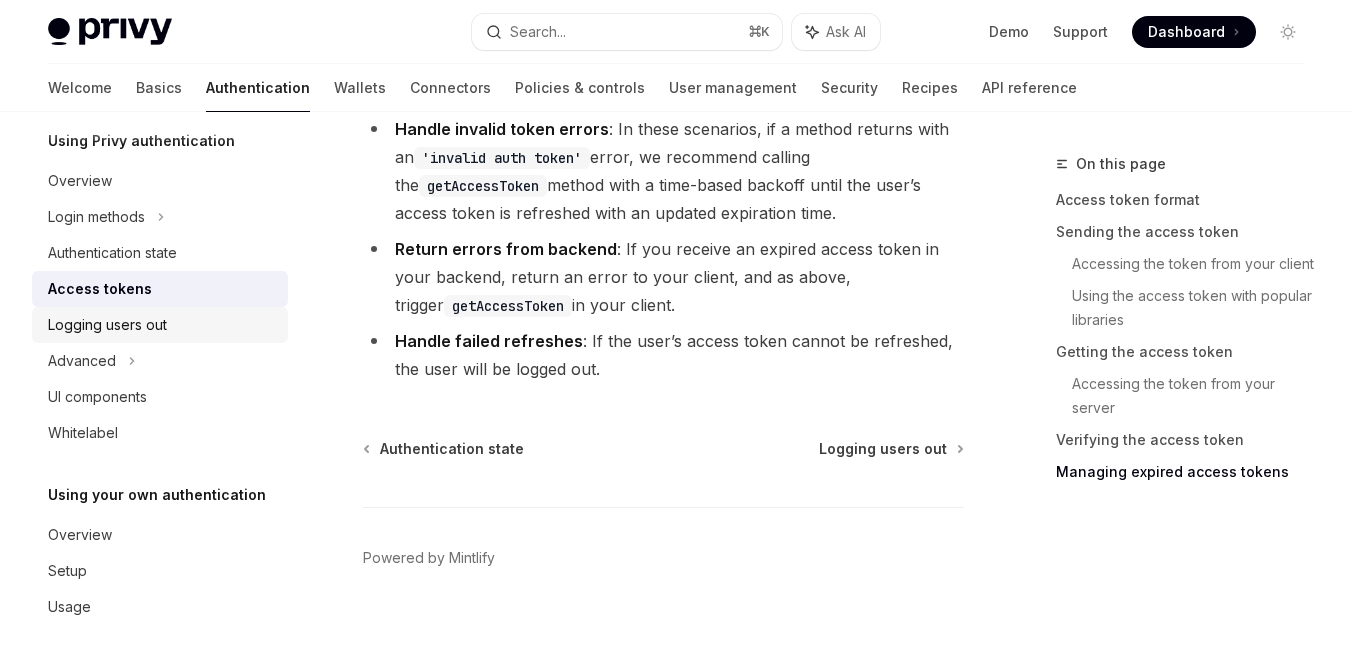 click on "Logging users out" at bounding box center (162, 325) 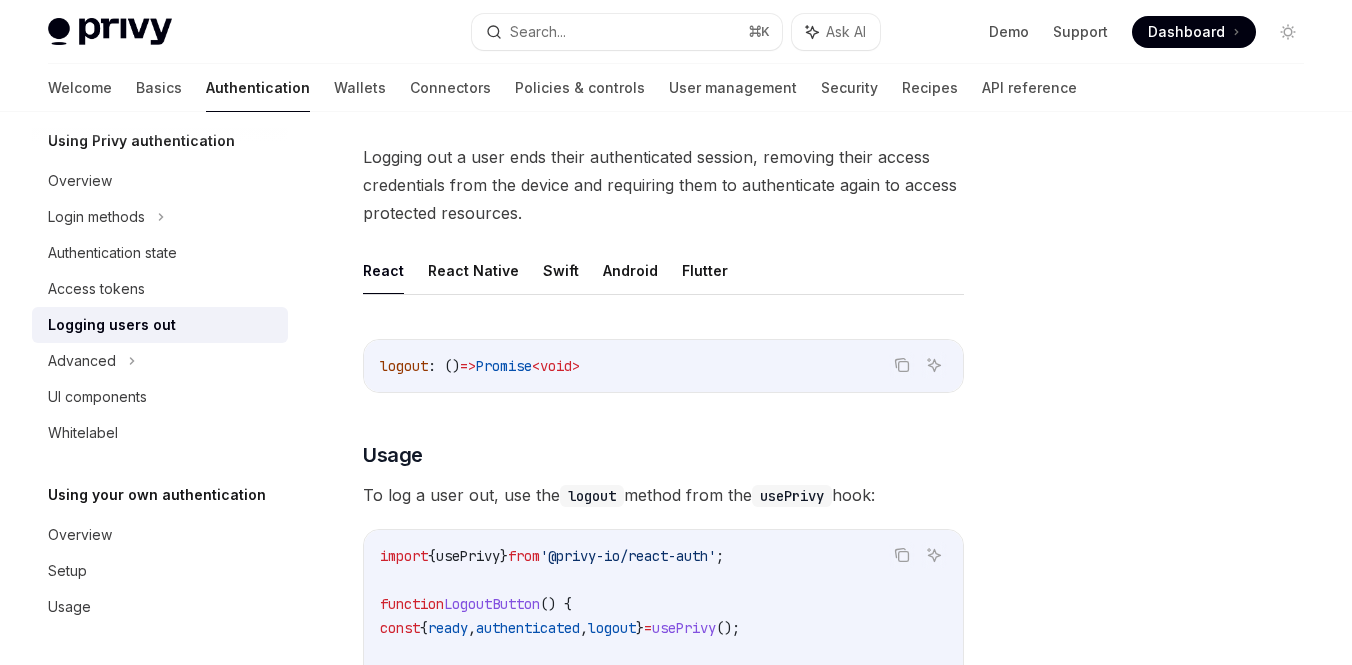scroll, scrollTop: 151, scrollLeft: 0, axis: vertical 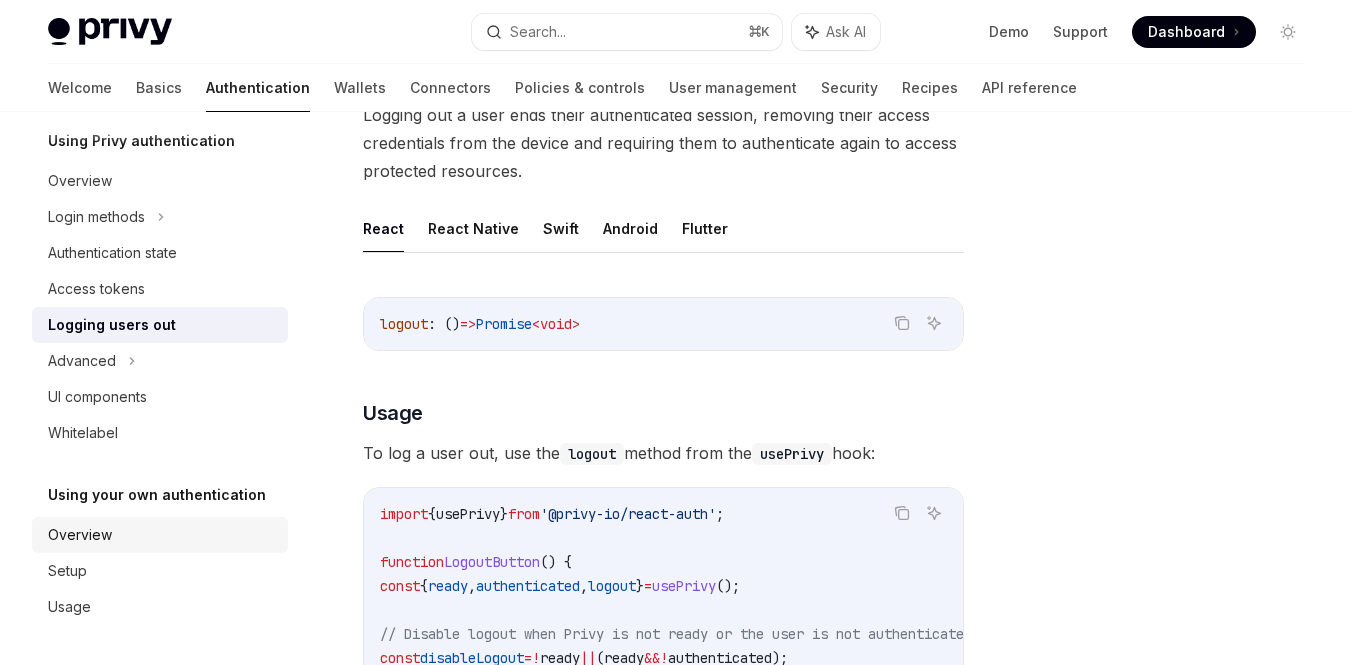 click on "Overview" at bounding box center (162, 535) 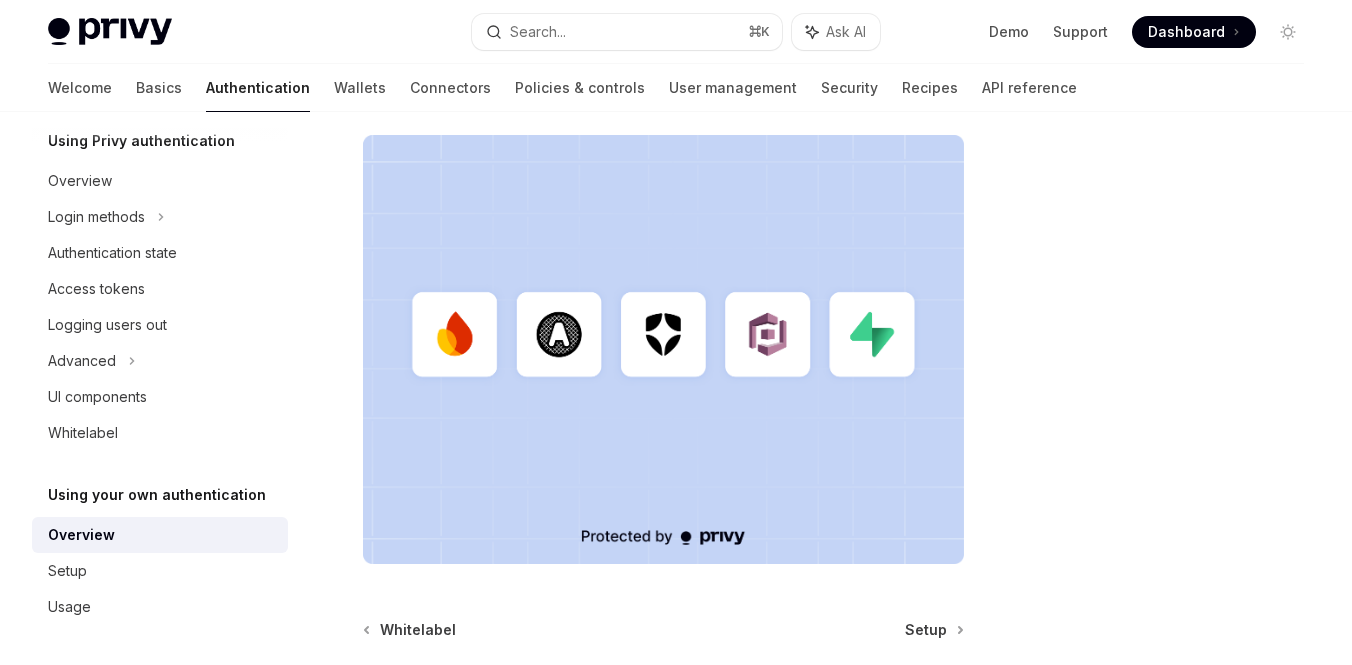 scroll, scrollTop: 729, scrollLeft: 0, axis: vertical 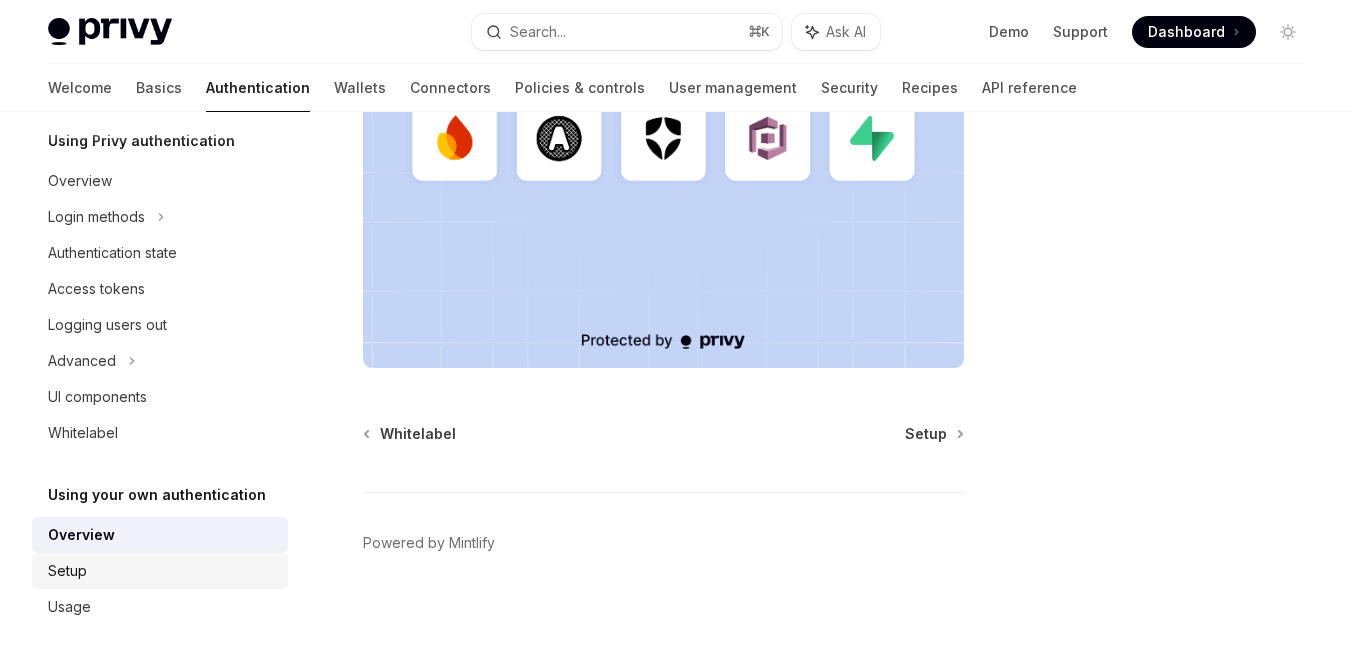 click on "Setup" at bounding box center [162, 571] 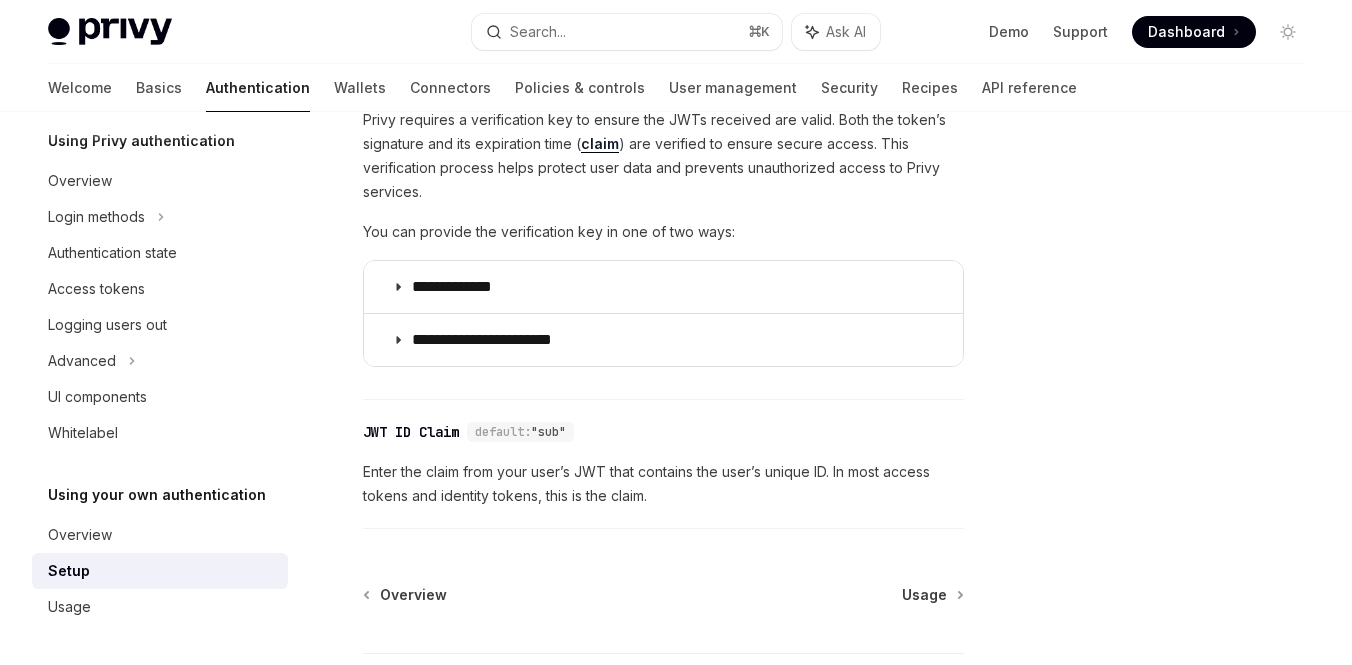 scroll, scrollTop: 1172, scrollLeft: 0, axis: vertical 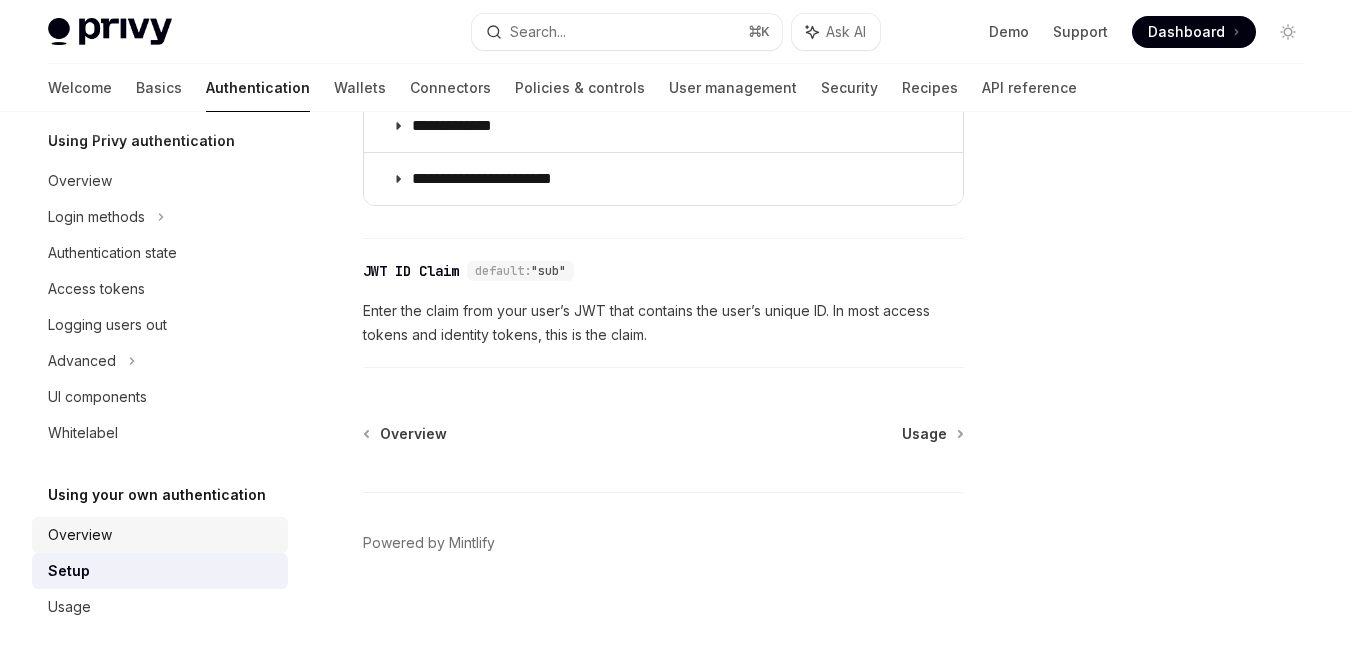 click on "Overview" at bounding box center (162, 535) 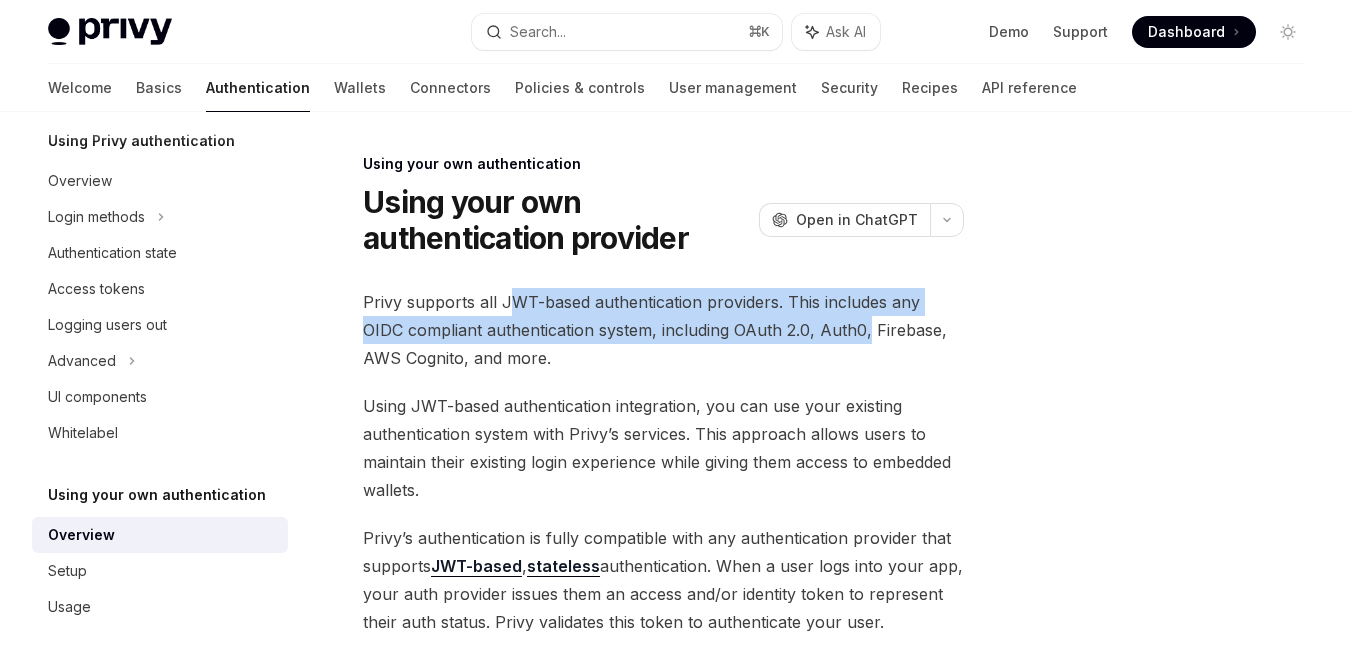 drag, startPoint x: 507, startPoint y: 298, endPoint x: 825, endPoint y: 330, distance: 319.60602 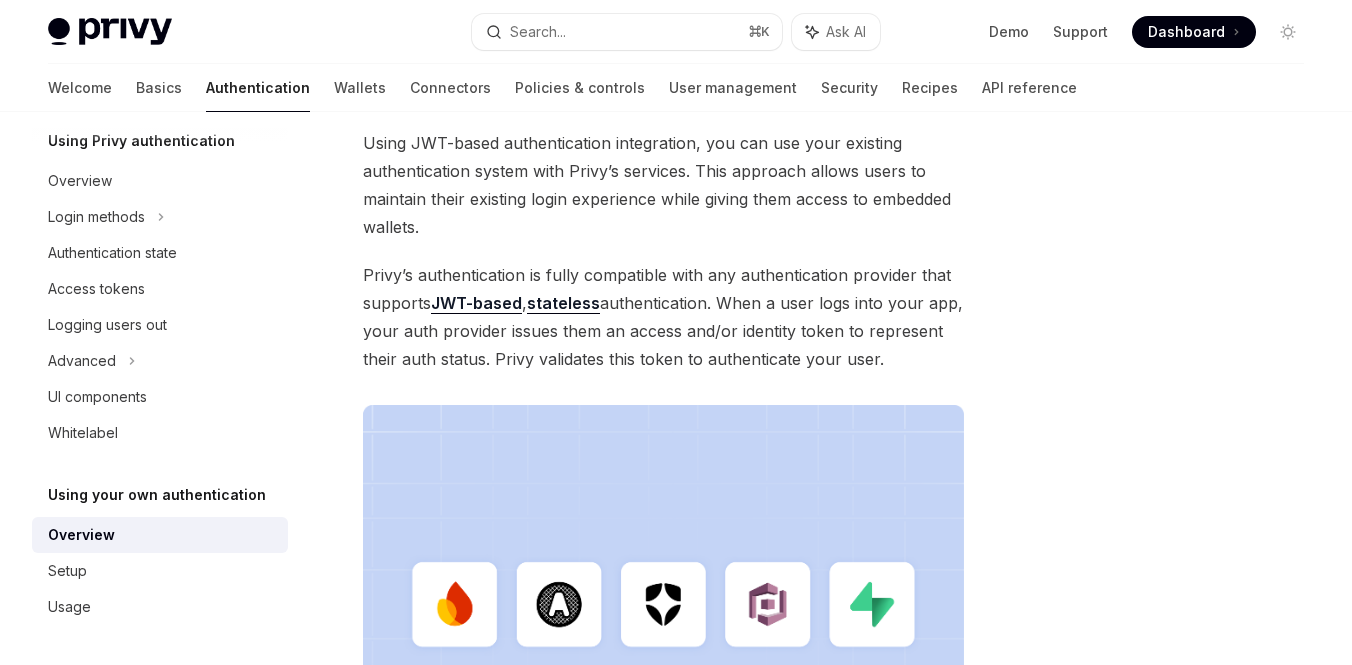 scroll, scrollTop: 246, scrollLeft: 0, axis: vertical 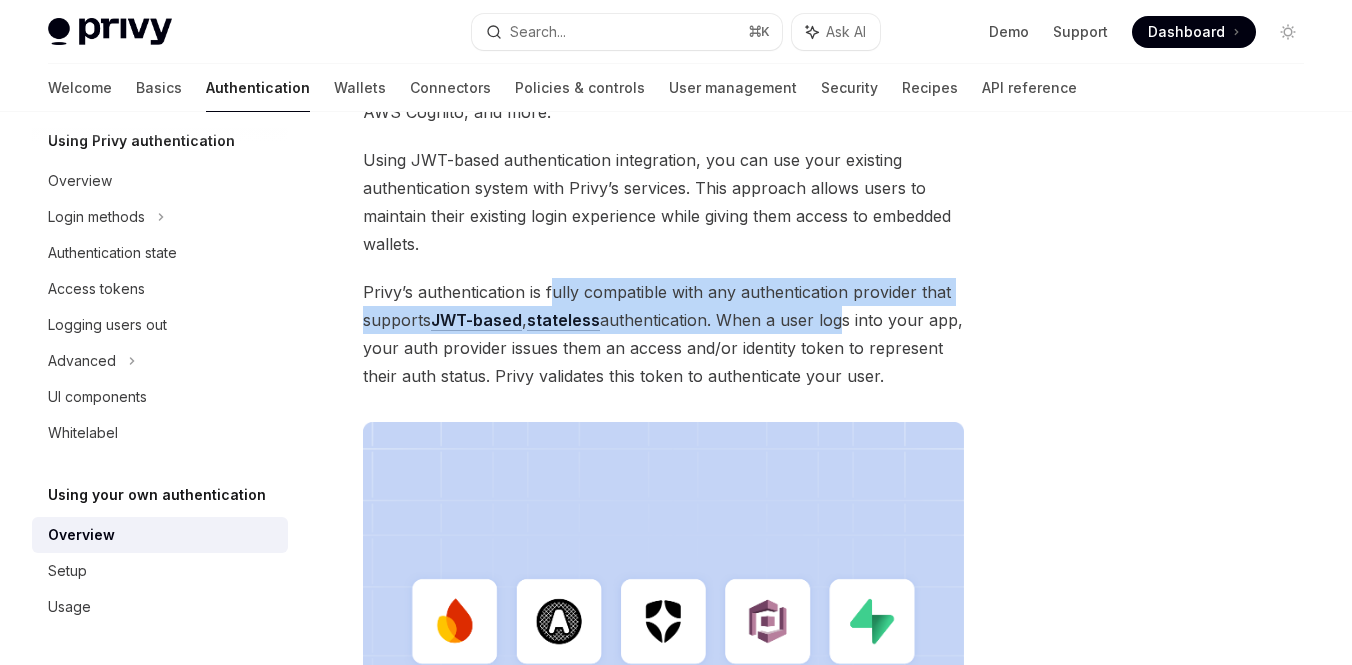 drag, startPoint x: 554, startPoint y: 293, endPoint x: 842, endPoint y: 315, distance: 288.83905 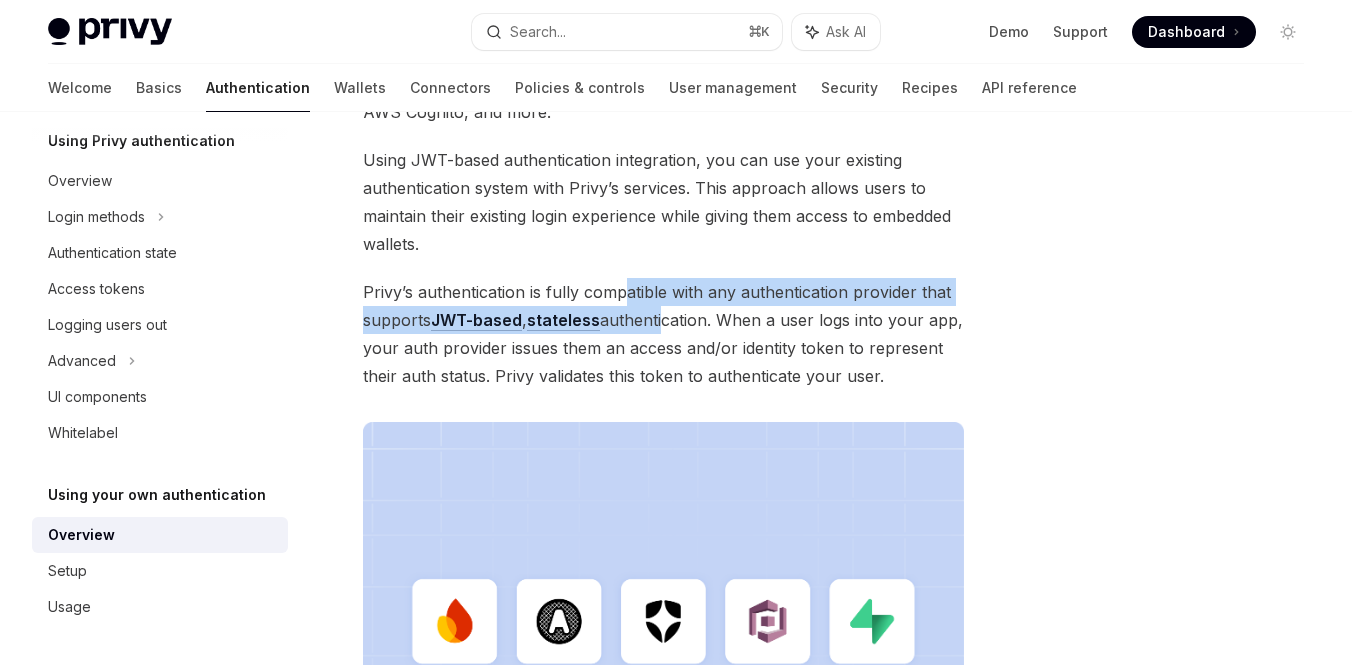 drag, startPoint x: 621, startPoint y: 291, endPoint x: 666, endPoint y: 314, distance: 50.537113 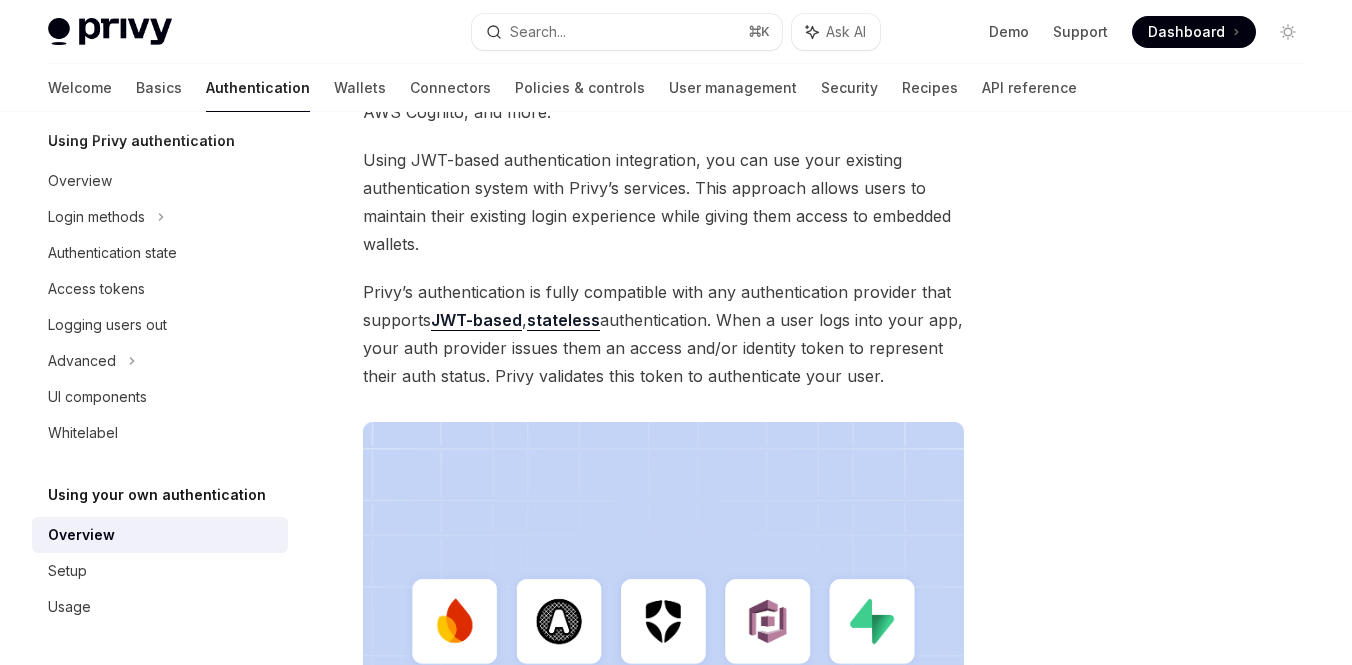 click on "Privy’s authentication is fully compatible with any authentication provider that supports  JWT-based ,  stateless  authentication. When a user logs into your app, your auth provider issues them an access and/or identity token to represent their auth status. Privy validates this token to authenticate your user." at bounding box center (663, 334) 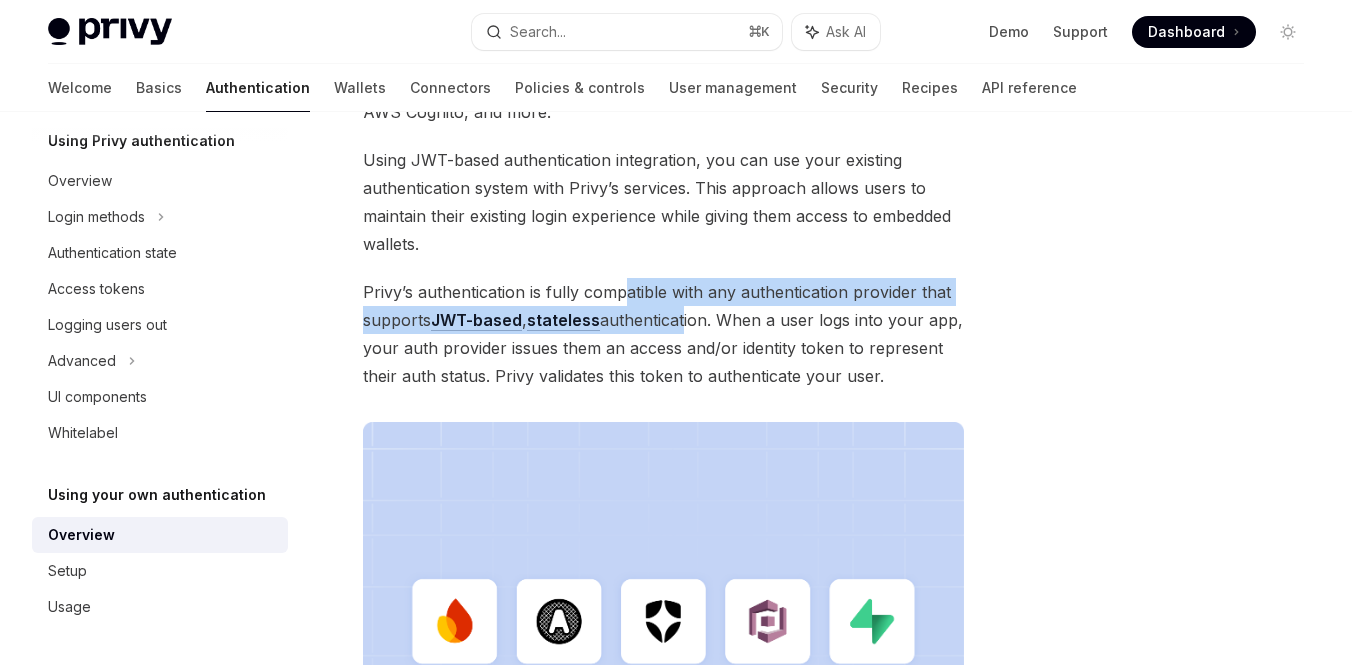 drag, startPoint x: 690, startPoint y: 322, endPoint x: 610, endPoint y: 290, distance: 86.162636 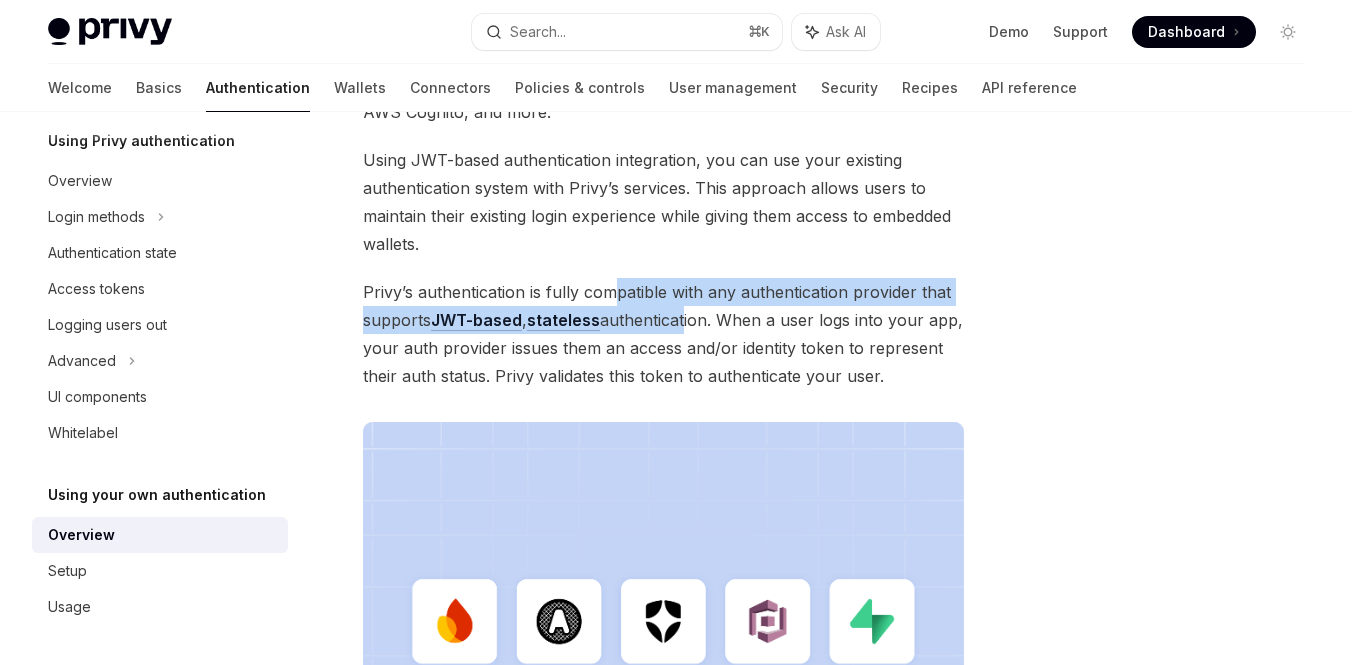 click on "Privy’s authentication is fully compatible with any authentication provider that supports  JWT-based ,  stateless  authentication. When a user logs into your app, your auth provider issues them an access and/or identity token to represent their auth status. Privy validates this token to authenticate your user." at bounding box center [663, 334] 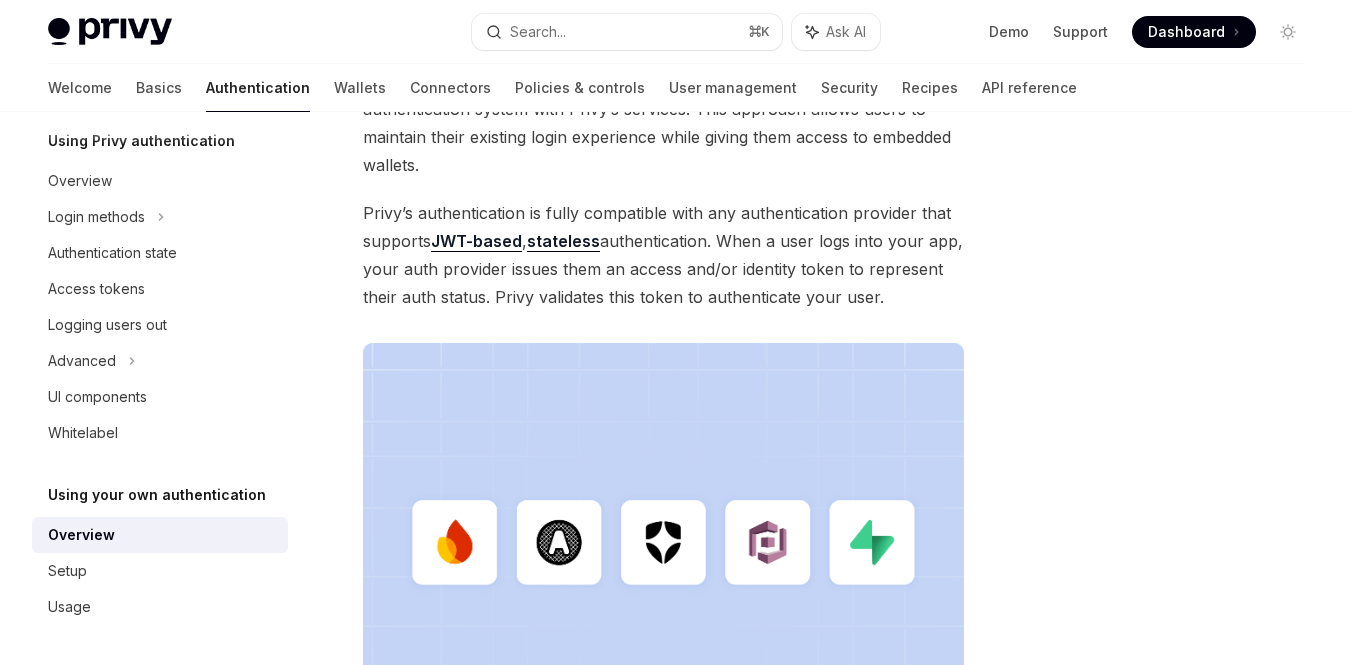 scroll, scrollTop: 323, scrollLeft: 0, axis: vertical 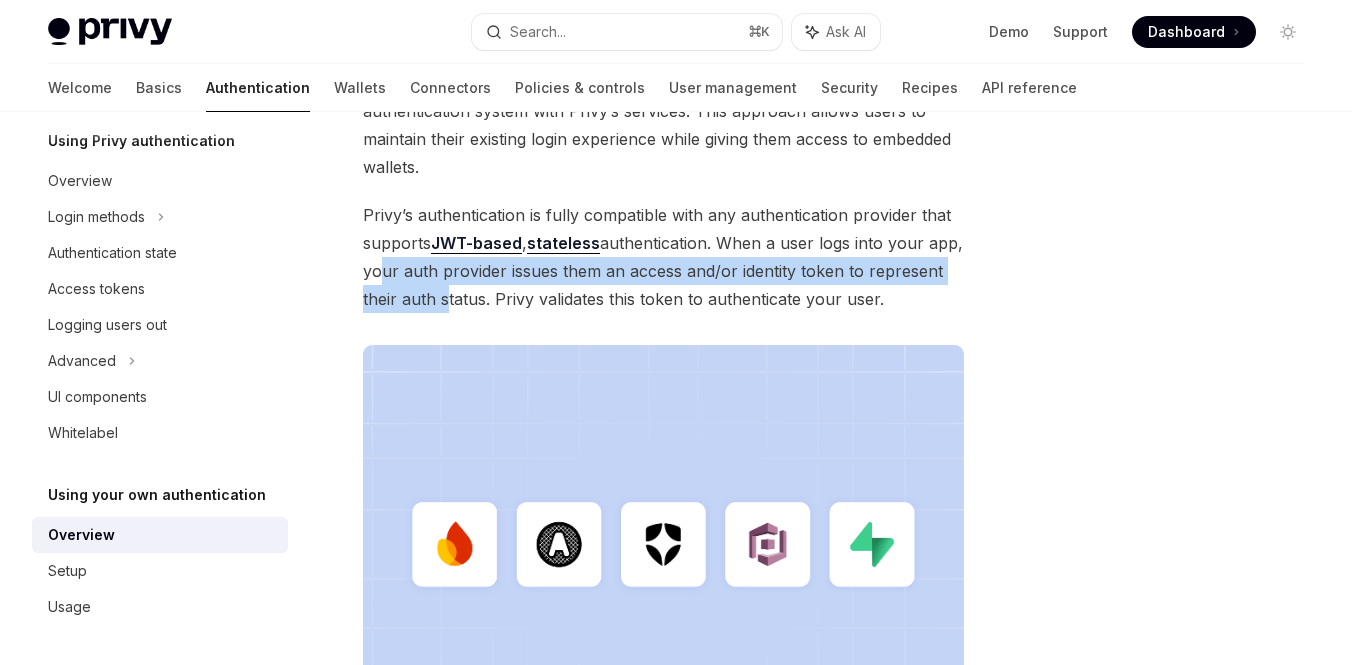 drag, startPoint x: 411, startPoint y: 267, endPoint x: 518, endPoint y: 300, distance: 111.97321 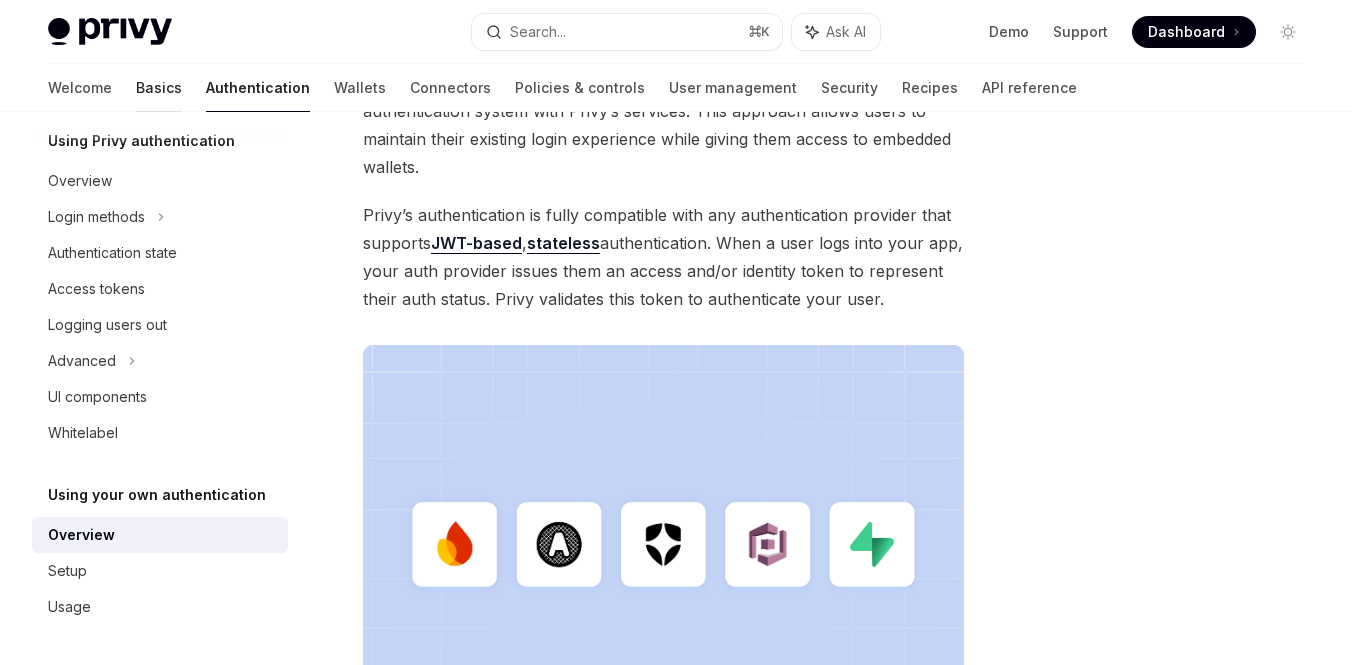 click on "Basics" at bounding box center [159, 88] 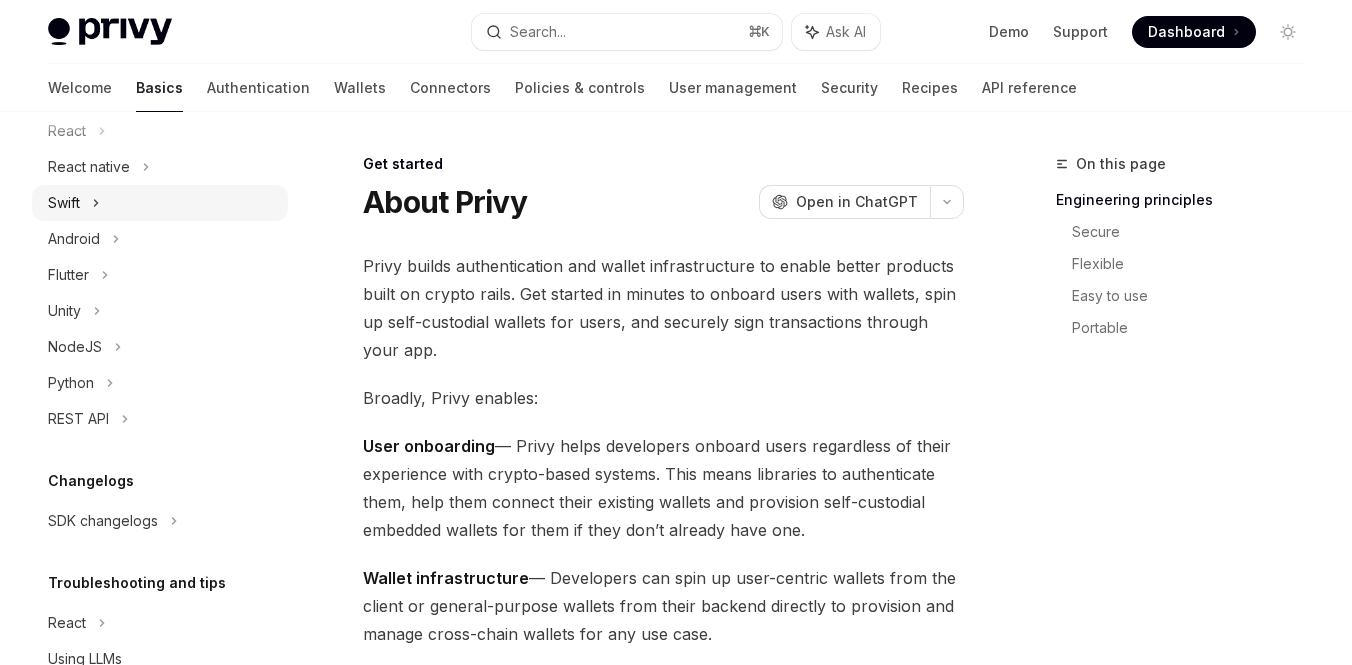 scroll, scrollTop: 278, scrollLeft: 0, axis: vertical 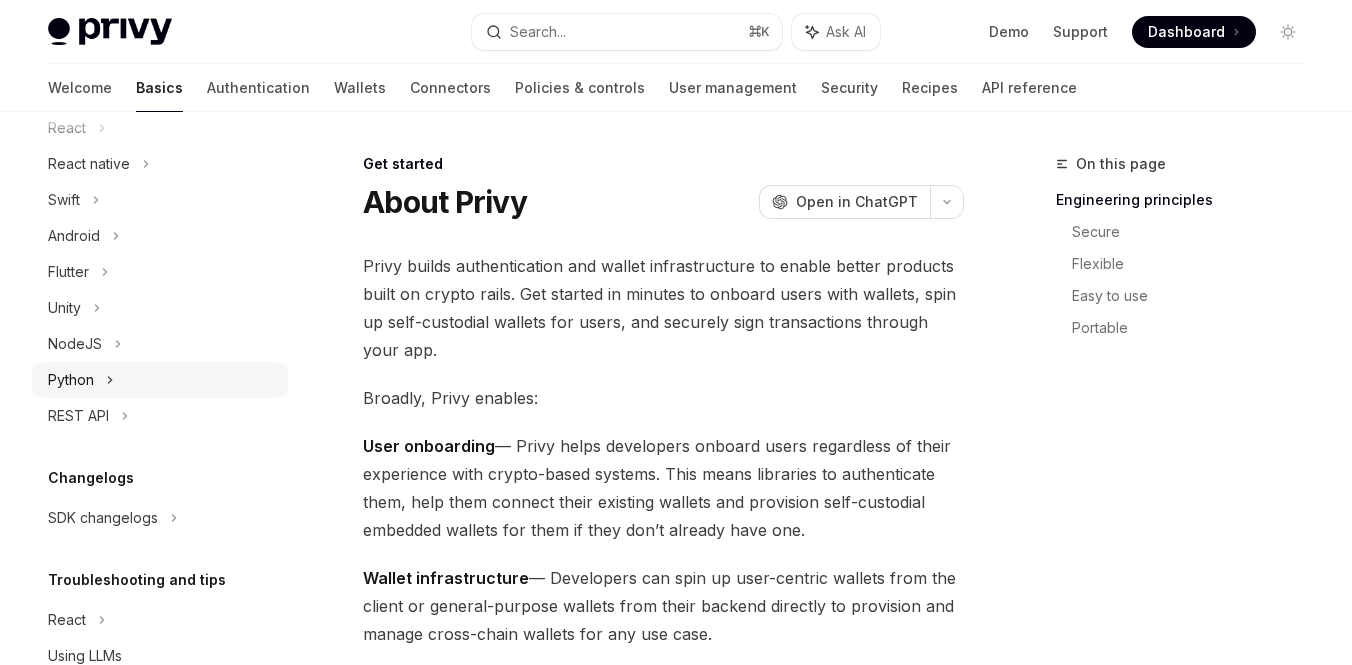 click on "Python" at bounding box center (160, 380) 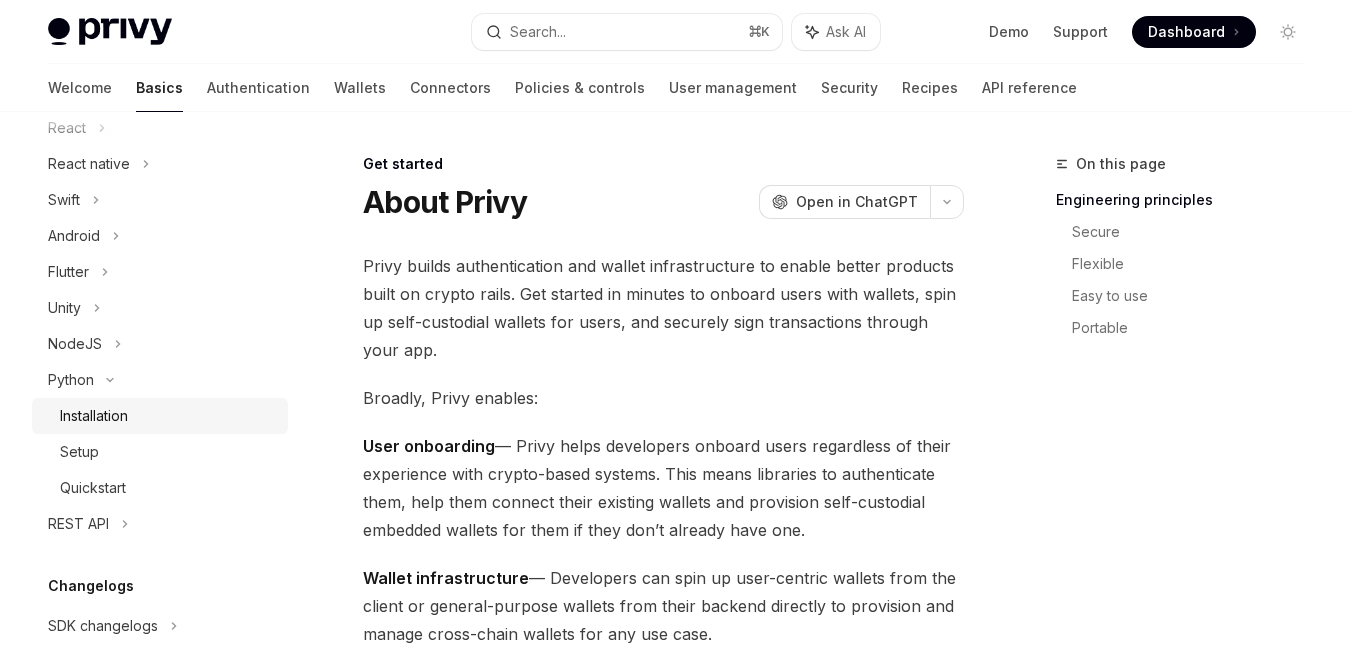 click on "Installation" at bounding box center [168, 416] 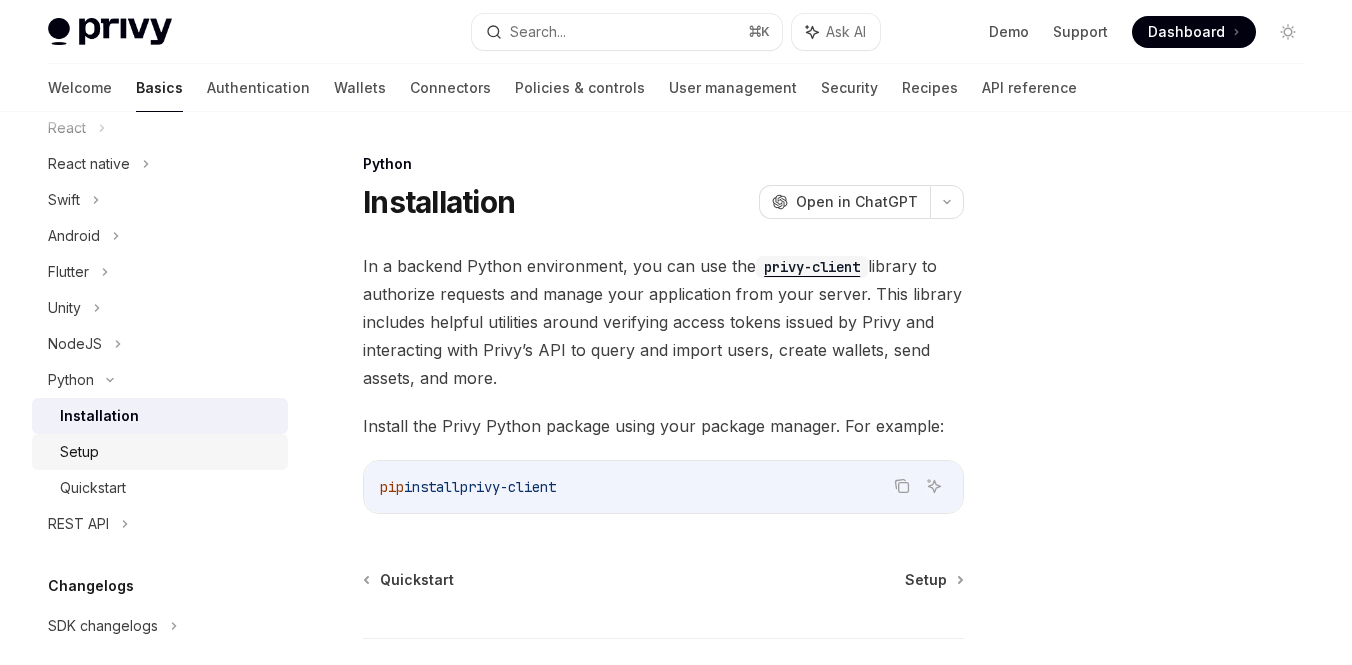 click on "Setup" at bounding box center (168, 452) 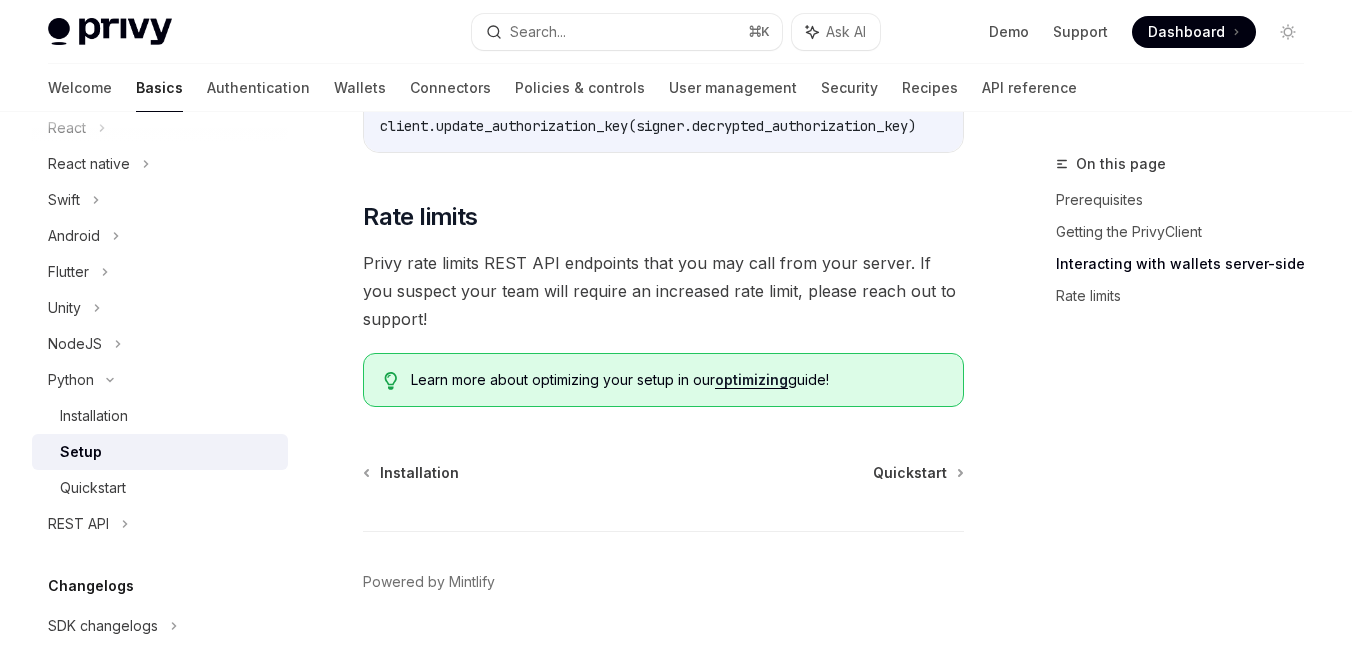 scroll, scrollTop: 1166, scrollLeft: 0, axis: vertical 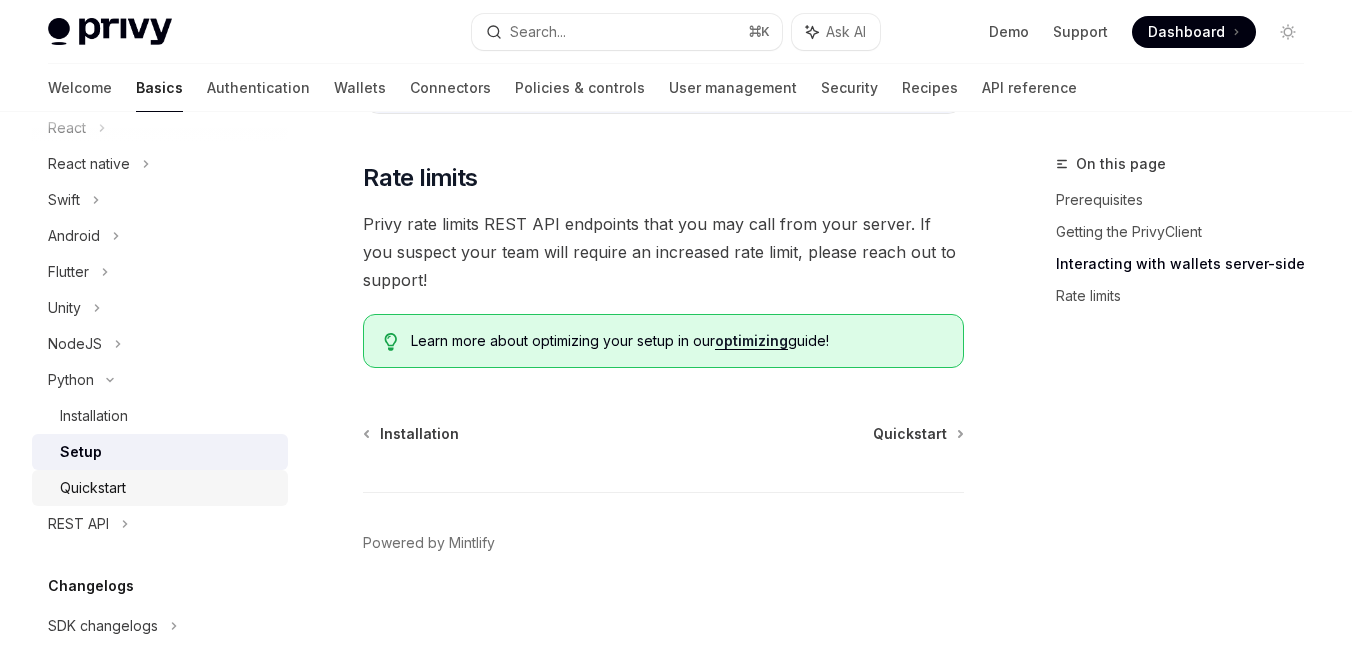 click on "Quickstart" at bounding box center [168, 488] 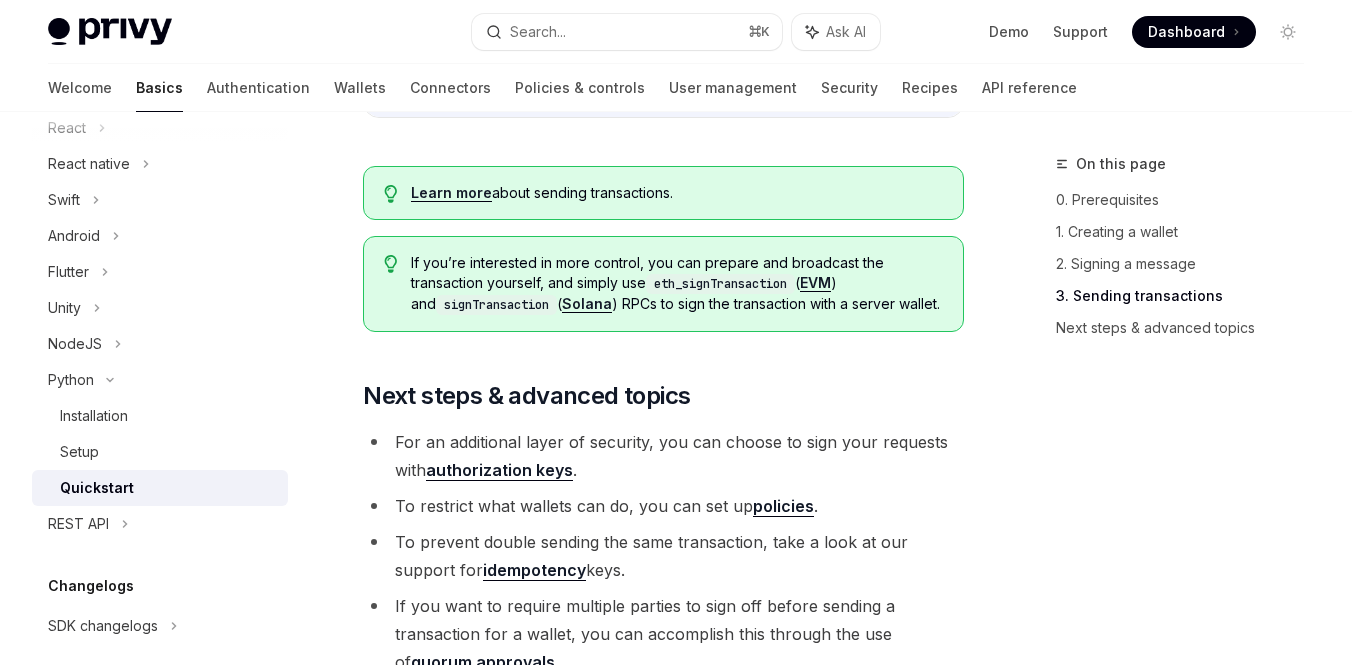 scroll, scrollTop: 2447, scrollLeft: 0, axis: vertical 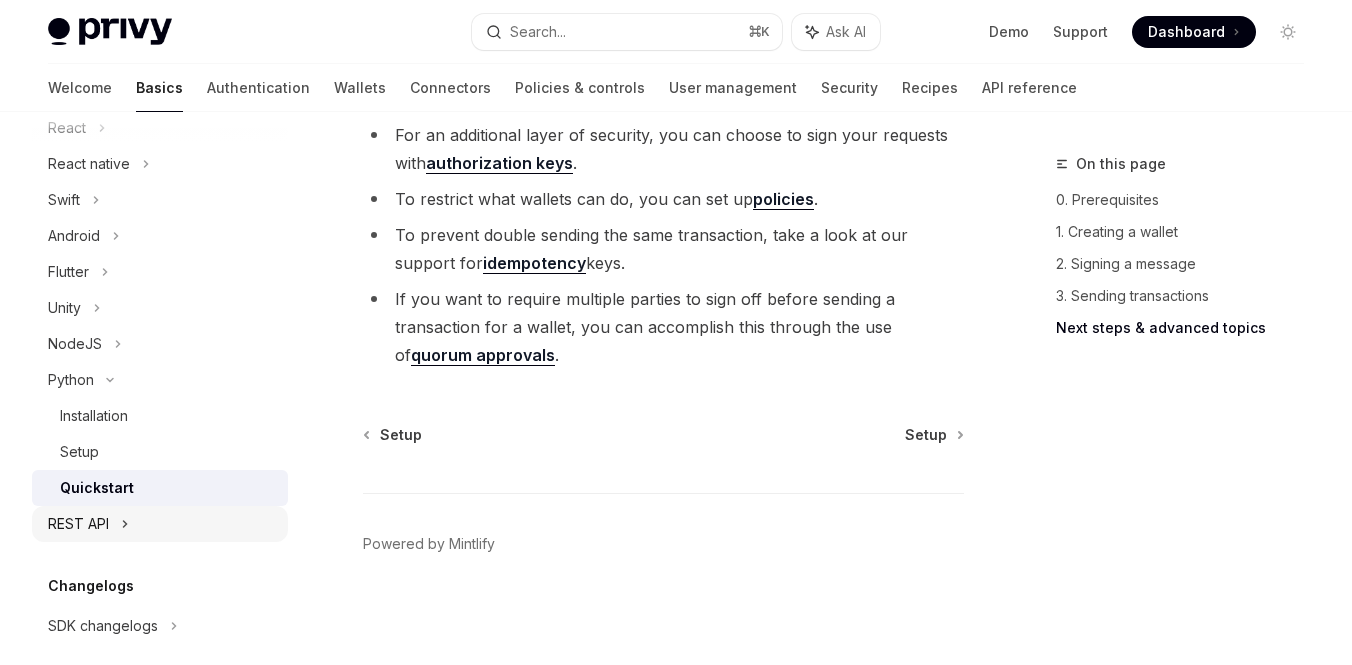 click on "REST API" at bounding box center [78, 524] 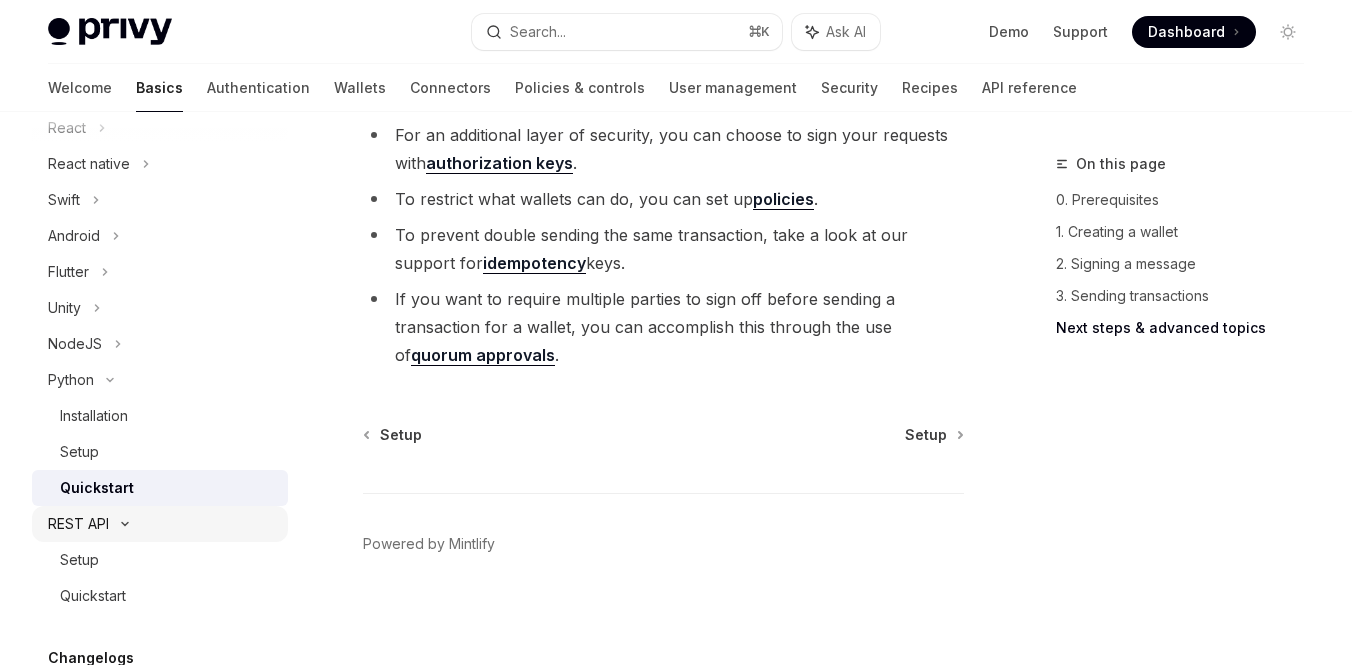 scroll, scrollTop: 0, scrollLeft: 0, axis: both 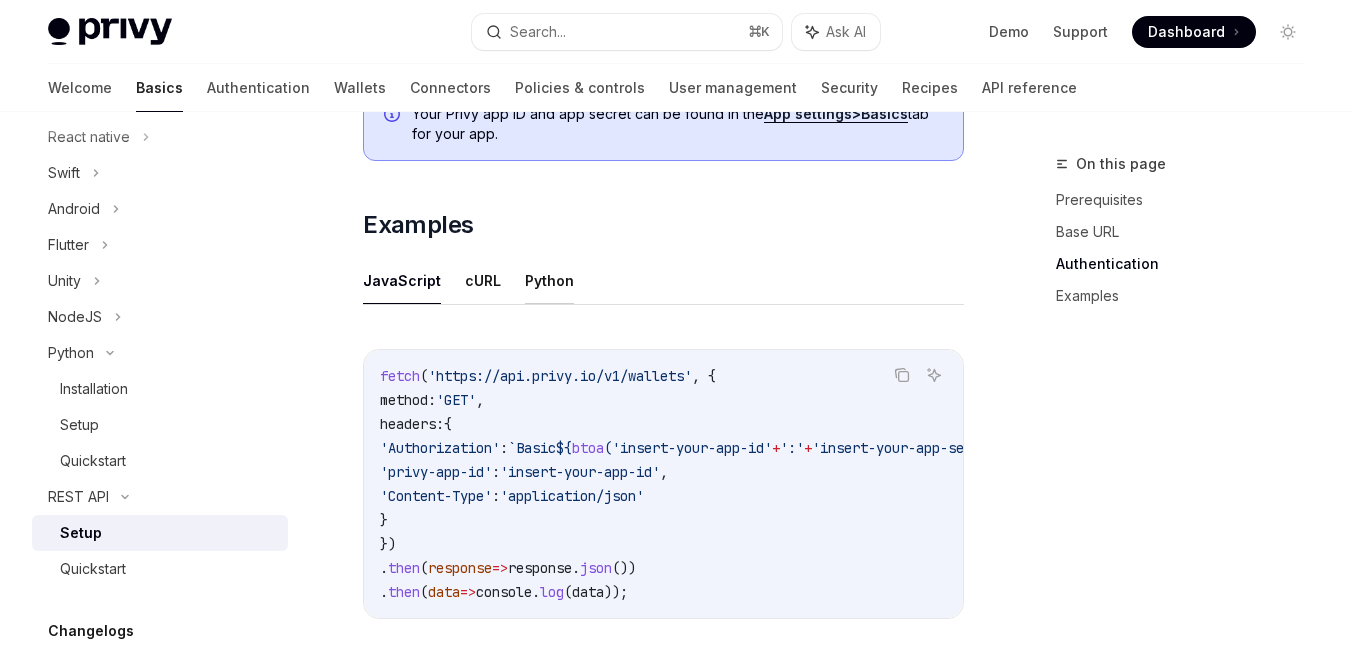 click on "Python" at bounding box center [549, 280] 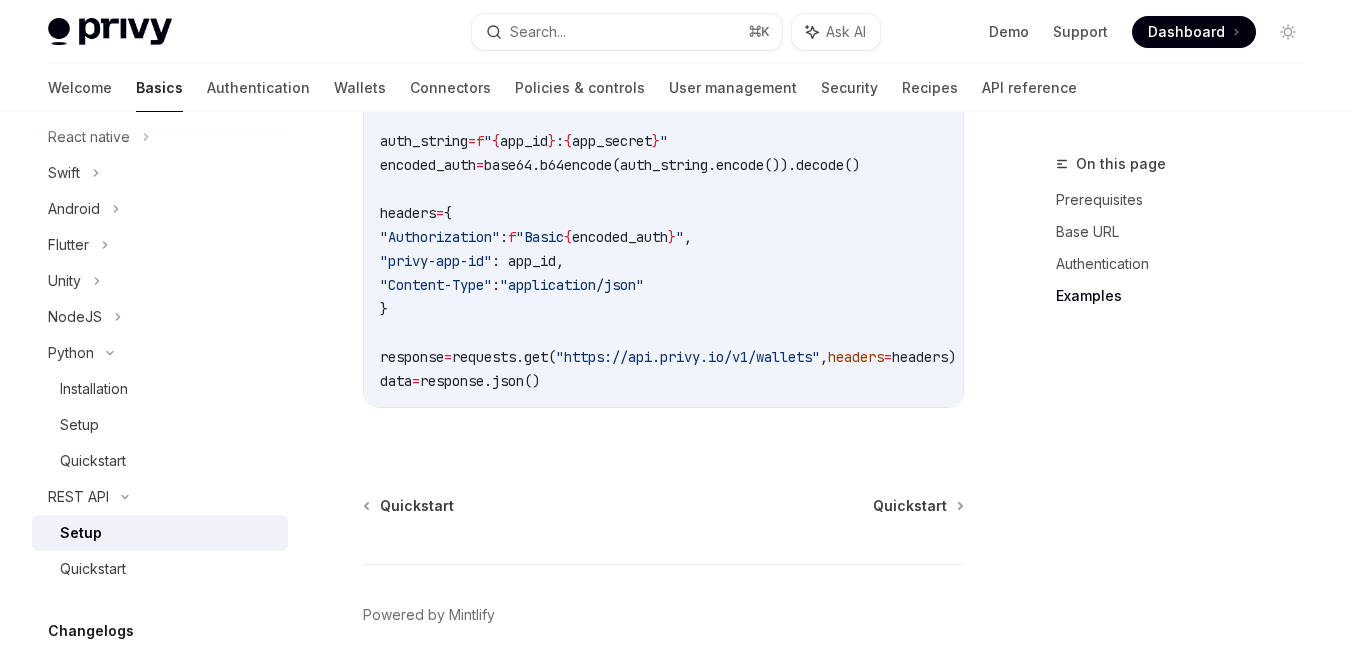 scroll, scrollTop: 1376, scrollLeft: 0, axis: vertical 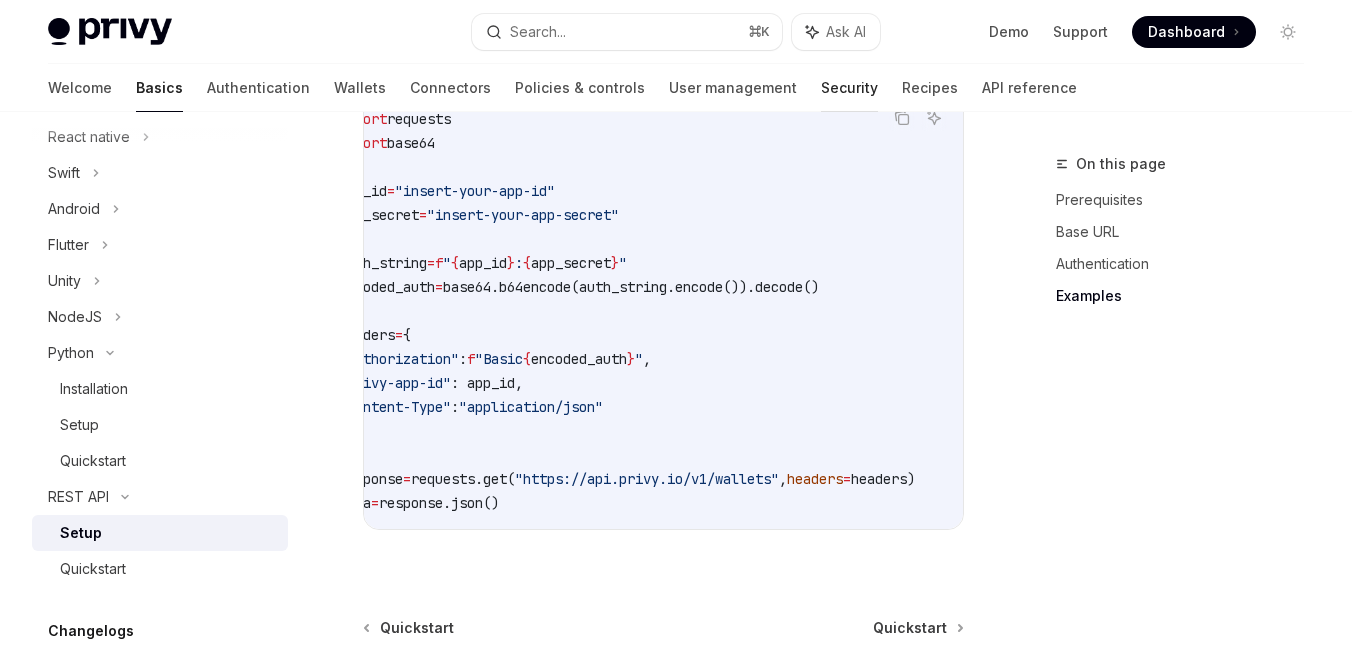 click on "Security" at bounding box center (849, 88) 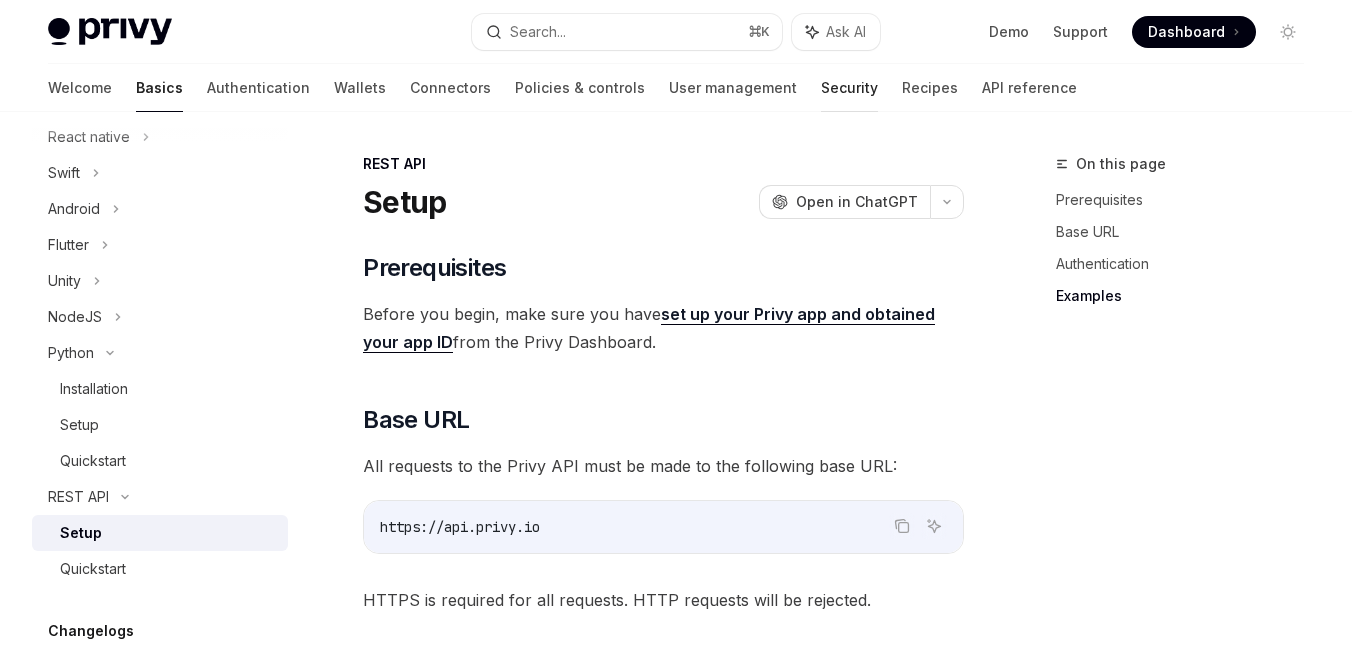 scroll, scrollTop: 0, scrollLeft: 0, axis: both 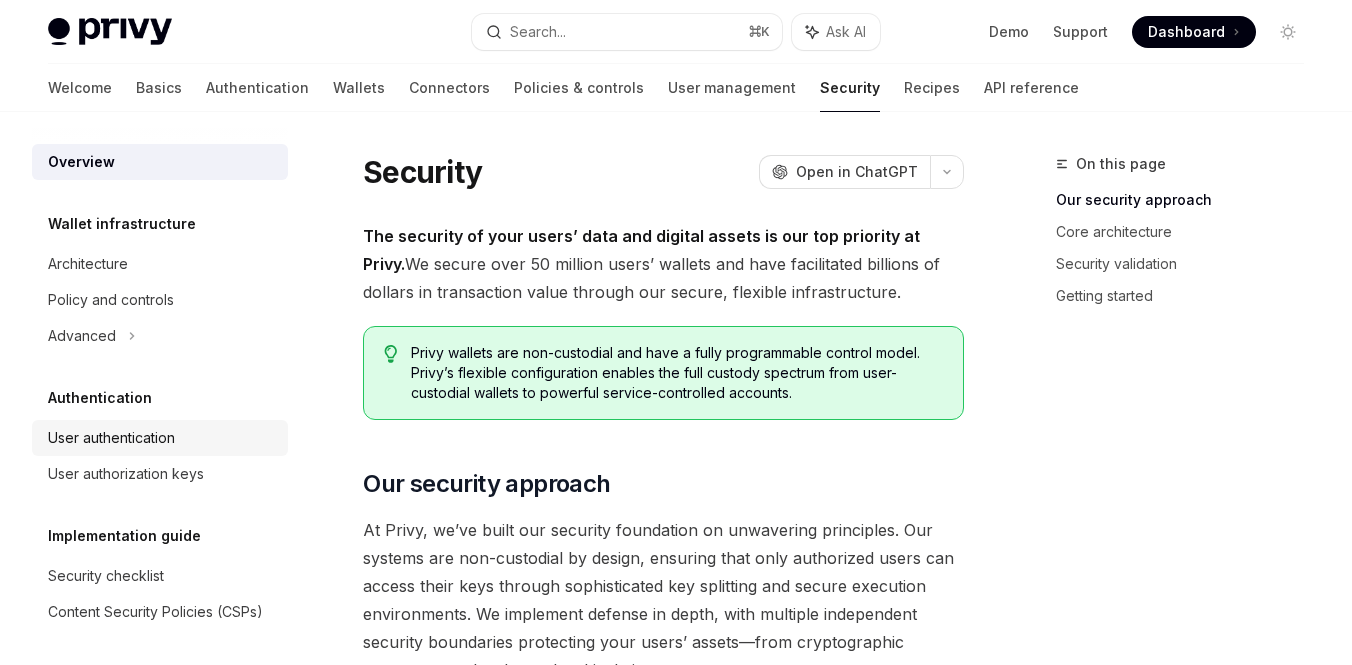click on "User authentication" at bounding box center [111, 438] 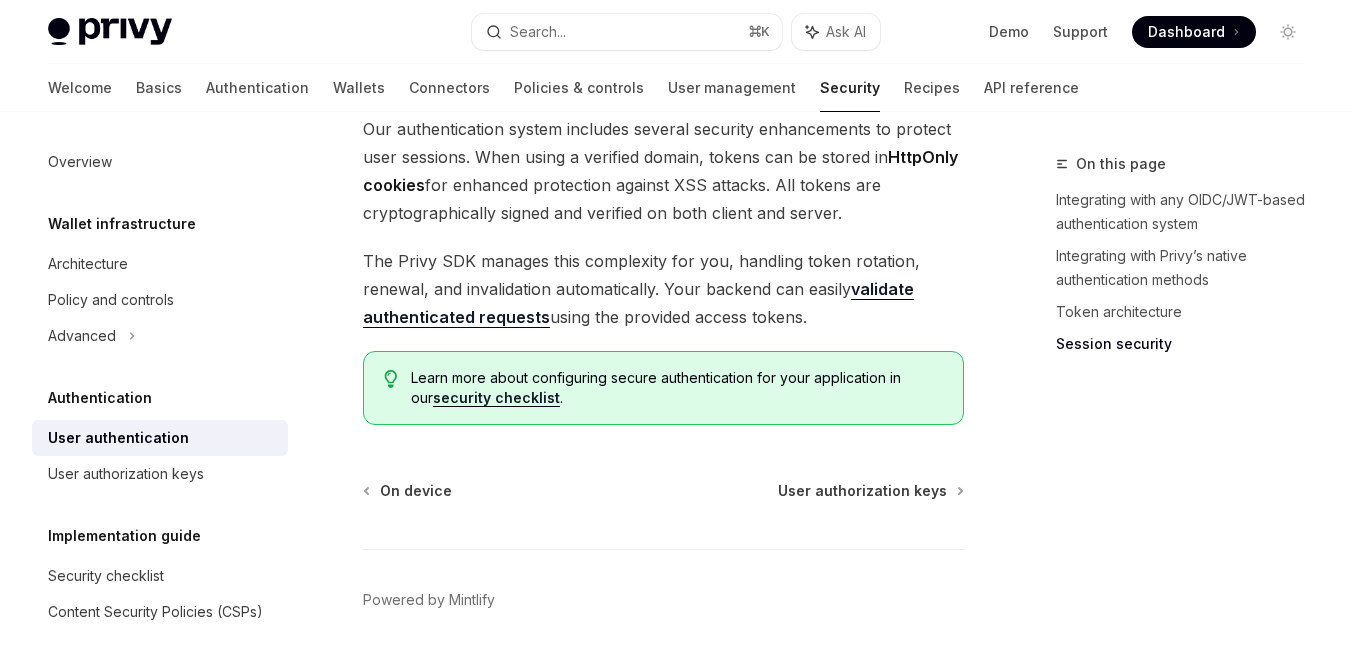 scroll, scrollTop: 2056, scrollLeft: 0, axis: vertical 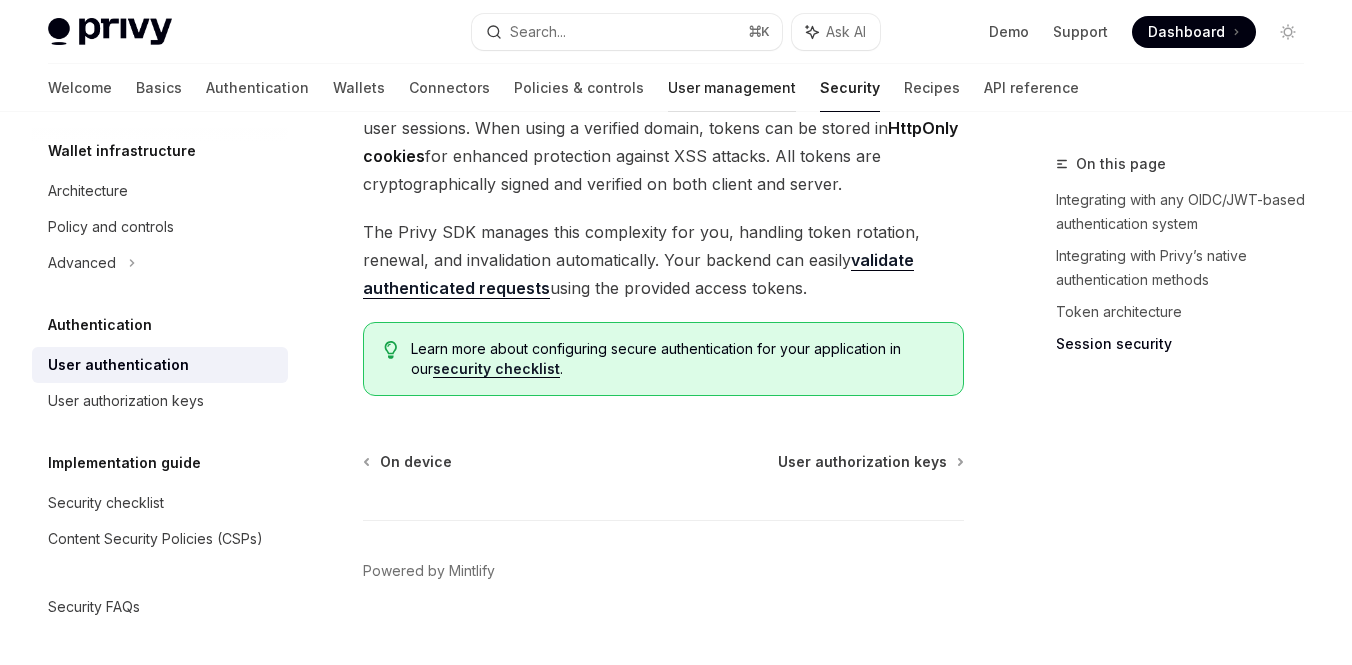 click on "User management" at bounding box center [732, 88] 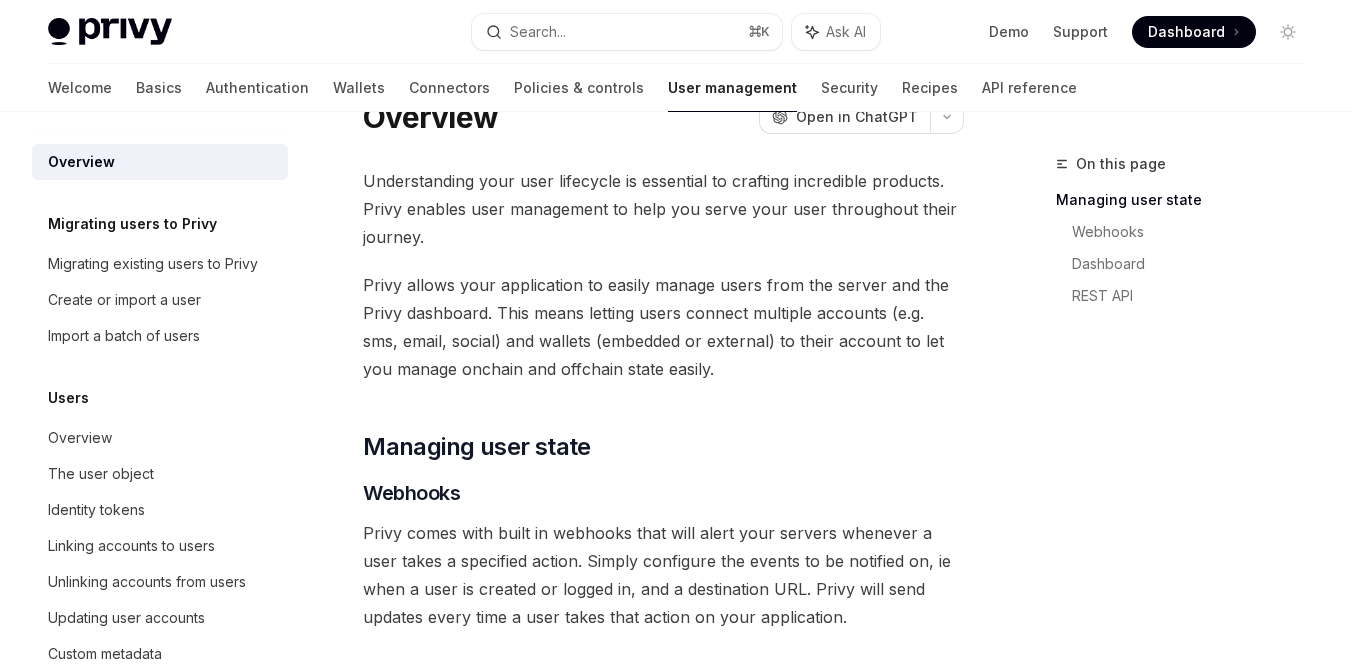 scroll, scrollTop: 42, scrollLeft: 0, axis: vertical 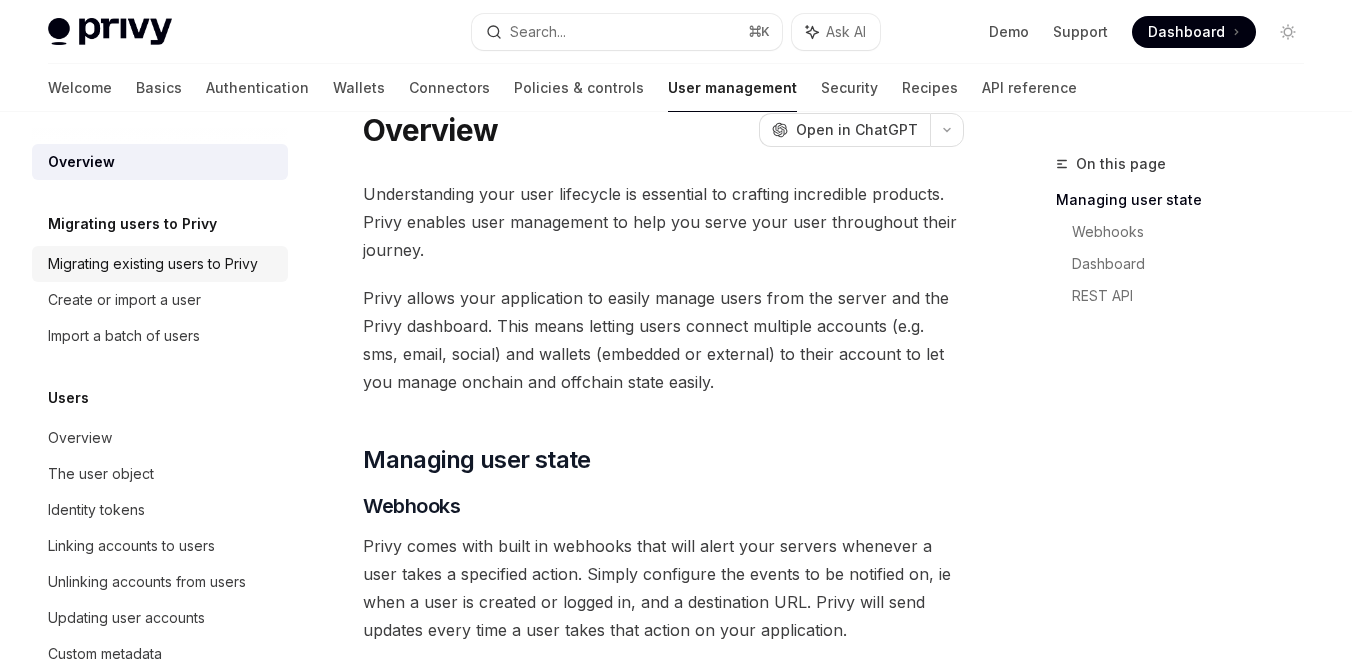click on "Migrating existing users to Privy" at bounding box center (153, 264) 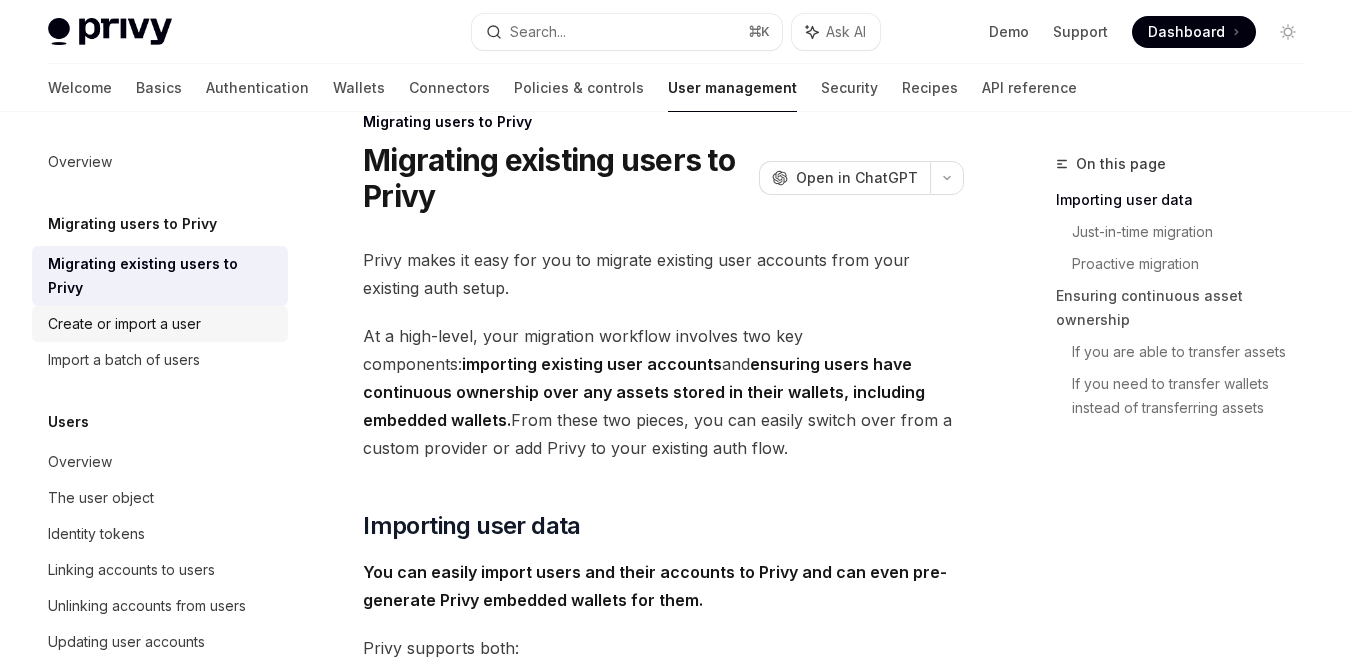 click on "Create or import a user" at bounding box center [124, 324] 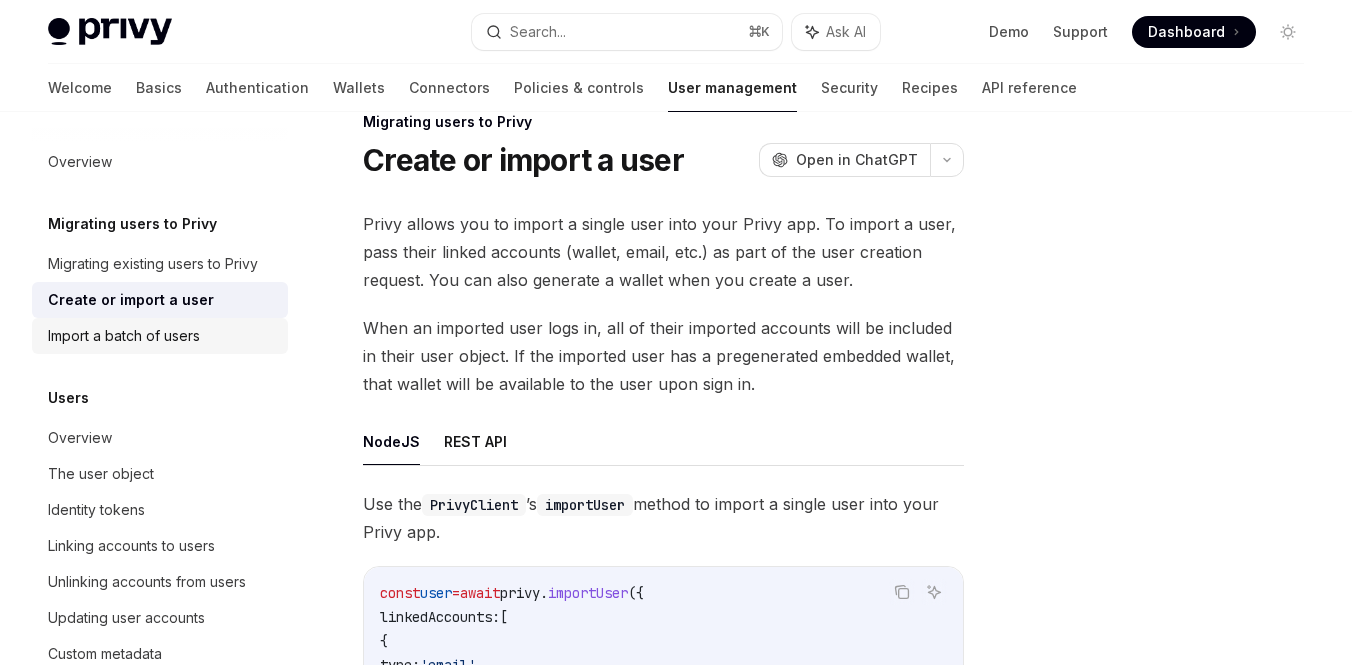 click on "Import a batch of users" at bounding box center [124, 336] 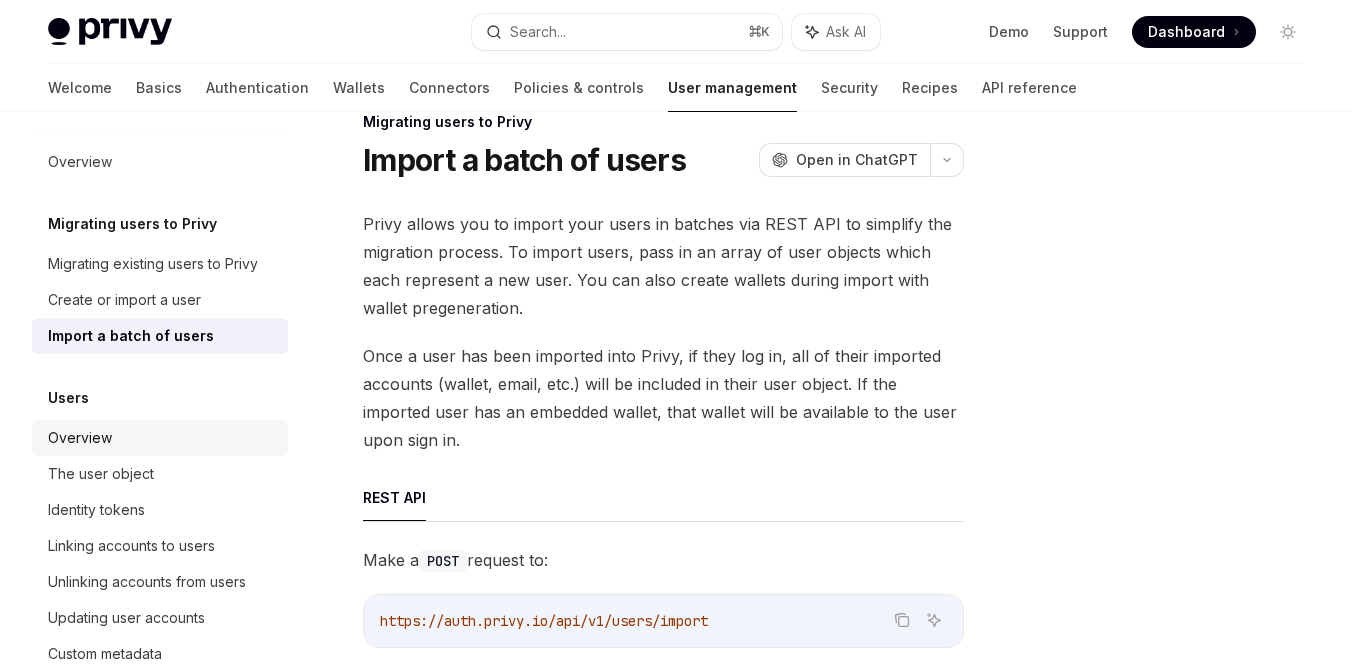 click on "Overview" at bounding box center [162, 438] 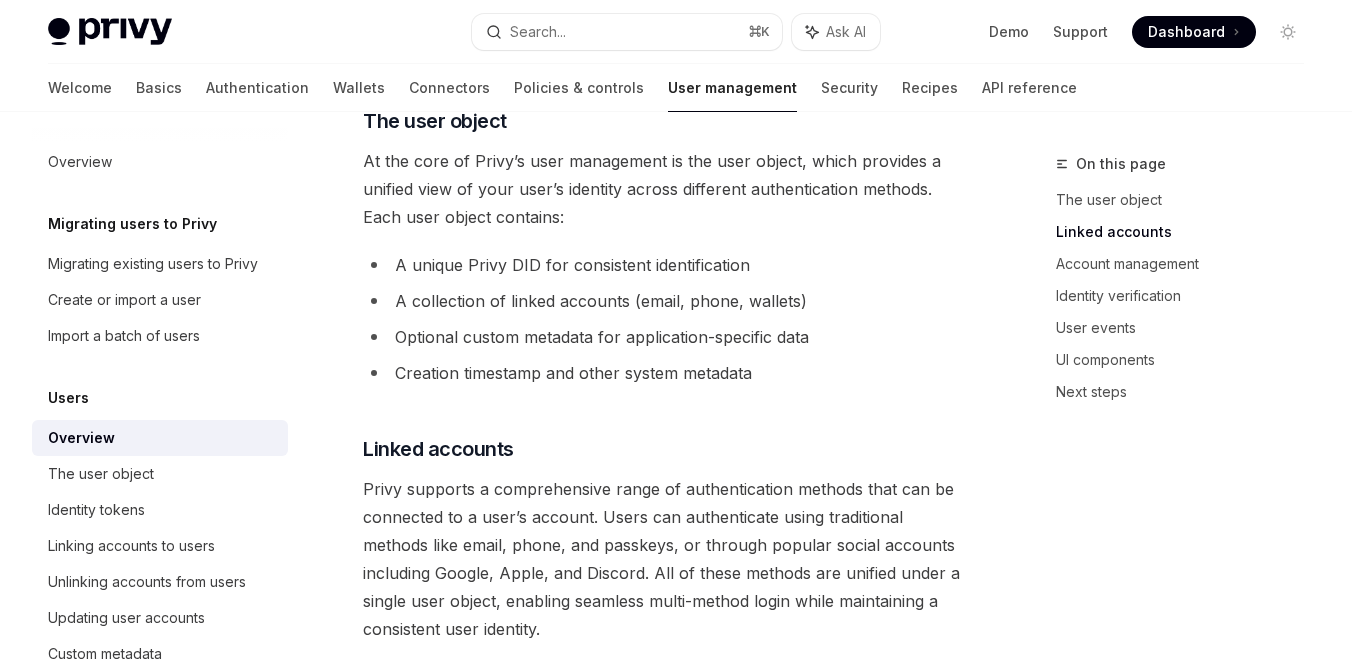 scroll, scrollTop: 963, scrollLeft: 0, axis: vertical 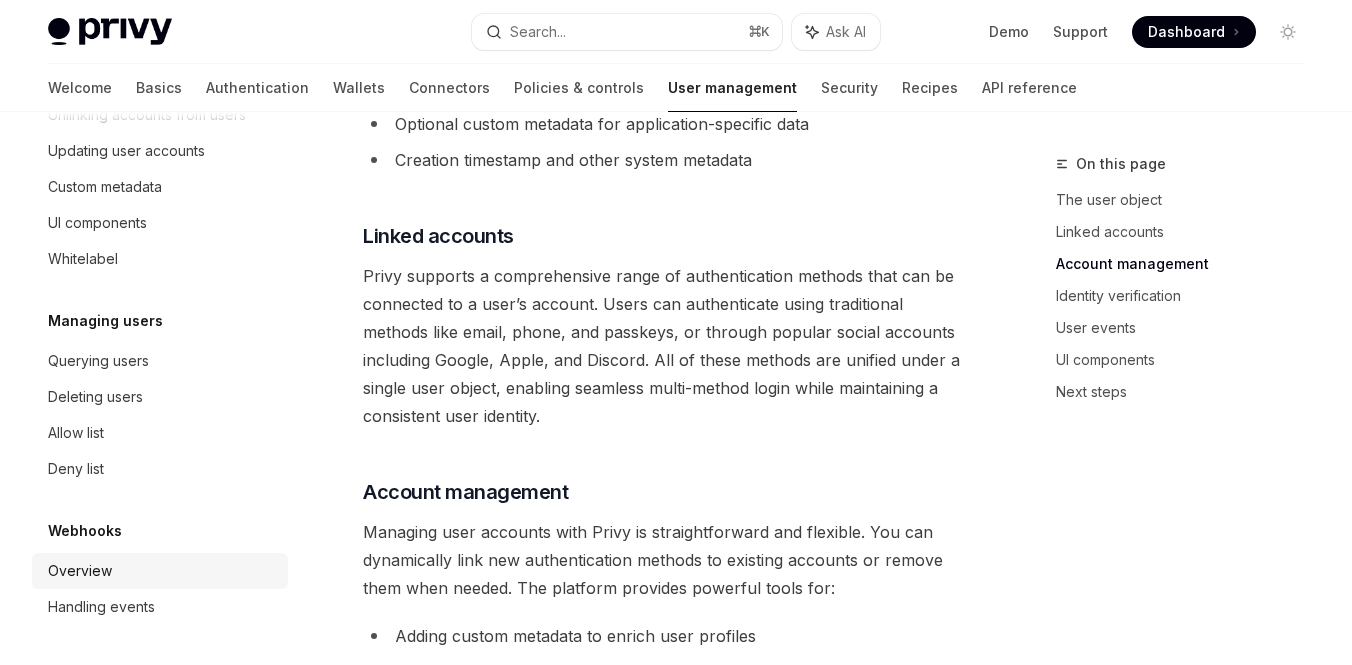 click on "Overview" at bounding box center (162, 571) 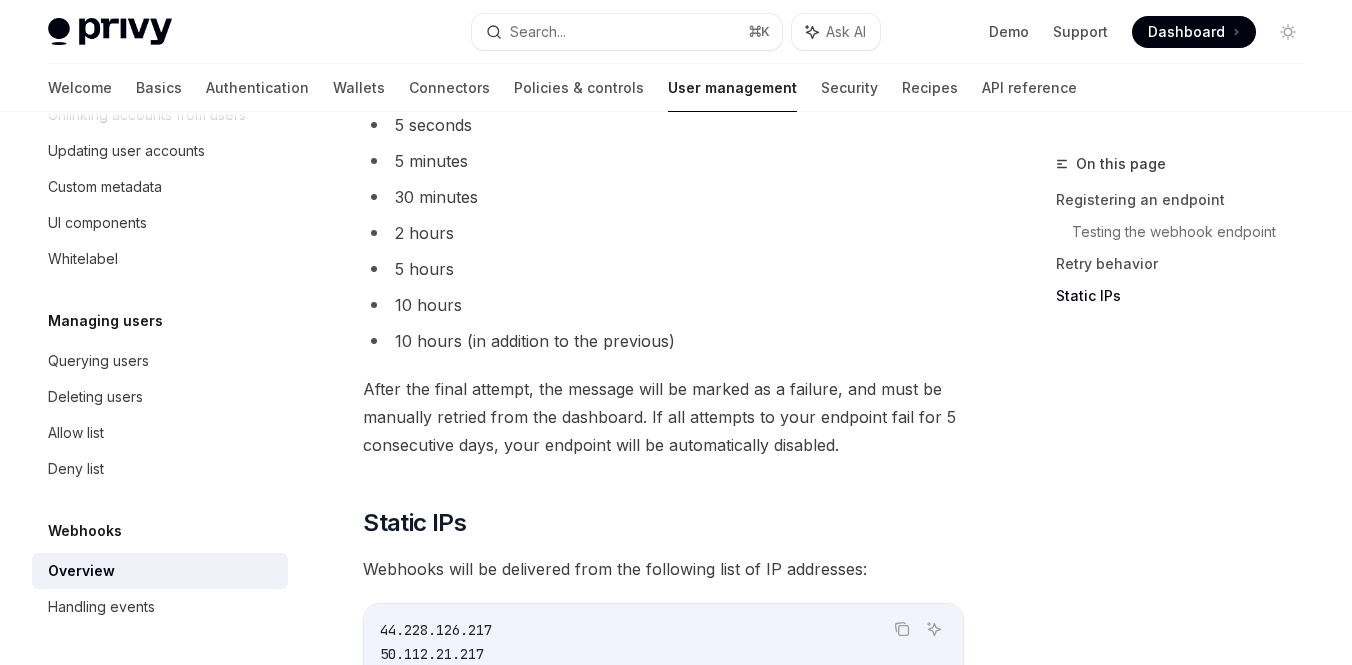 scroll, scrollTop: 2469, scrollLeft: 0, axis: vertical 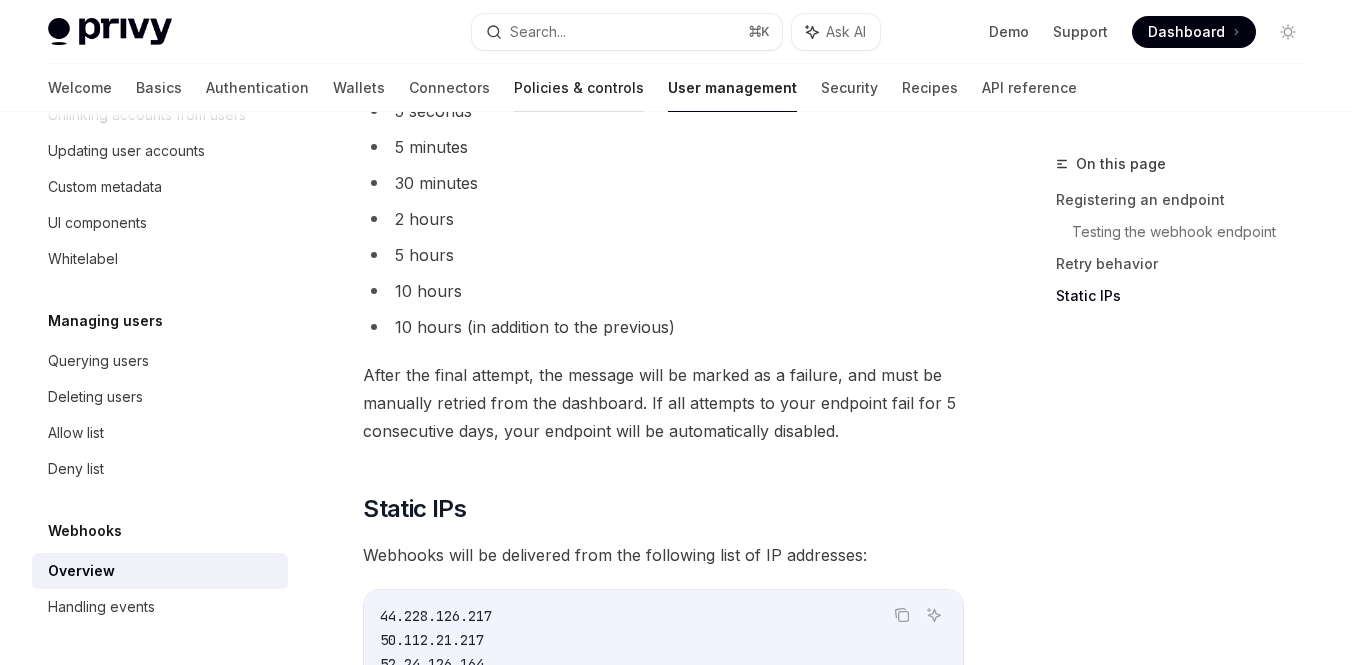 click on "Policies & controls" at bounding box center [579, 88] 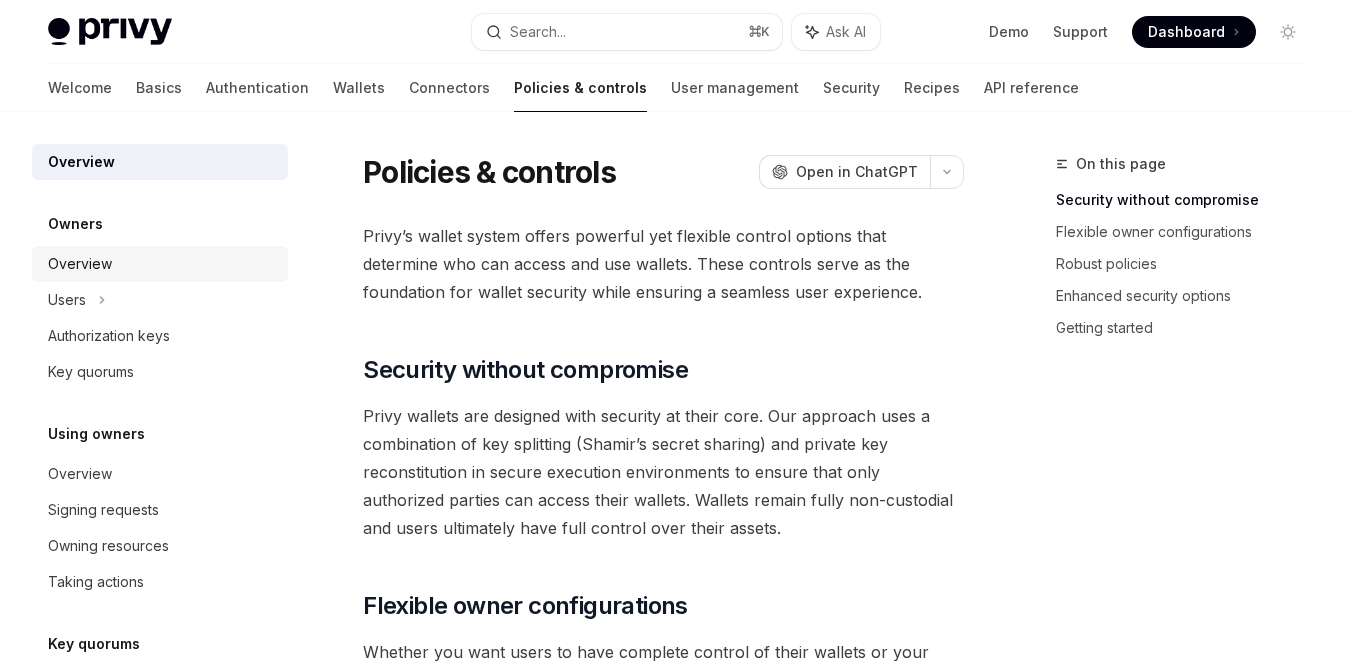 click on "Overview" at bounding box center (80, 264) 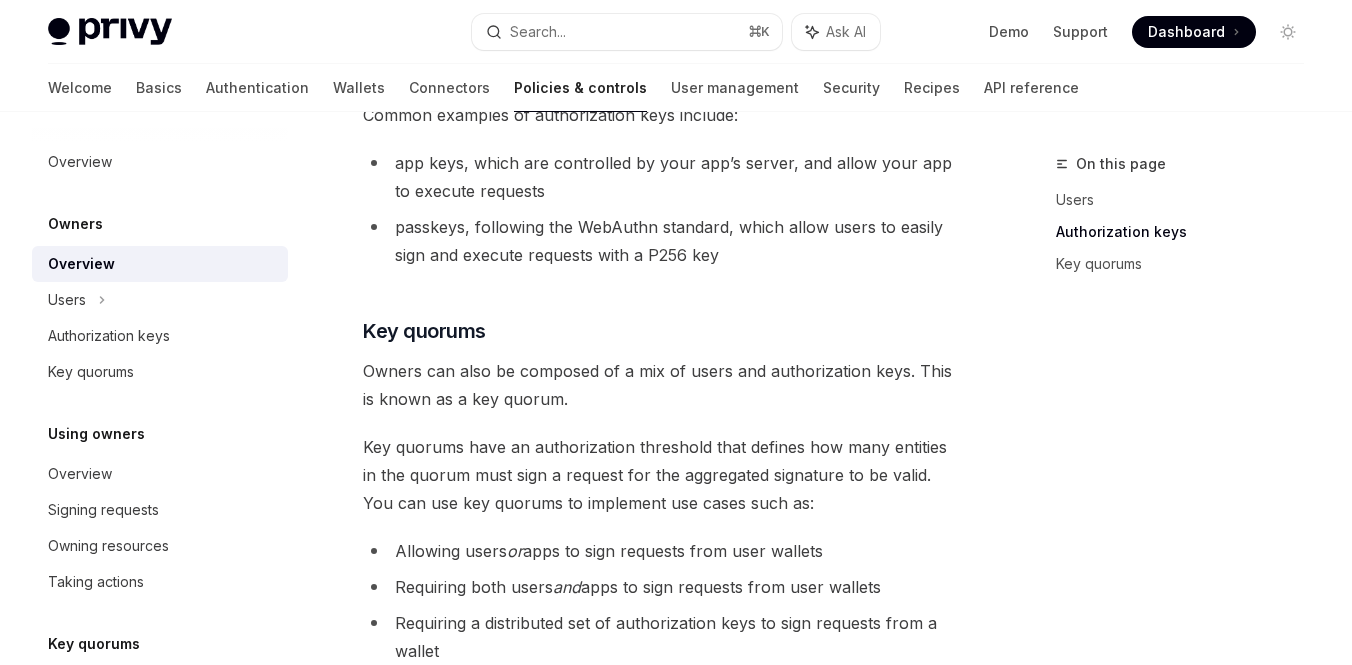 scroll, scrollTop: 1142, scrollLeft: 0, axis: vertical 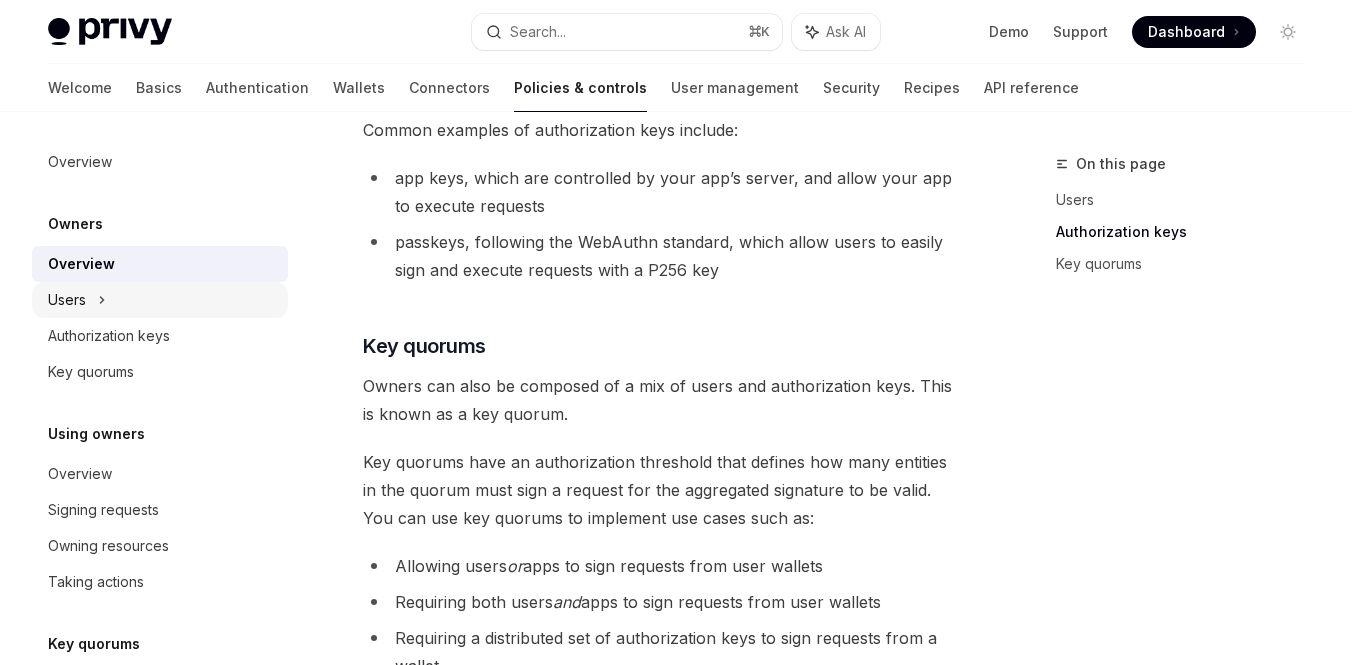 click on "Users" at bounding box center [160, 300] 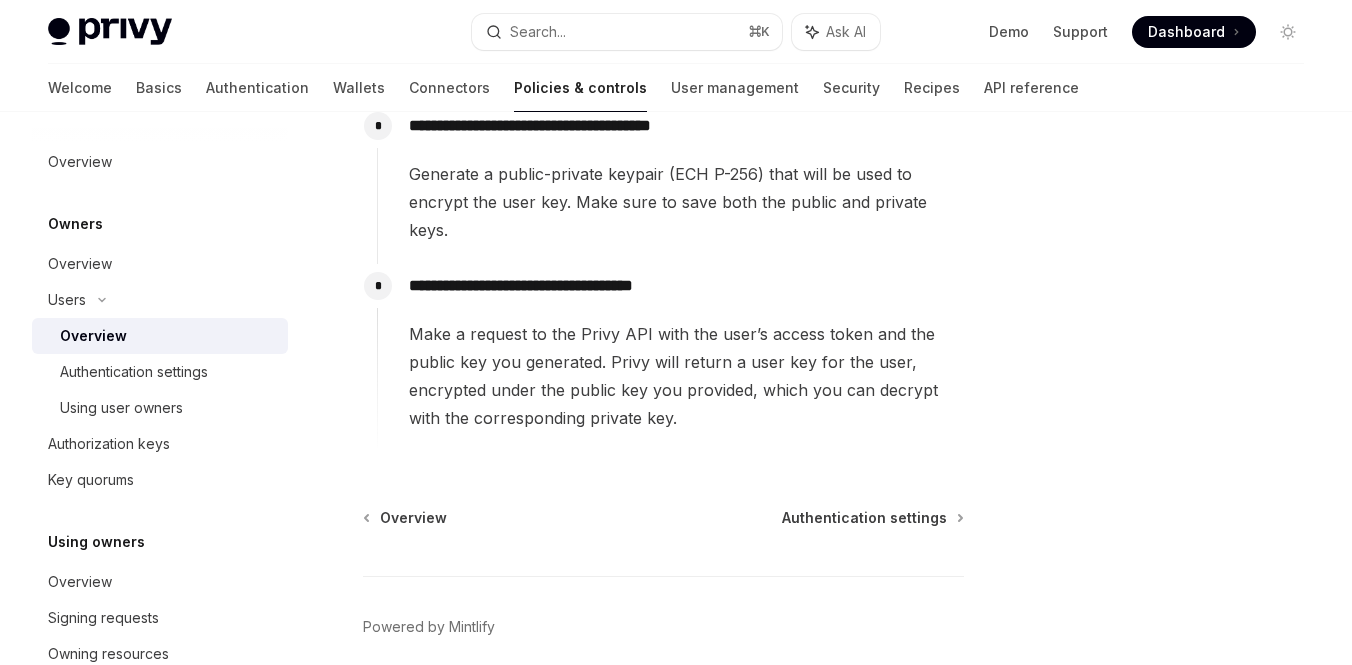 scroll, scrollTop: 1037, scrollLeft: 0, axis: vertical 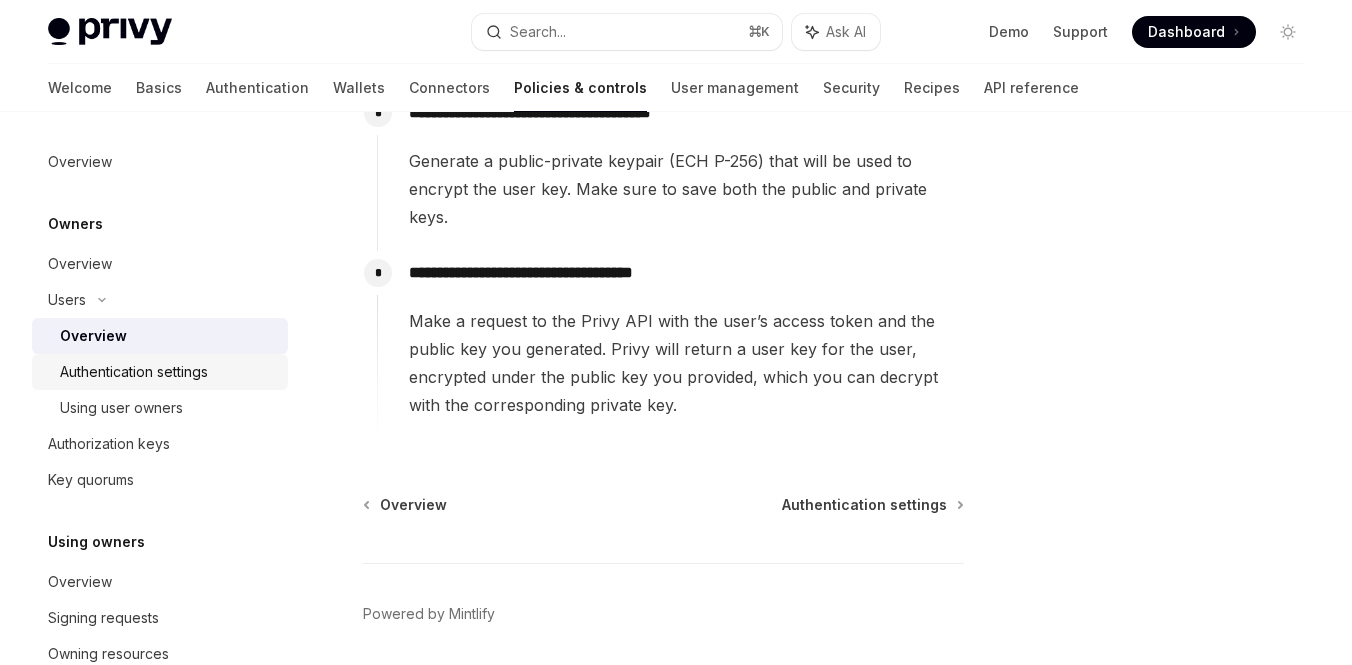 click on "Authentication settings" at bounding box center [134, 372] 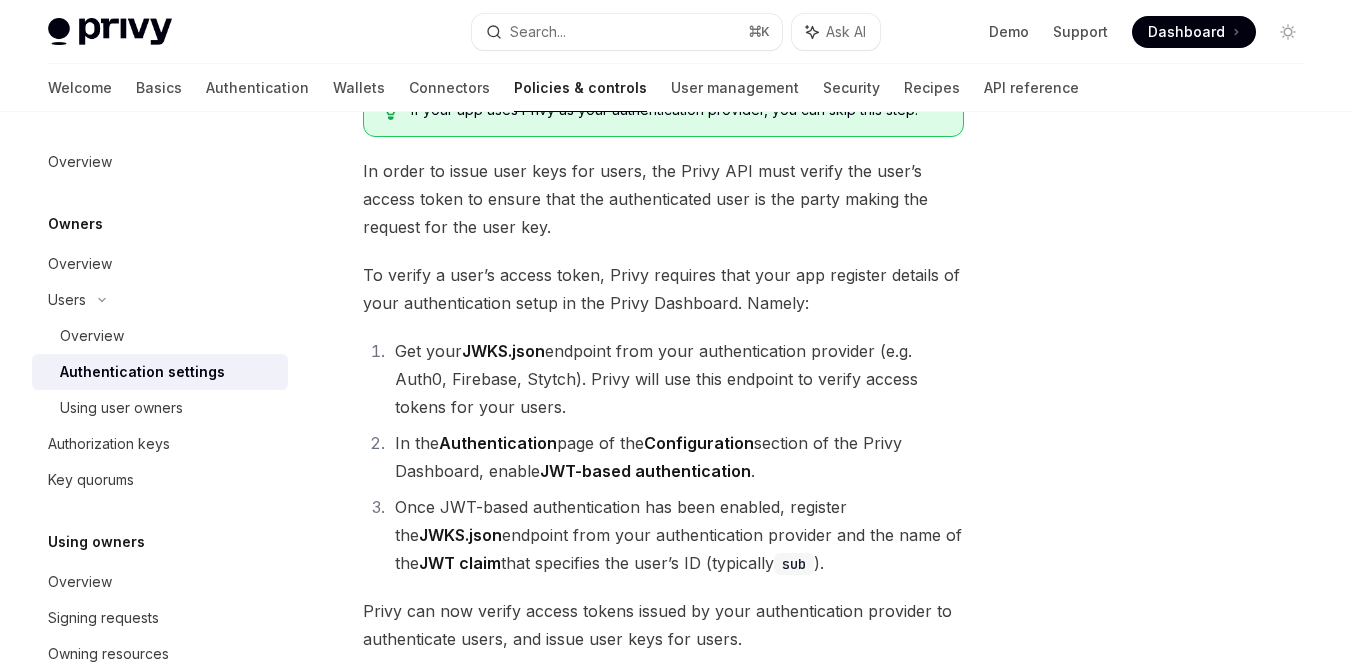 scroll, scrollTop: 174, scrollLeft: 0, axis: vertical 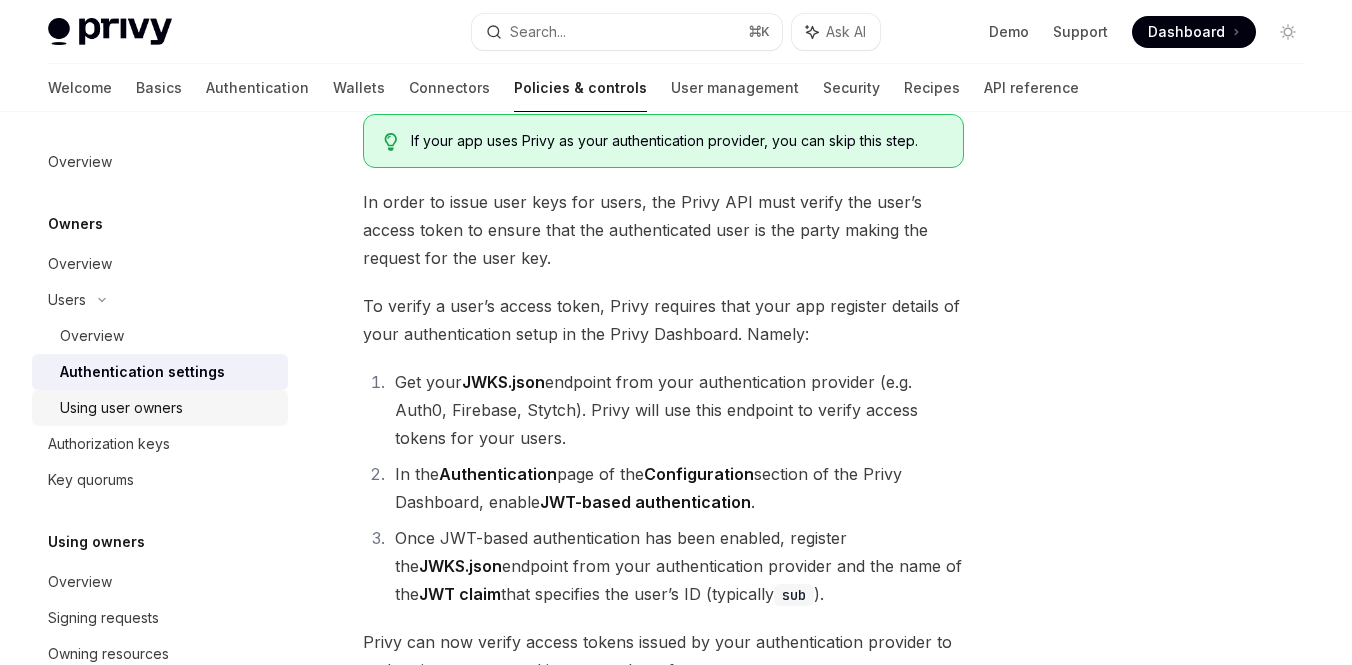 click on "Using user owners" at bounding box center (168, 408) 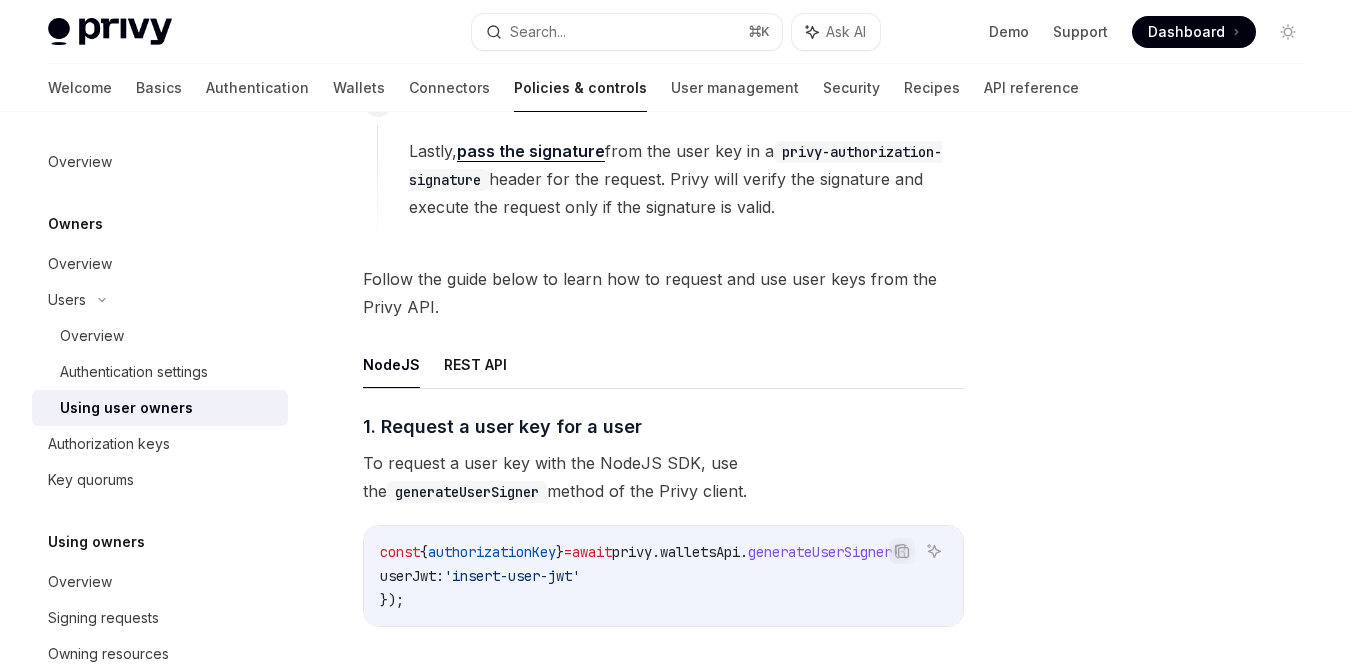 scroll, scrollTop: 653, scrollLeft: 0, axis: vertical 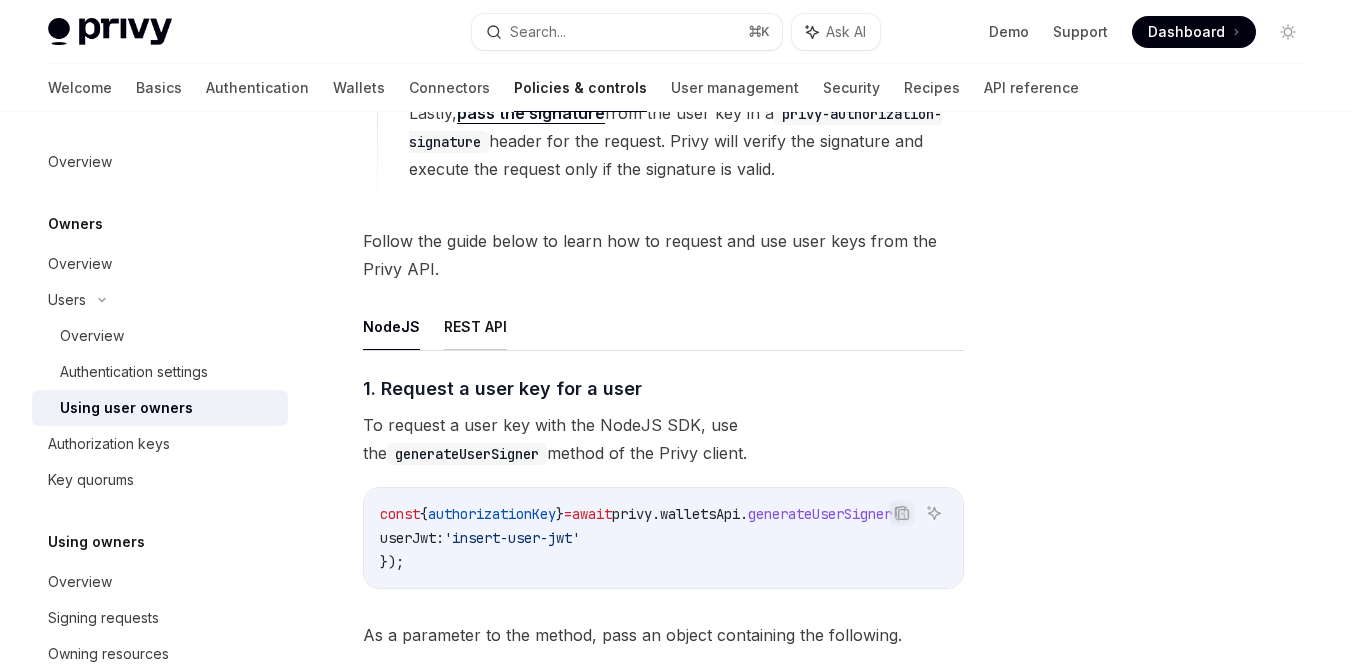 click on "REST API" at bounding box center (475, 326) 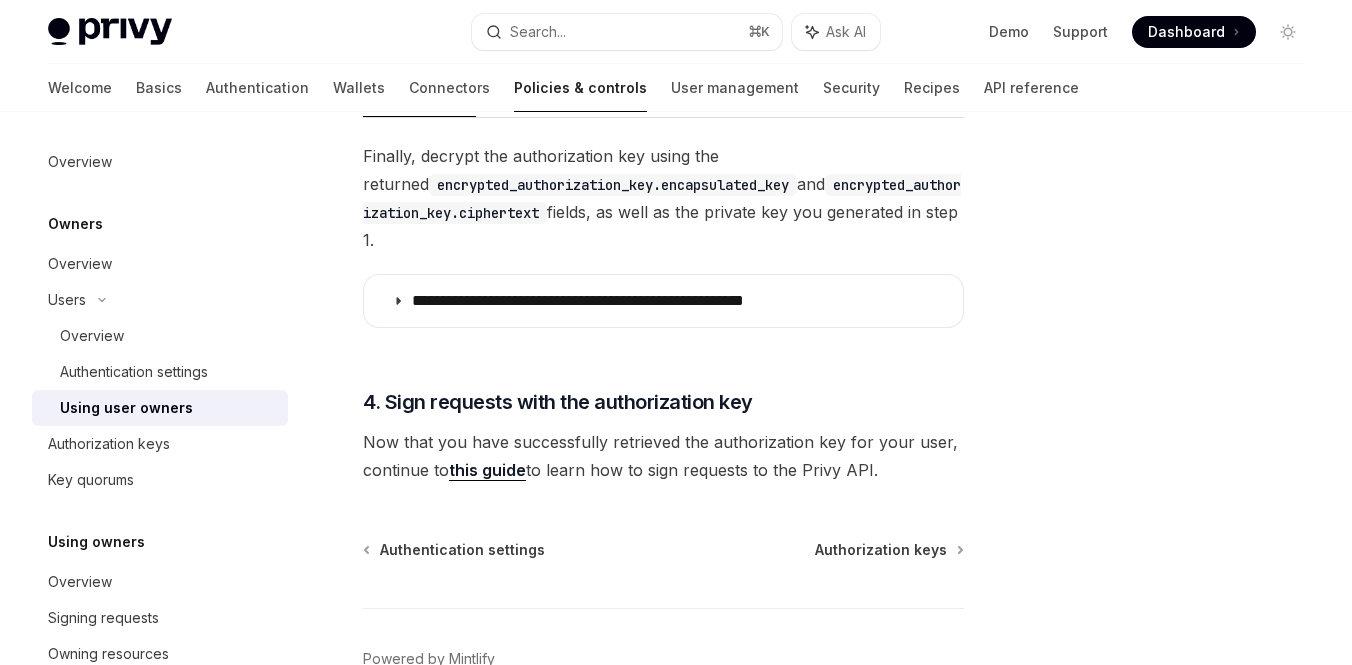 scroll, scrollTop: 2650, scrollLeft: 0, axis: vertical 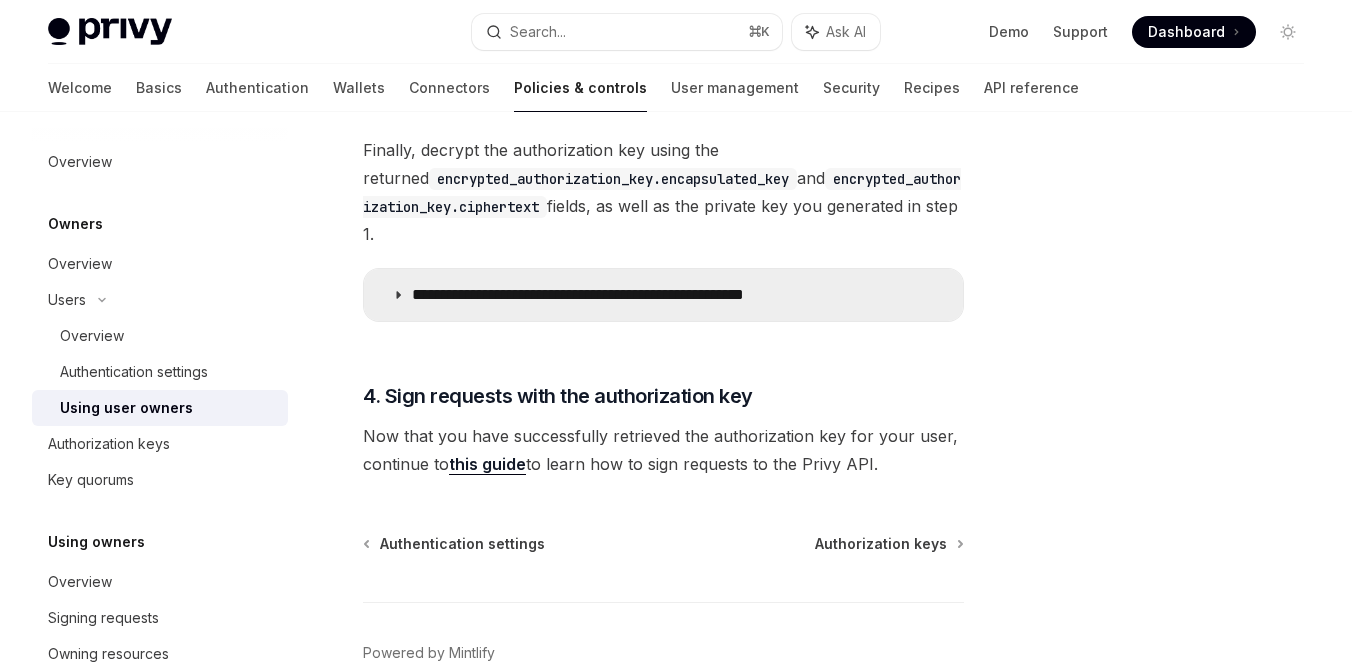click on "**********" at bounding box center (632, 295) 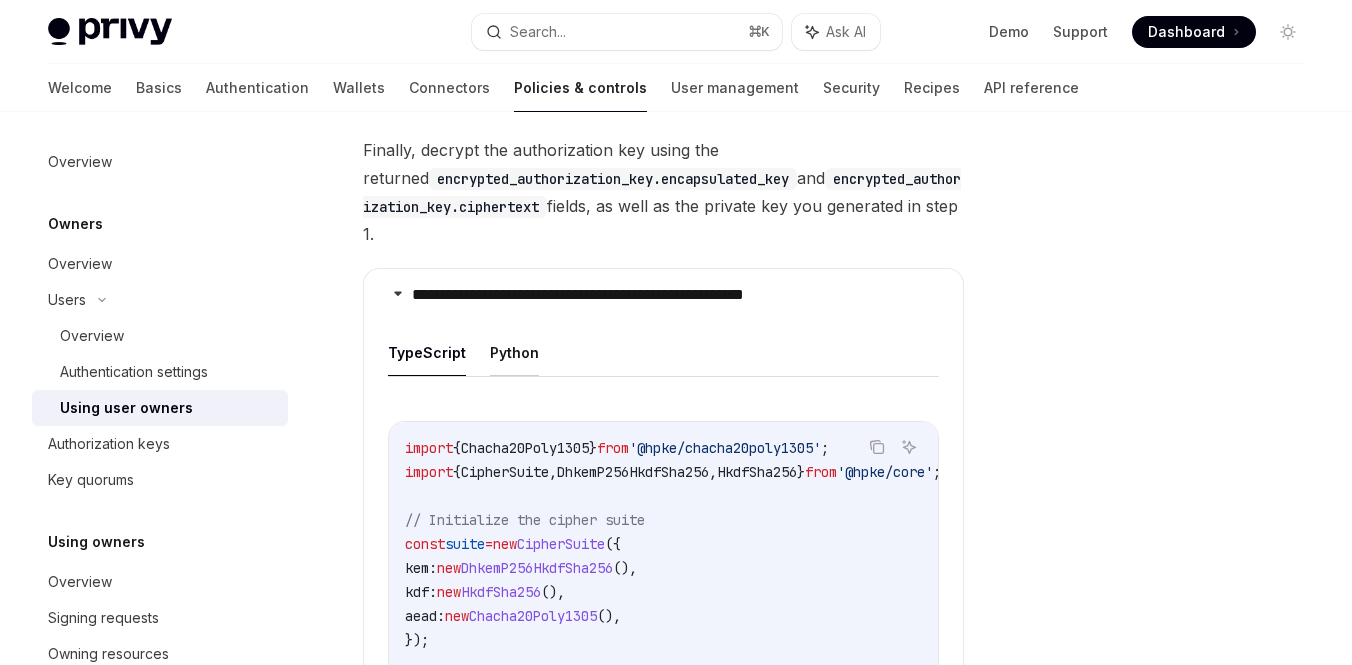 click on "Python" at bounding box center (514, 352) 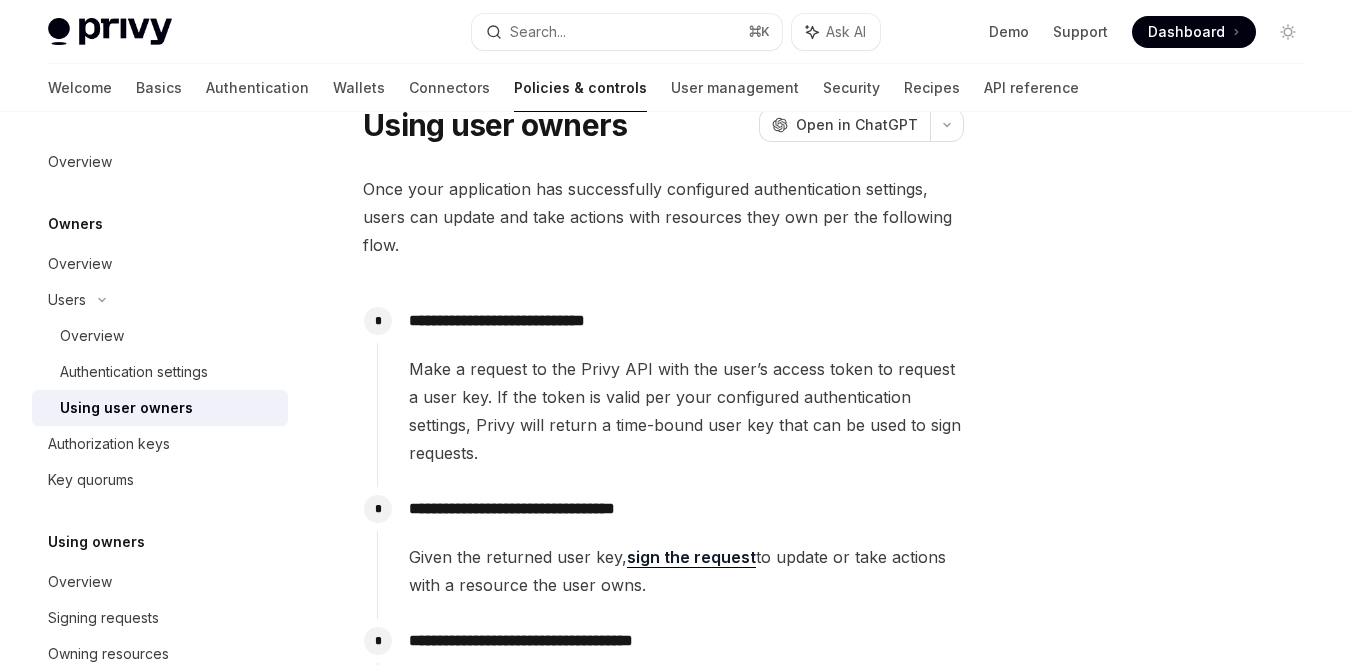 scroll, scrollTop: 0, scrollLeft: 0, axis: both 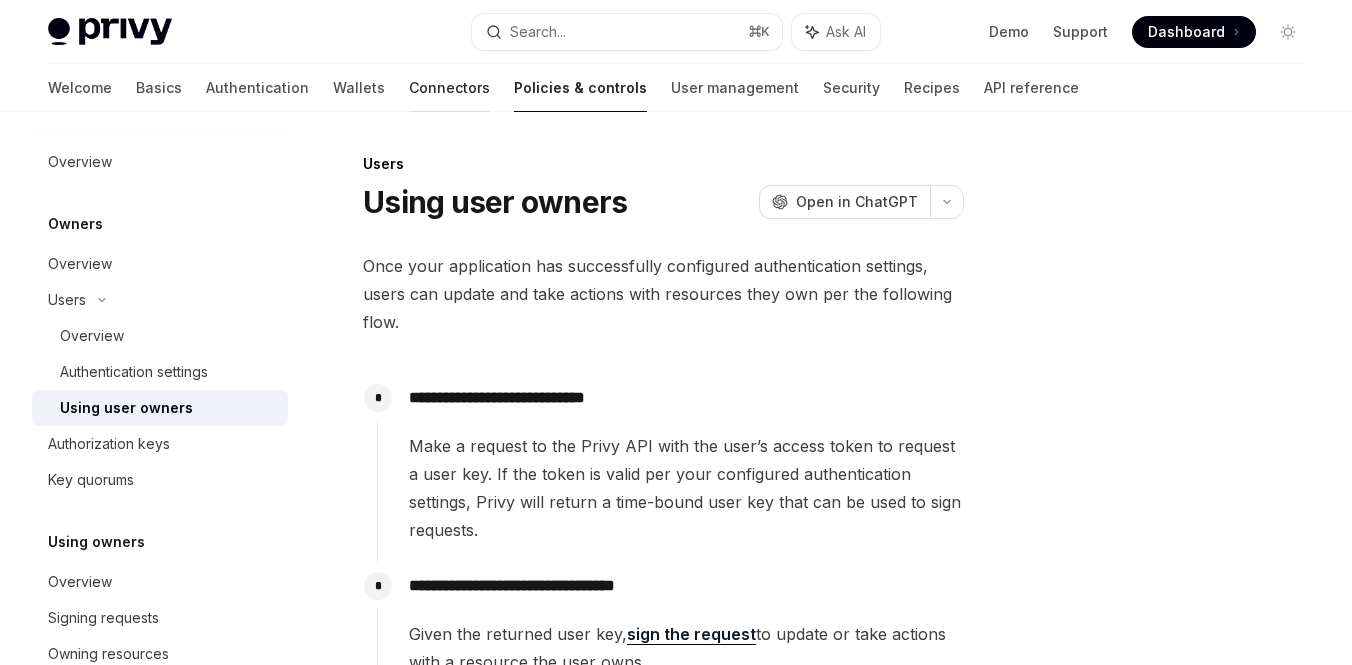 click on "Connectors" at bounding box center (449, 88) 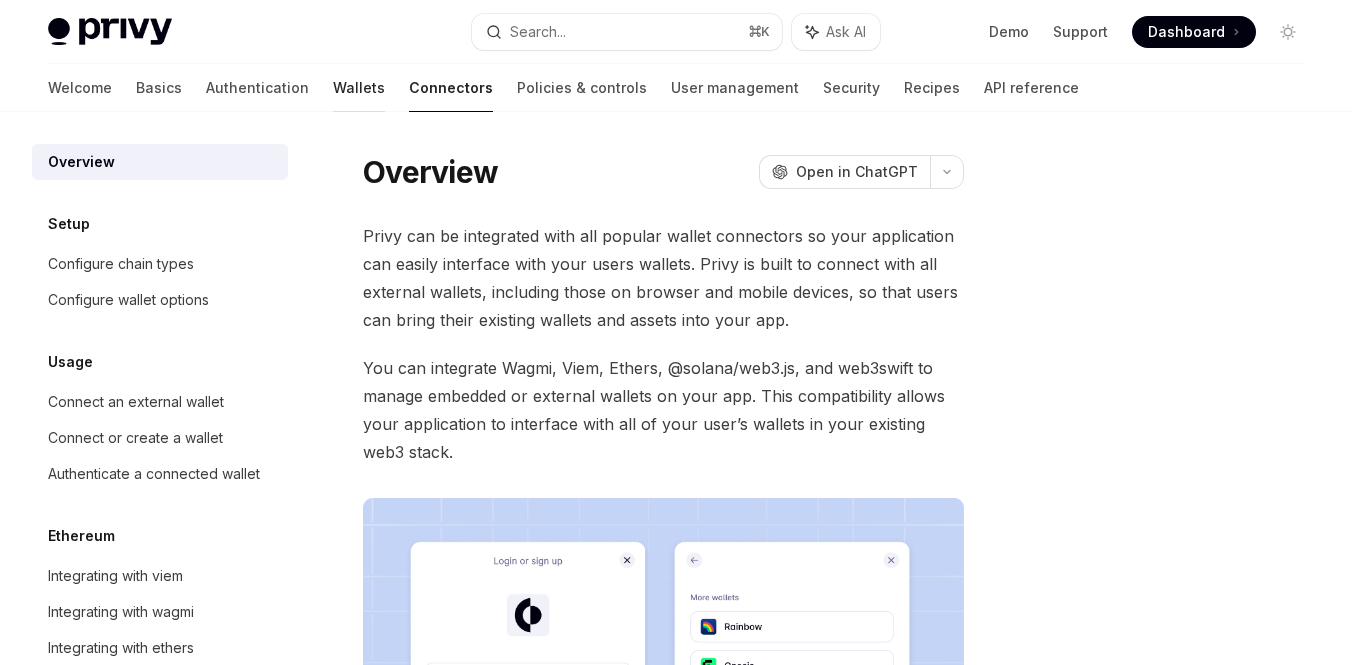 click on "Wallets" at bounding box center [359, 88] 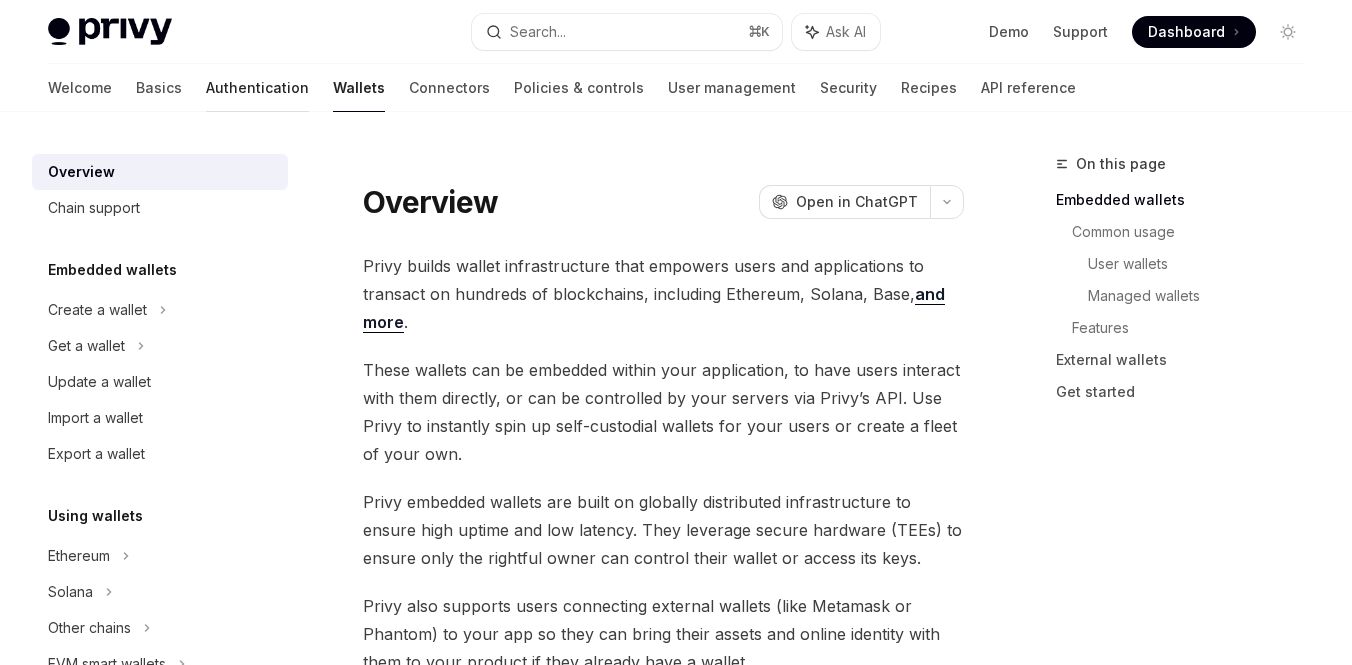 click on "Authentication" at bounding box center [257, 88] 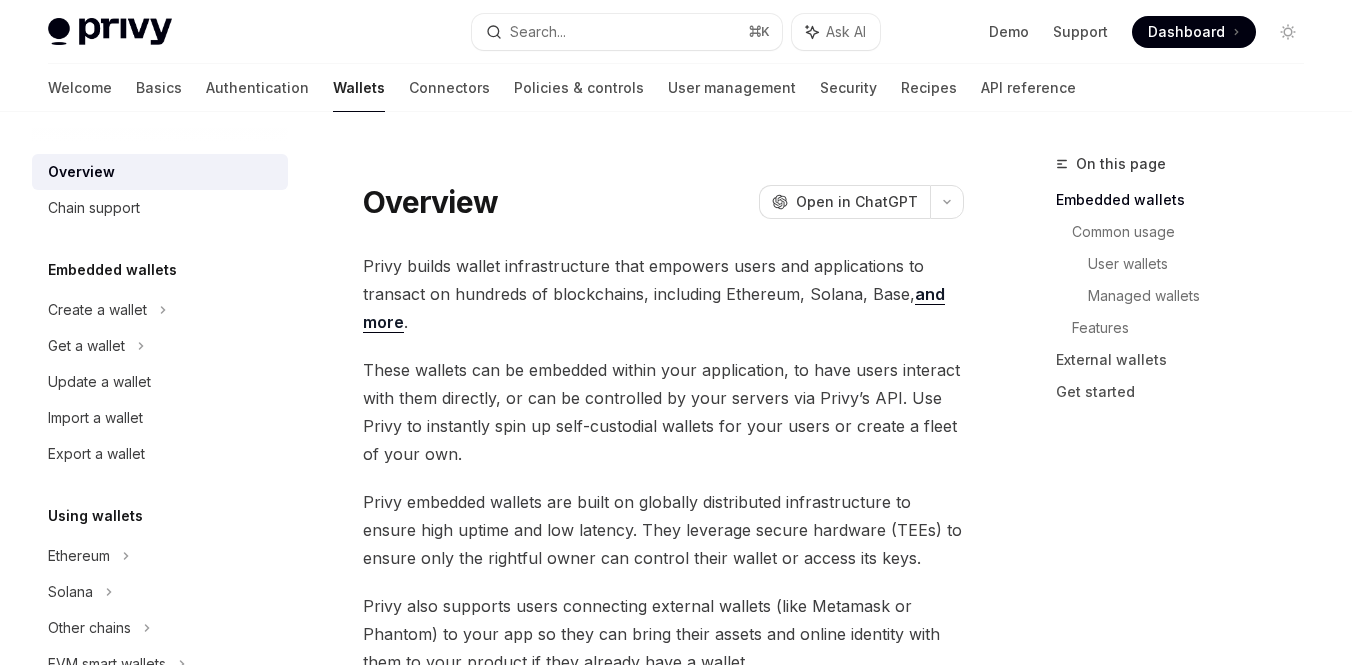 type on "*" 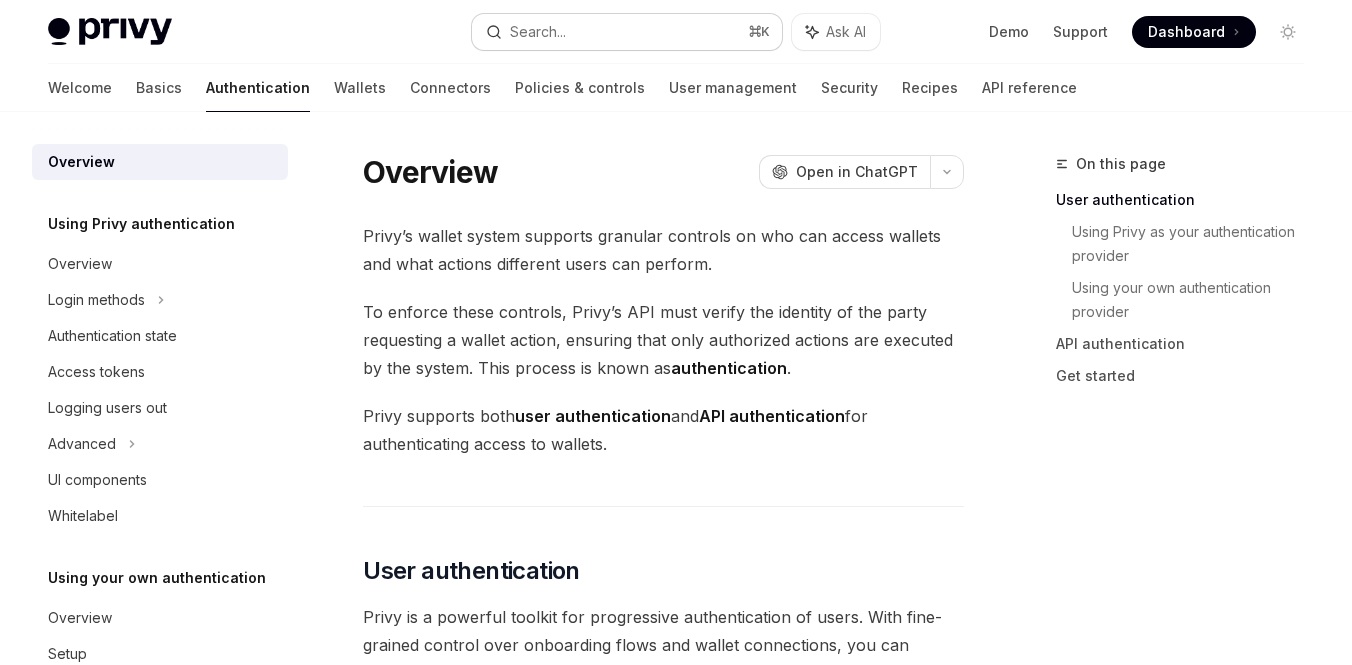 click on "Search..." at bounding box center (538, 32) 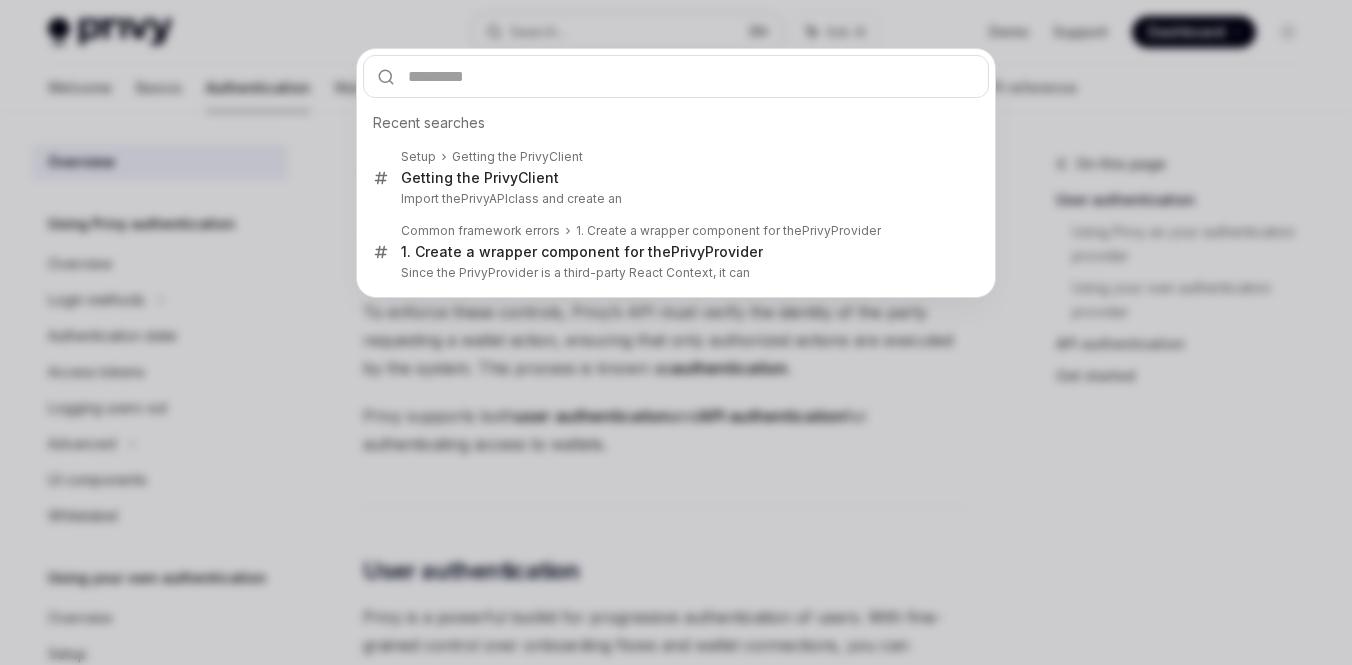 type on "*****" 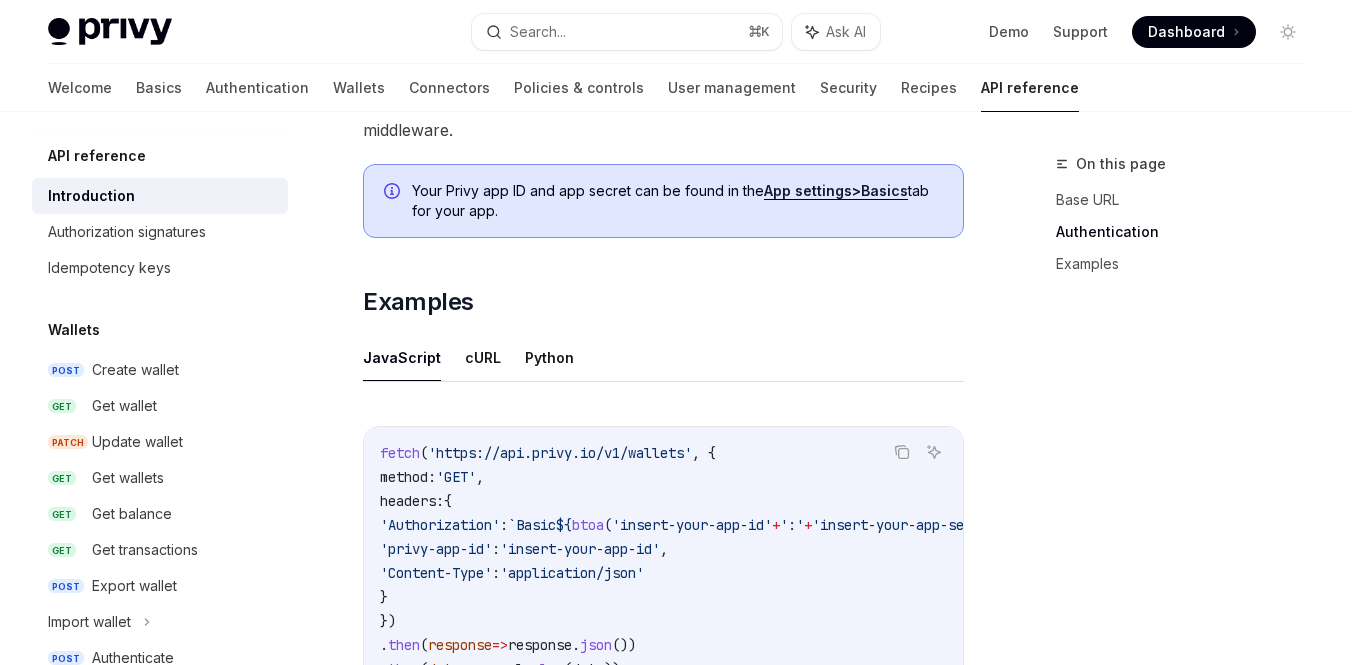 scroll, scrollTop: 1199, scrollLeft: 0, axis: vertical 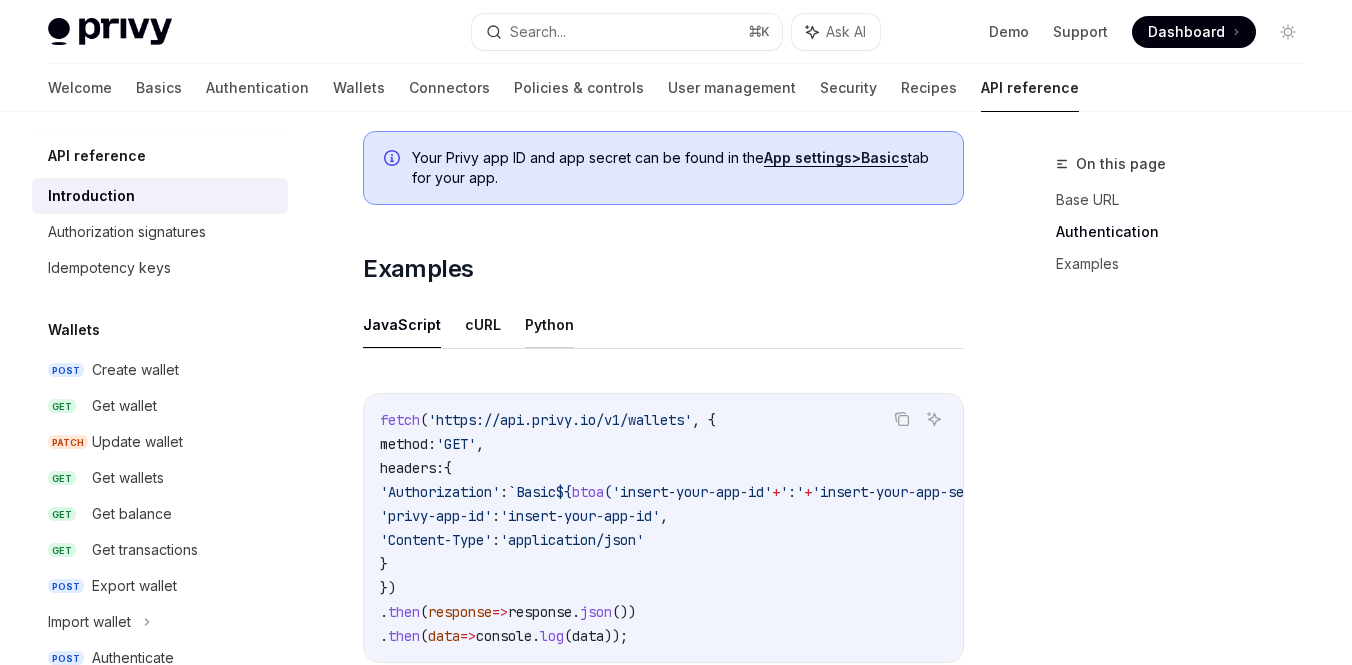 click on "Python" at bounding box center [549, 324] 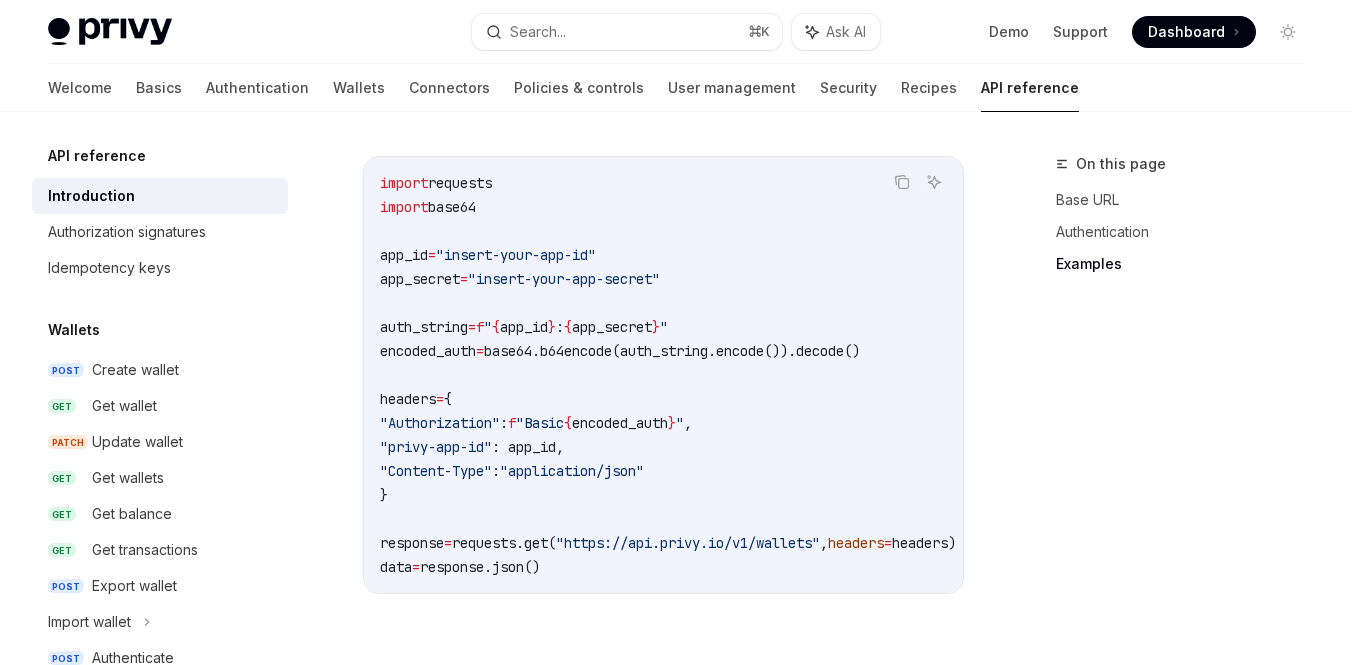 scroll, scrollTop: 1455, scrollLeft: 0, axis: vertical 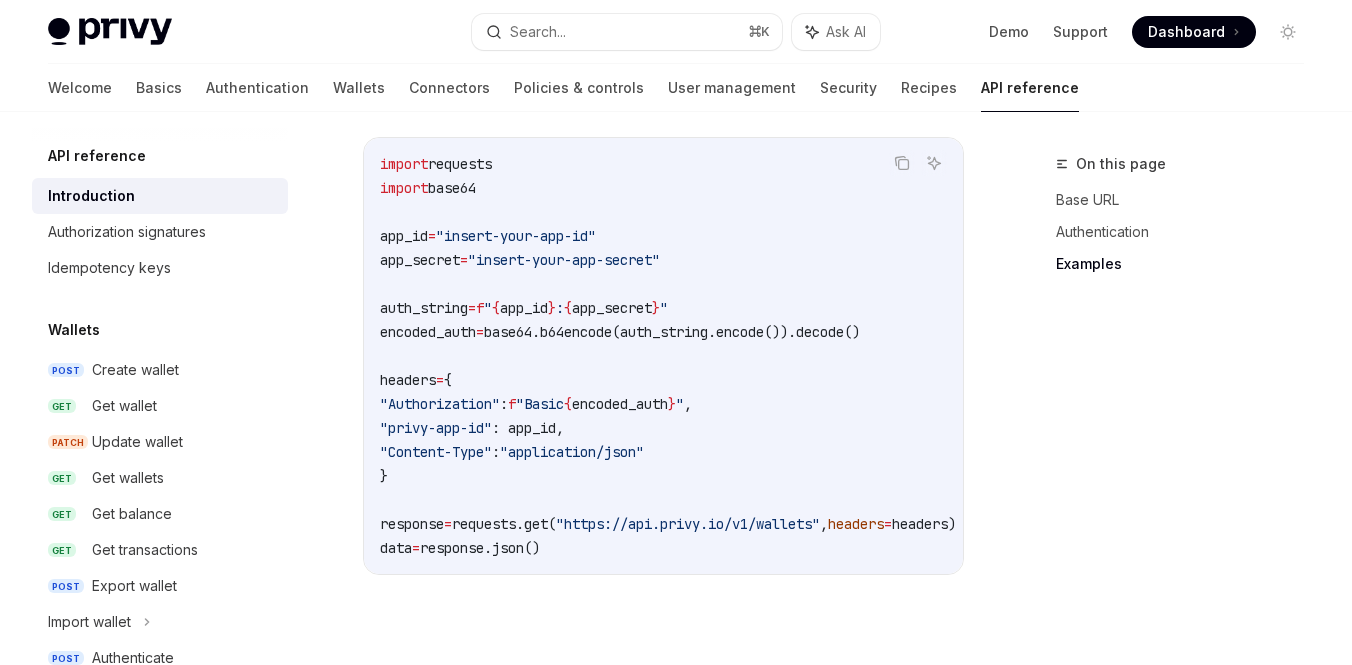 drag, startPoint x: 421, startPoint y: 427, endPoint x: 525, endPoint y: 425, distance: 104.019226 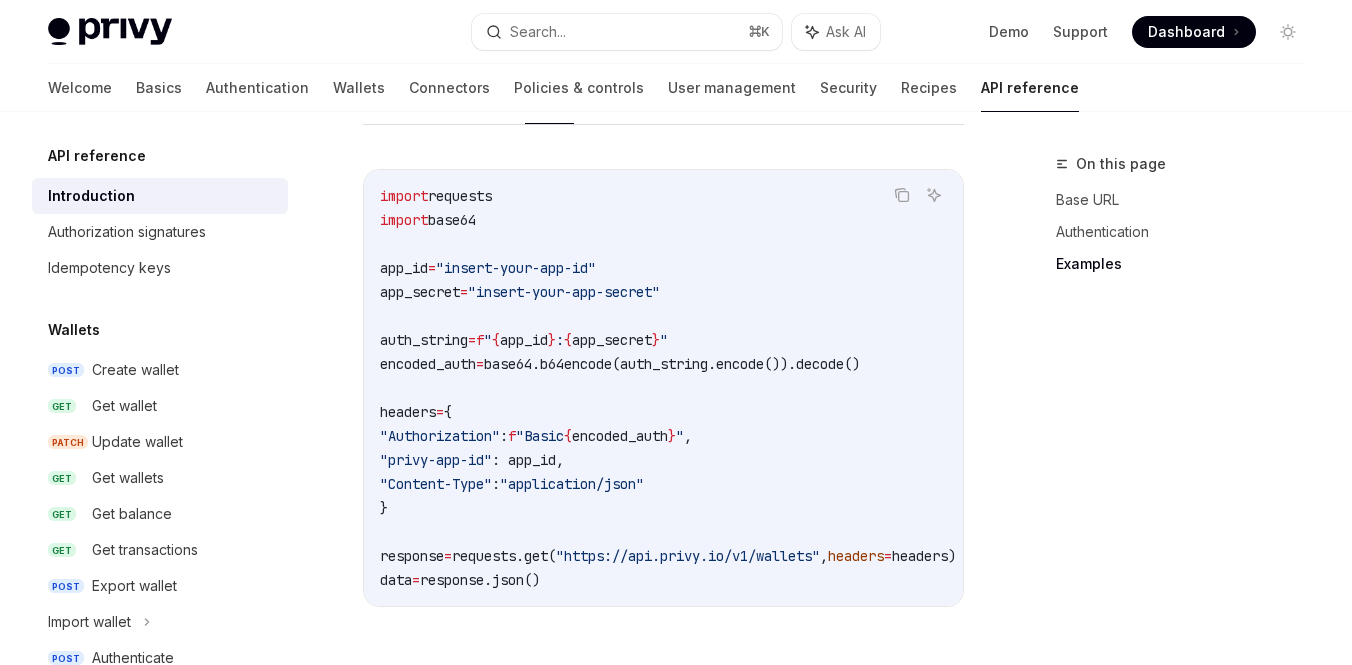 scroll, scrollTop: 1434, scrollLeft: 0, axis: vertical 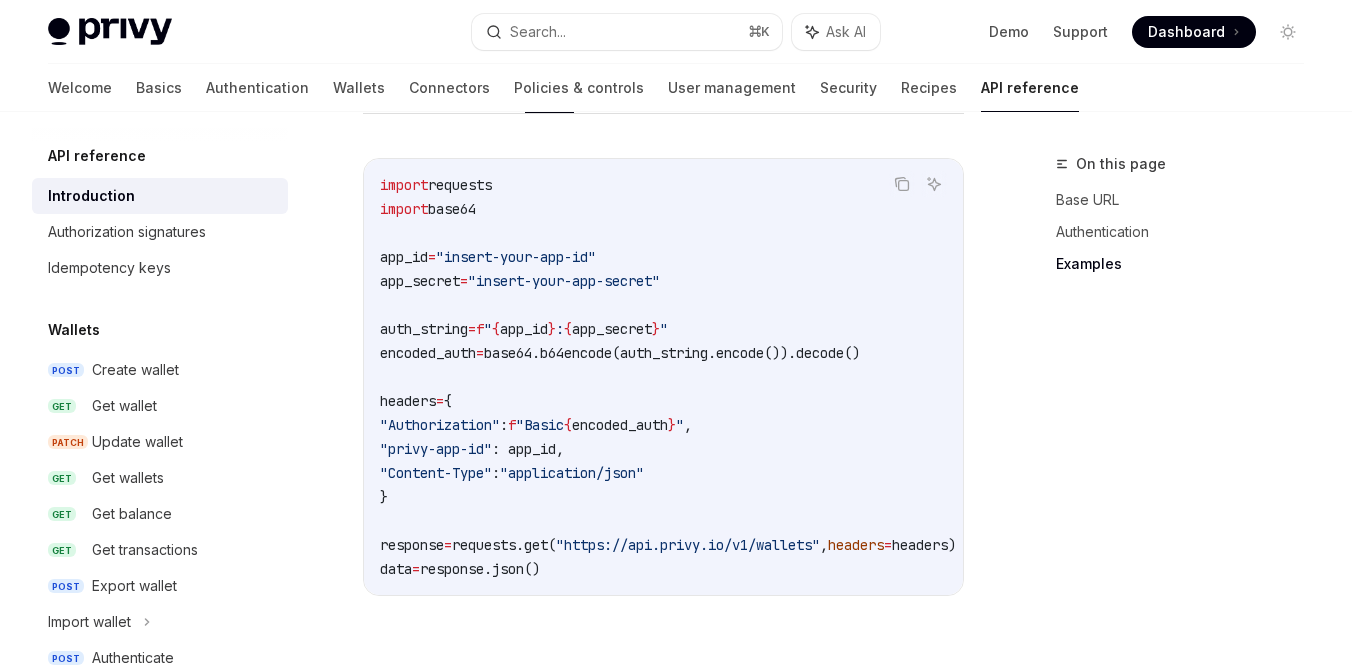 click on "auth_string" at bounding box center [424, 329] 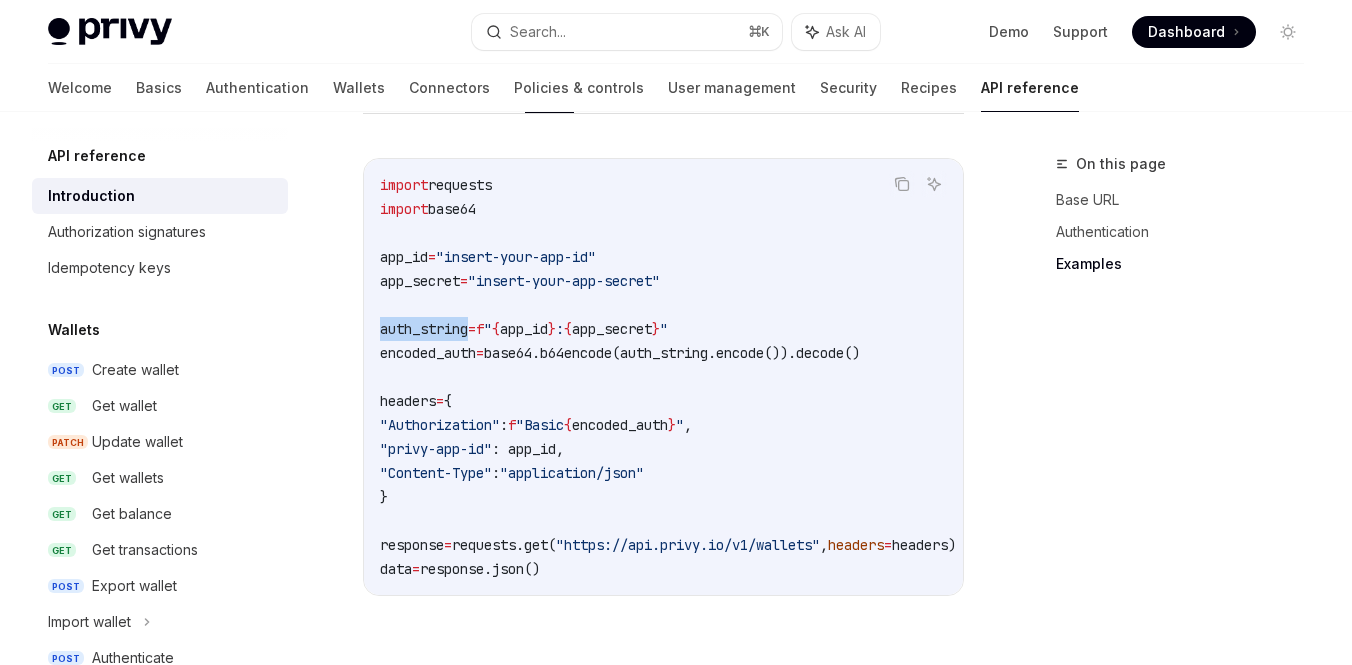 click on "auth_string" at bounding box center [424, 329] 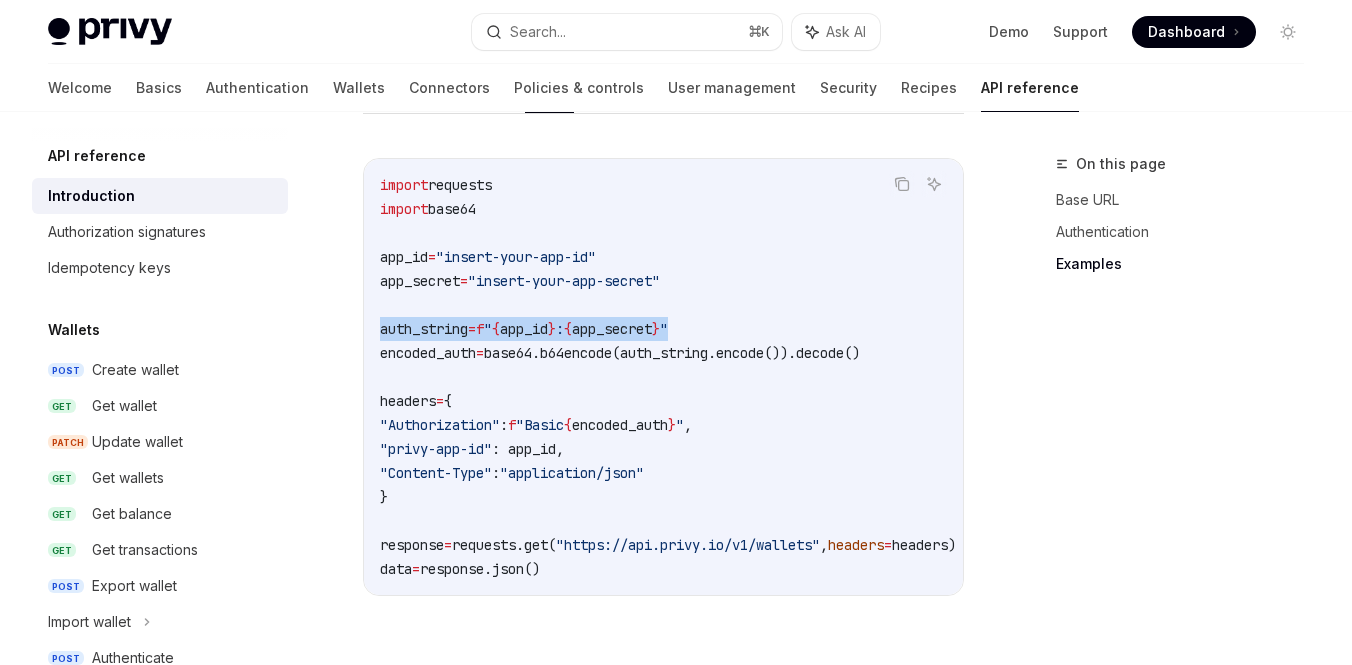 drag, startPoint x: 711, startPoint y: 324, endPoint x: 381, endPoint y: 324, distance: 330 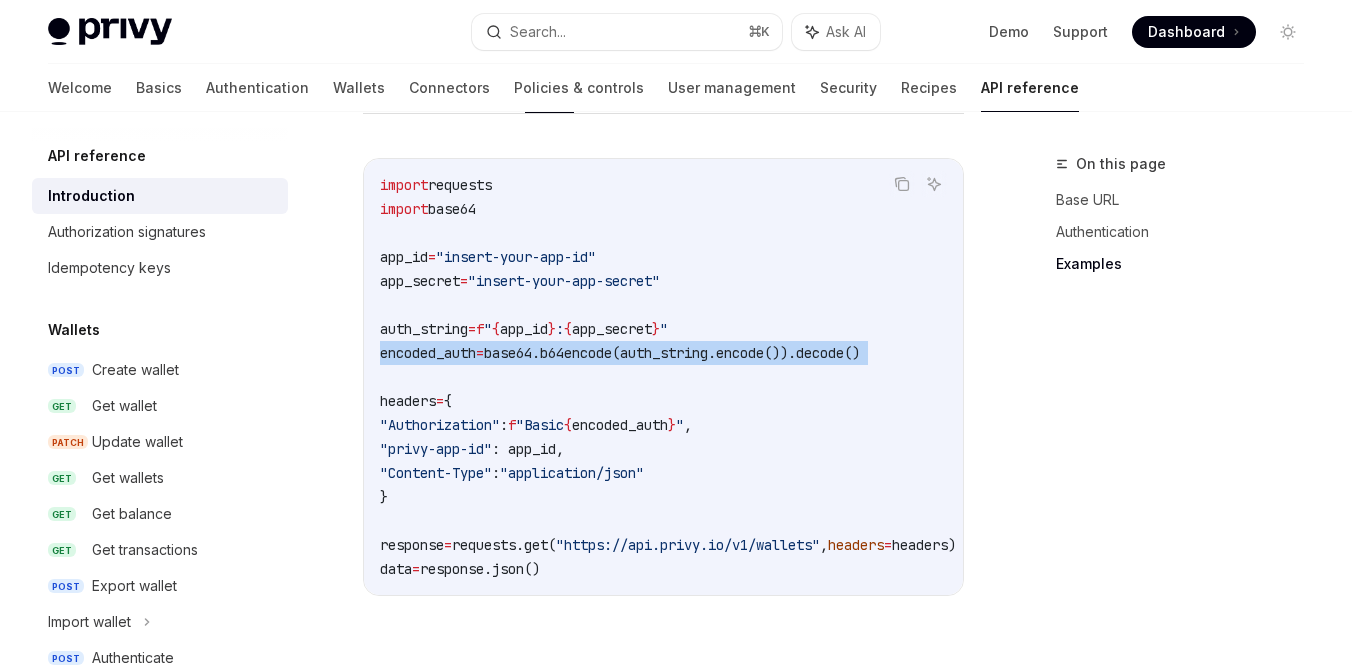 drag, startPoint x: 381, startPoint y: 351, endPoint x: 910, endPoint y: 365, distance: 529.18524 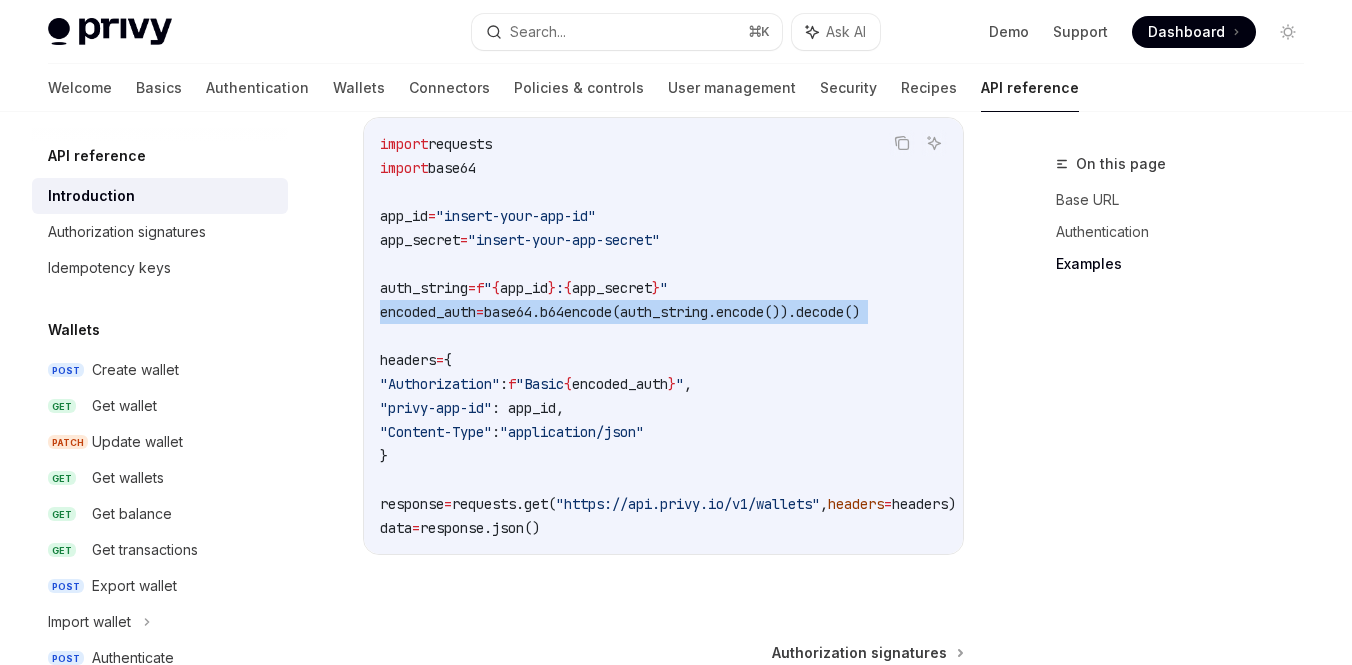 scroll, scrollTop: 1480, scrollLeft: 0, axis: vertical 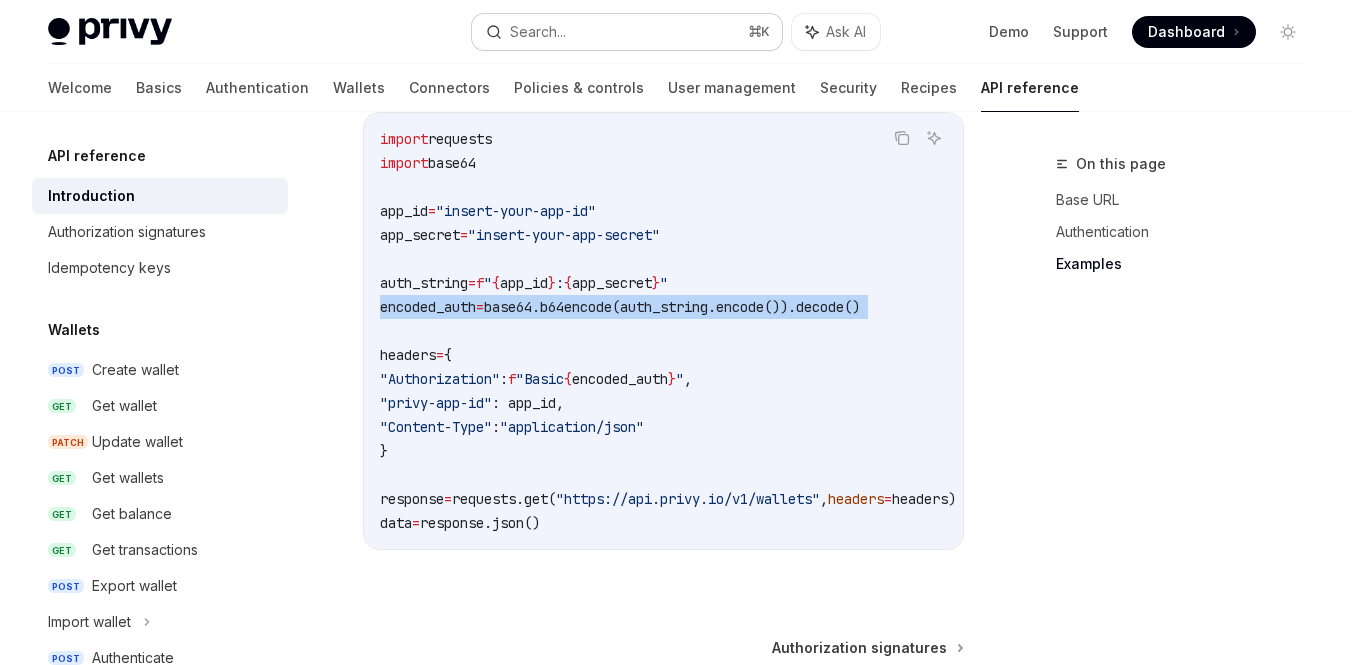 type 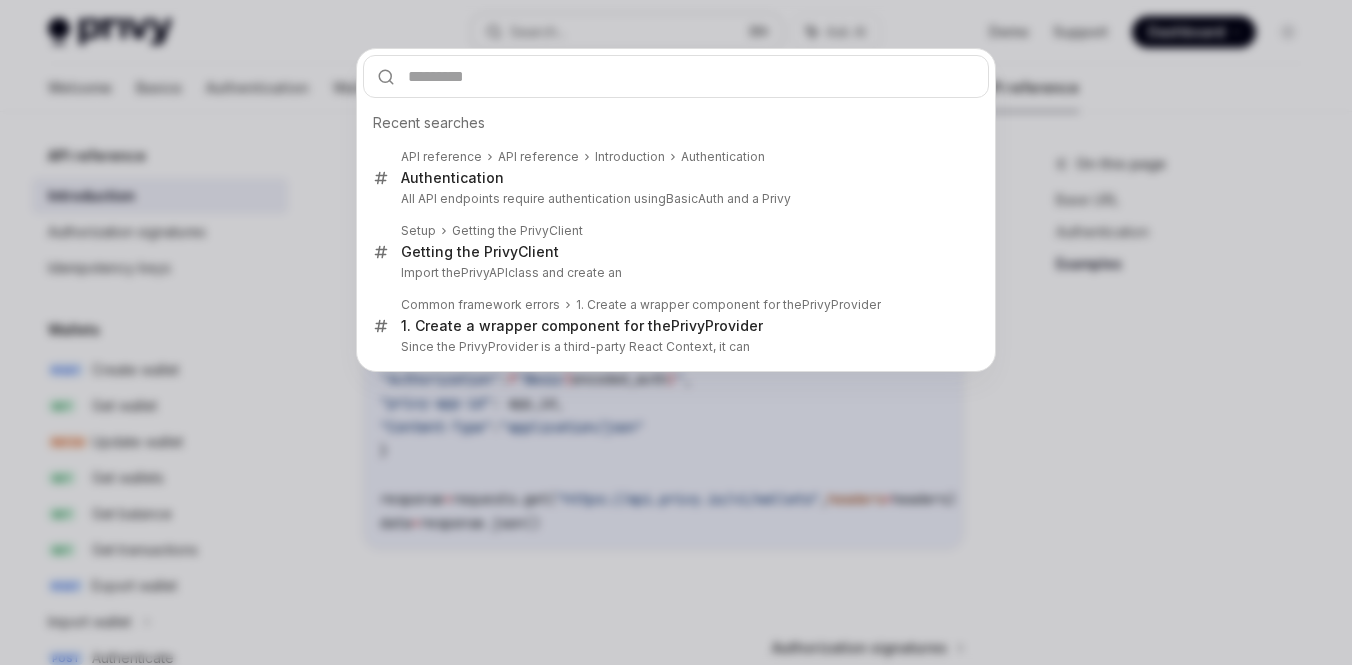 type on "**********" 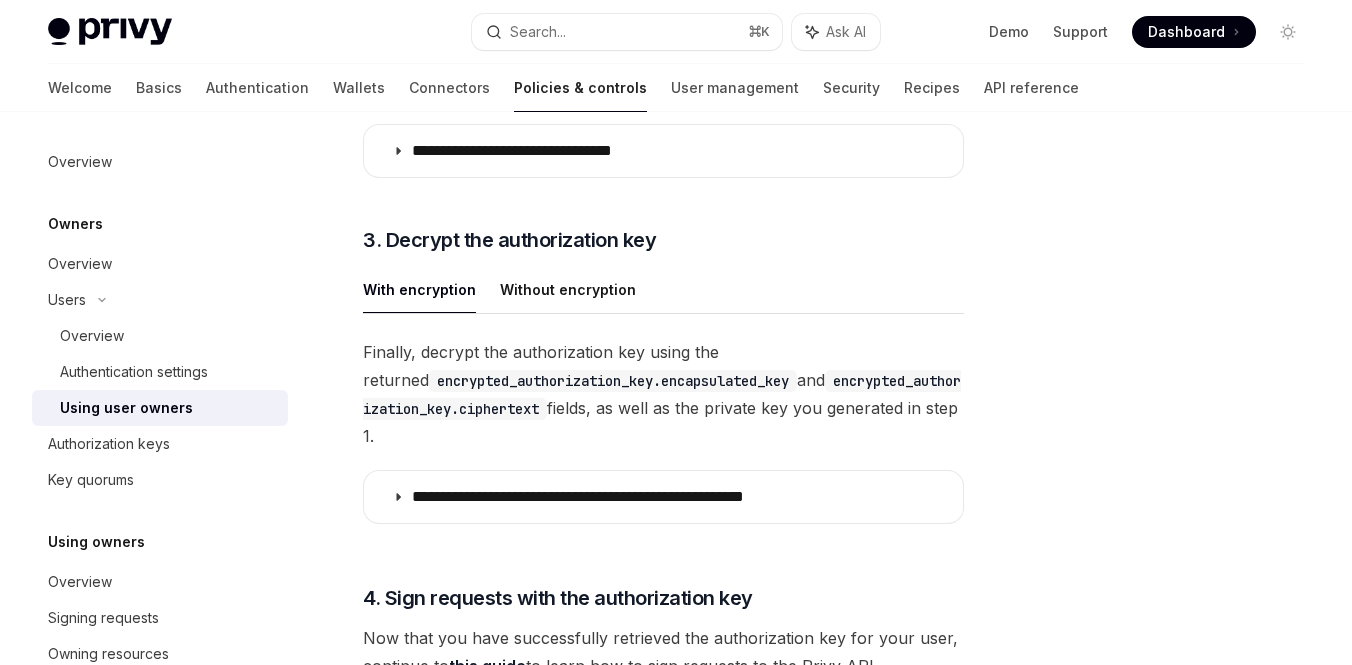 scroll, scrollTop: 2442, scrollLeft: 0, axis: vertical 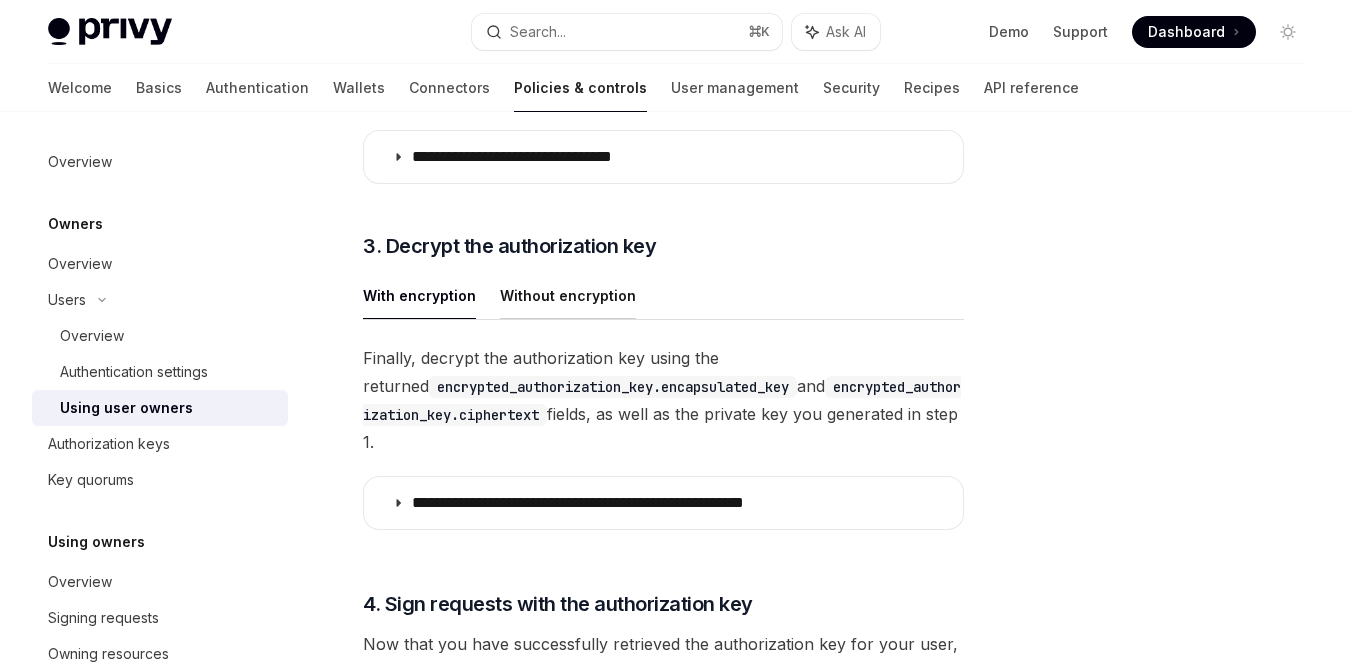 click on "Without encryption" at bounding box center [568, 295] 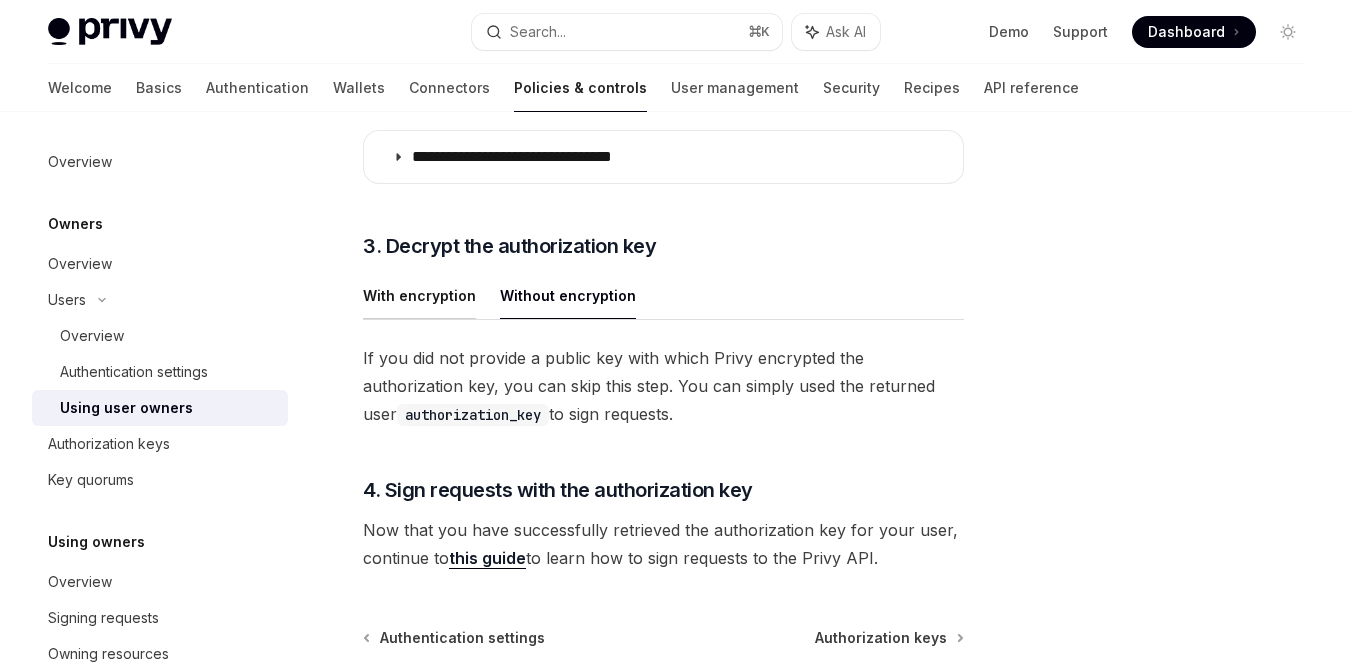 click on "With encryption" at bounding box center [419, 295] 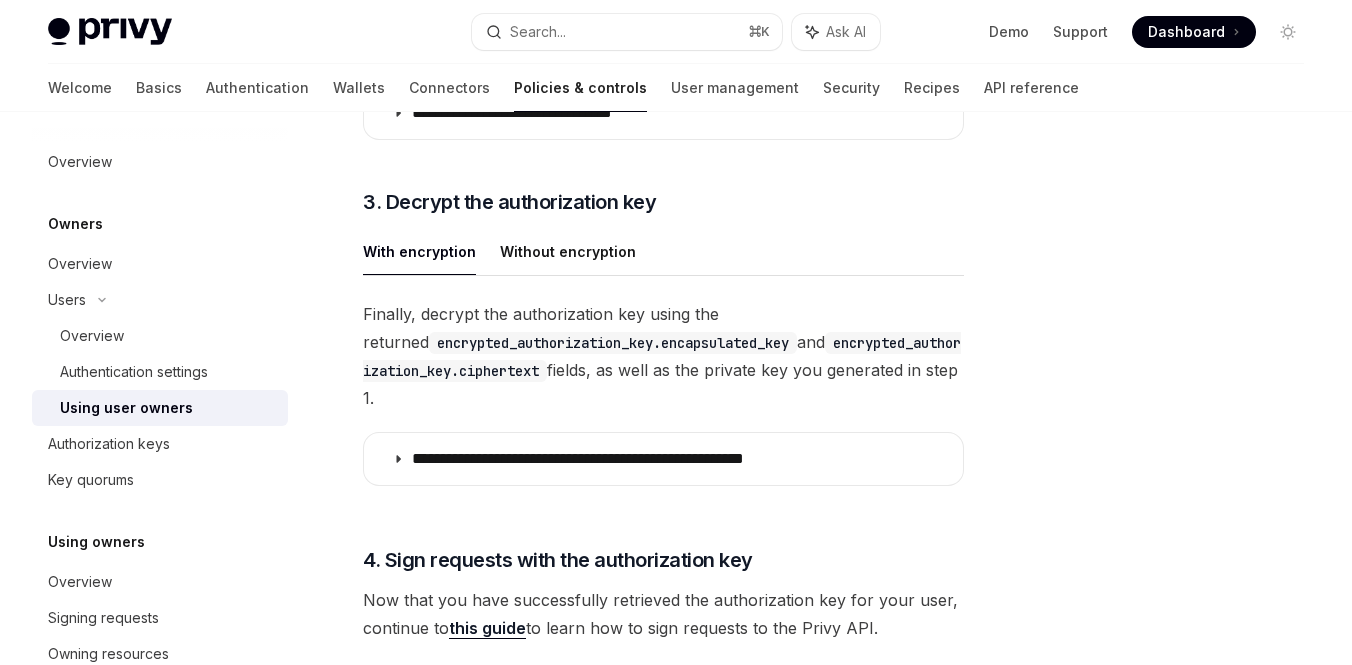 scroll, scrollTop: 2487, scrollLeft: 0, axis: vertical 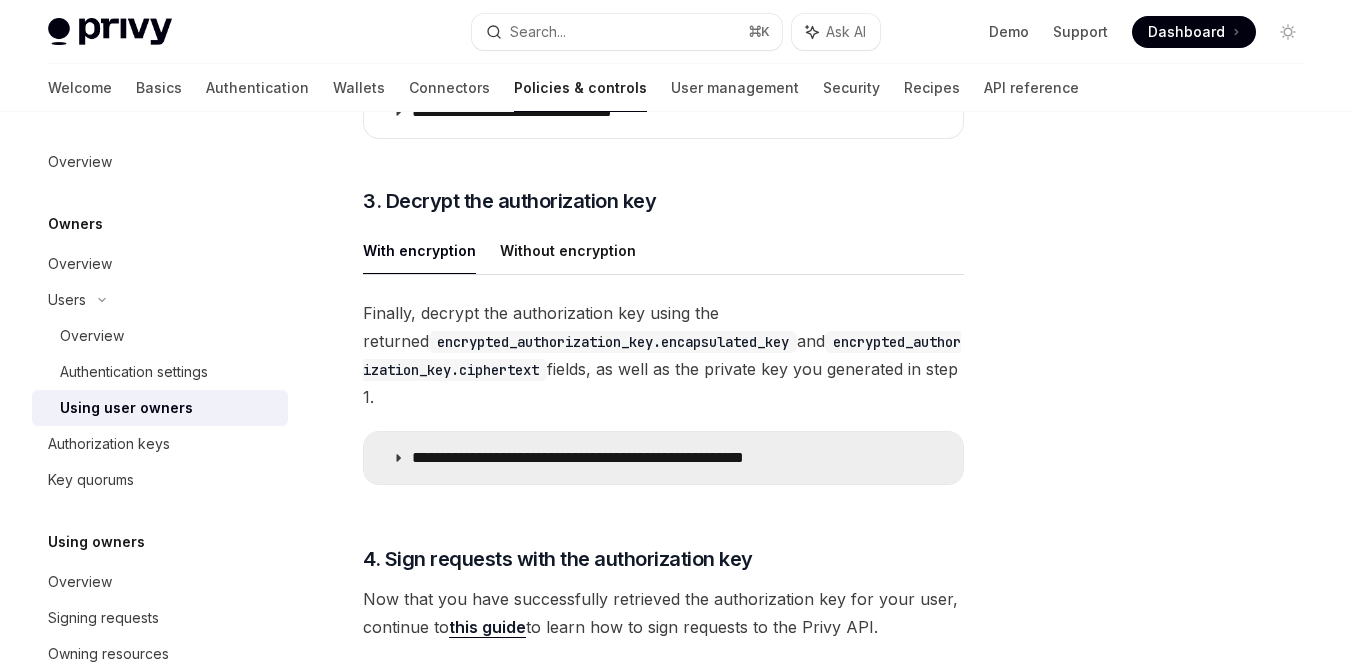 click on "**********" at bounding box center [632, 458] 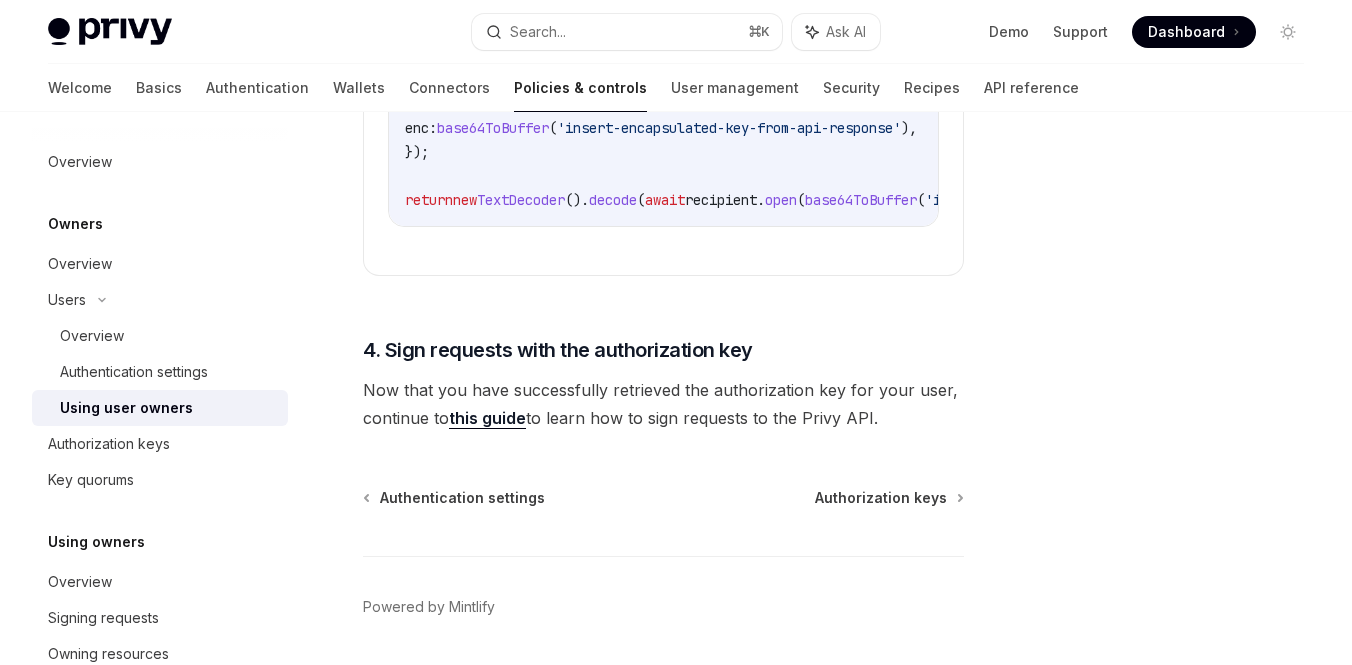 scroll, scrollTop: 3685, scrollLeft: 0, axis: vertical 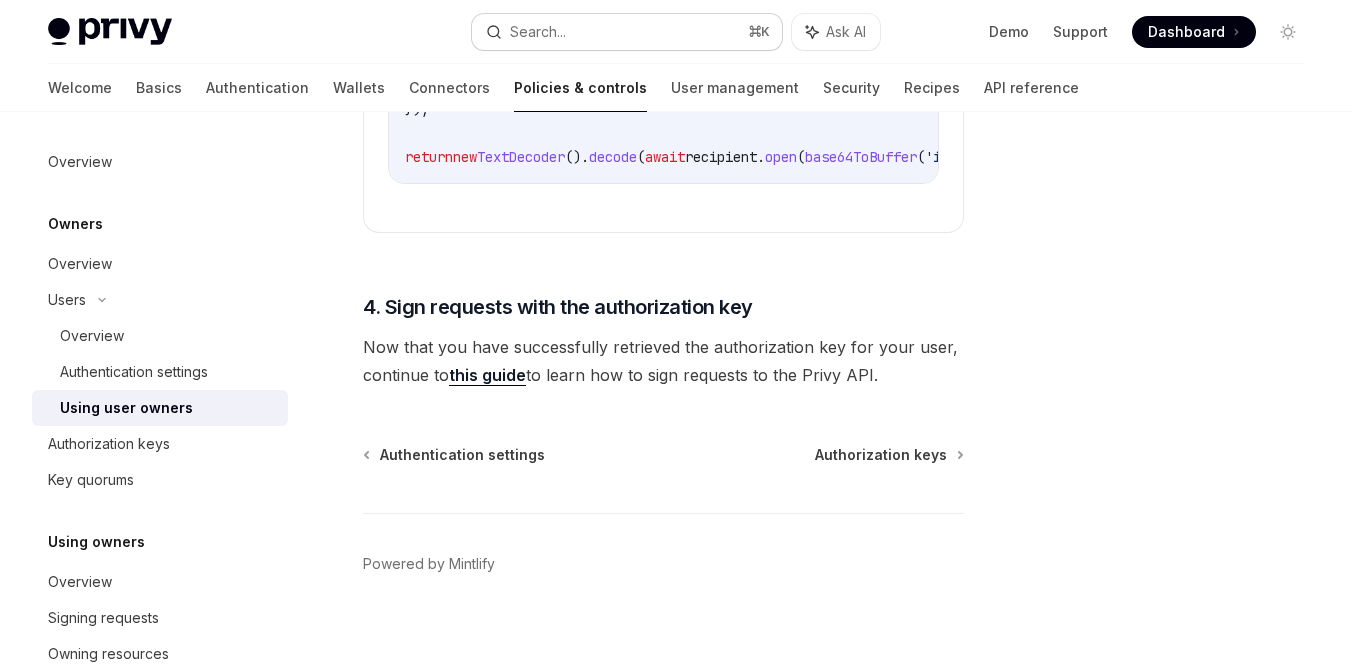 click on "Search... ⌘ K" at bounding box center [627, 32] 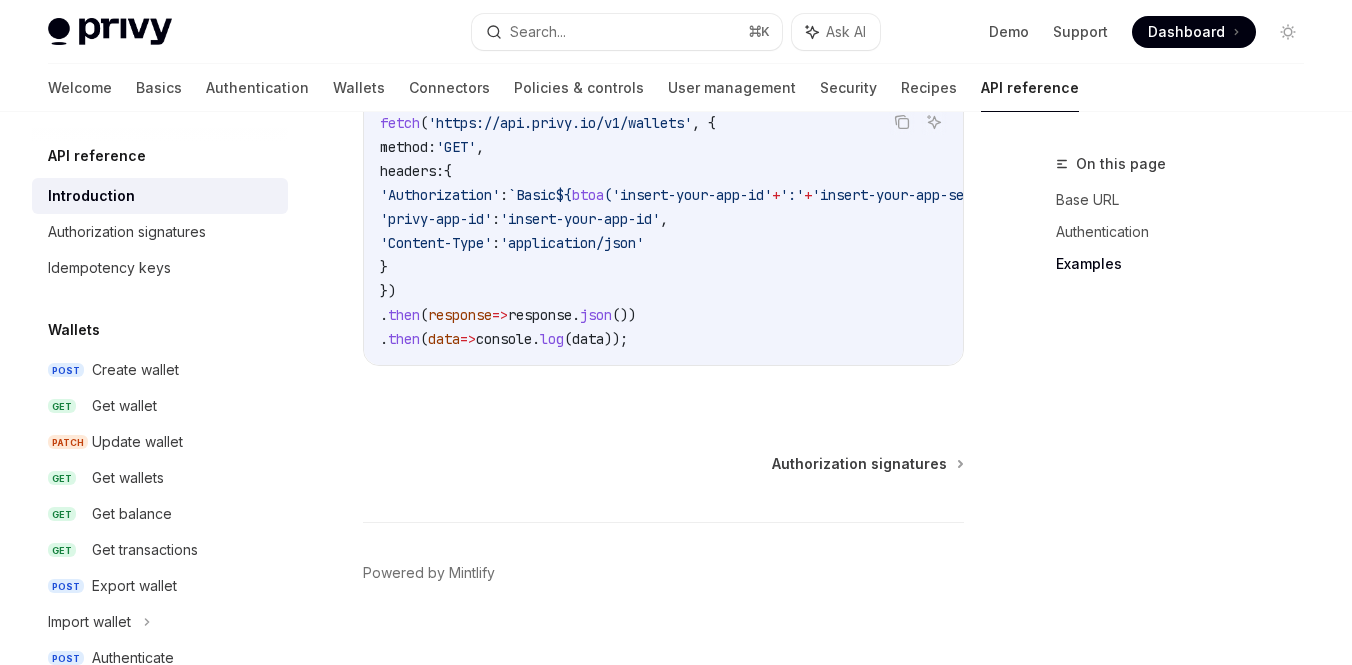 scroll, scrollTop: 1485, scrollLeft: 0, axis: vertical 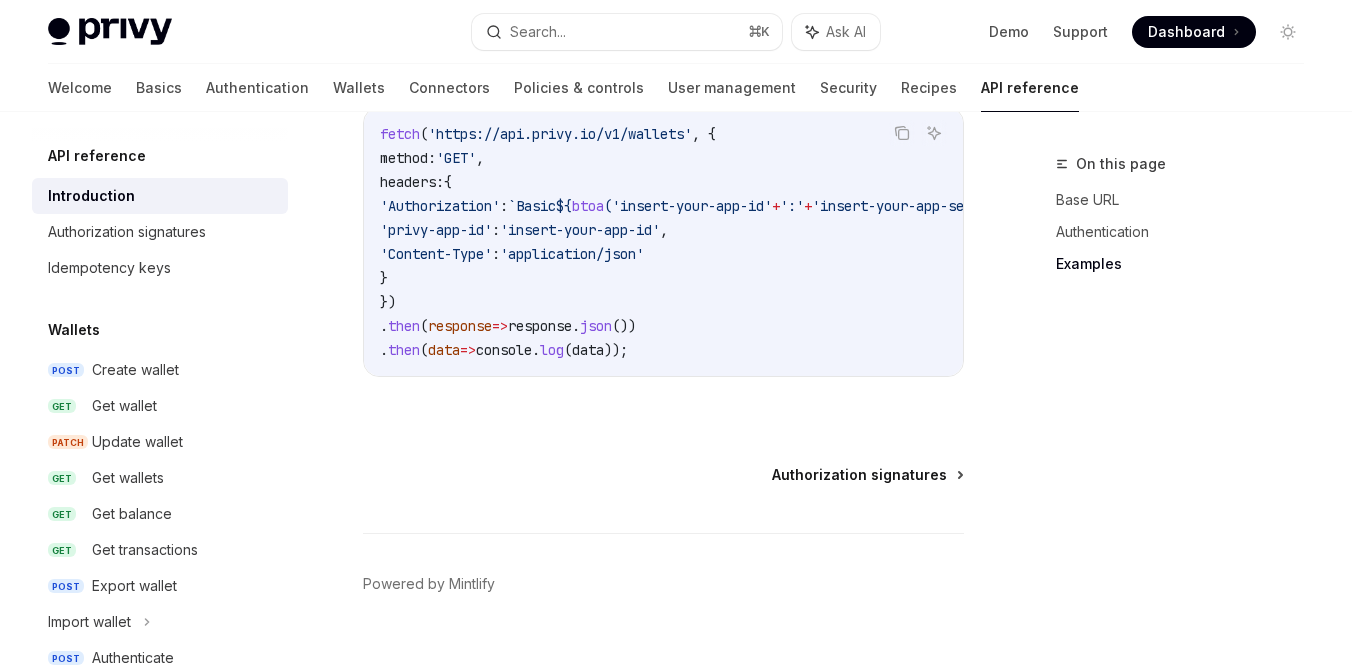 click on "Authorization signatures" at bounding box center (859, 475) 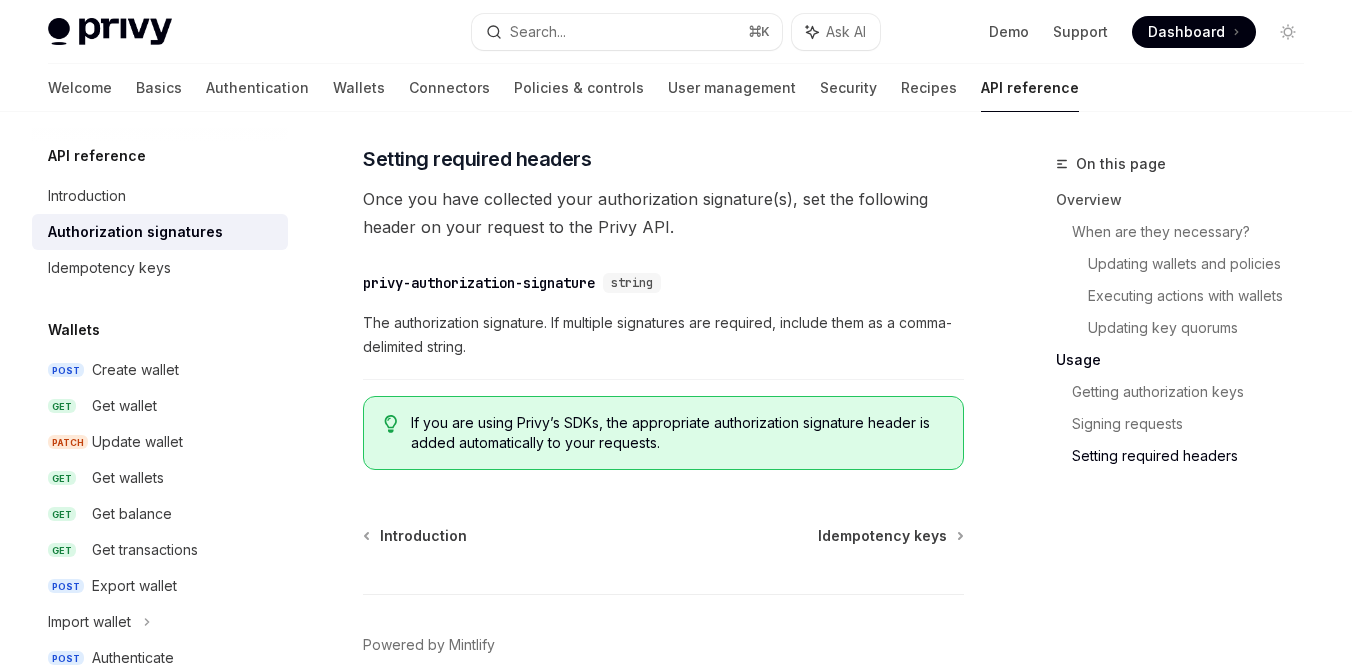 scroll, scrollTop: 3603, scrollLeft: 0, axis: vertical 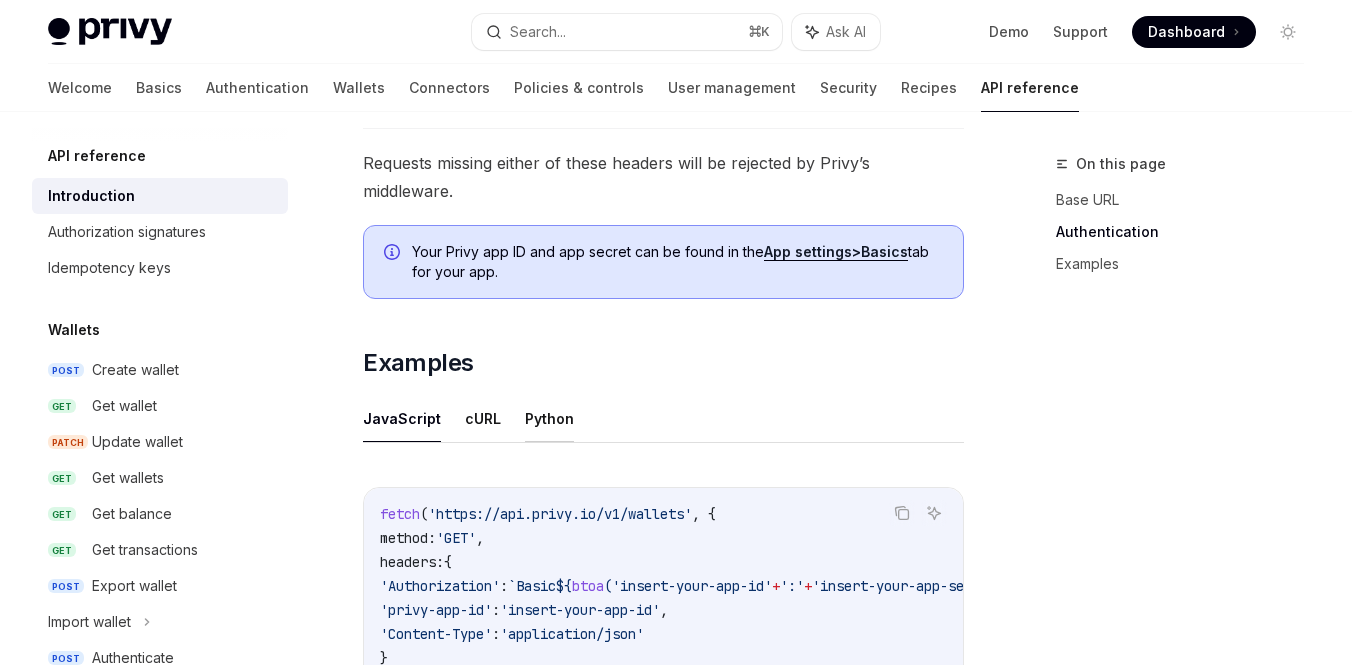 click on "Python" at bounding box center (549, 418) 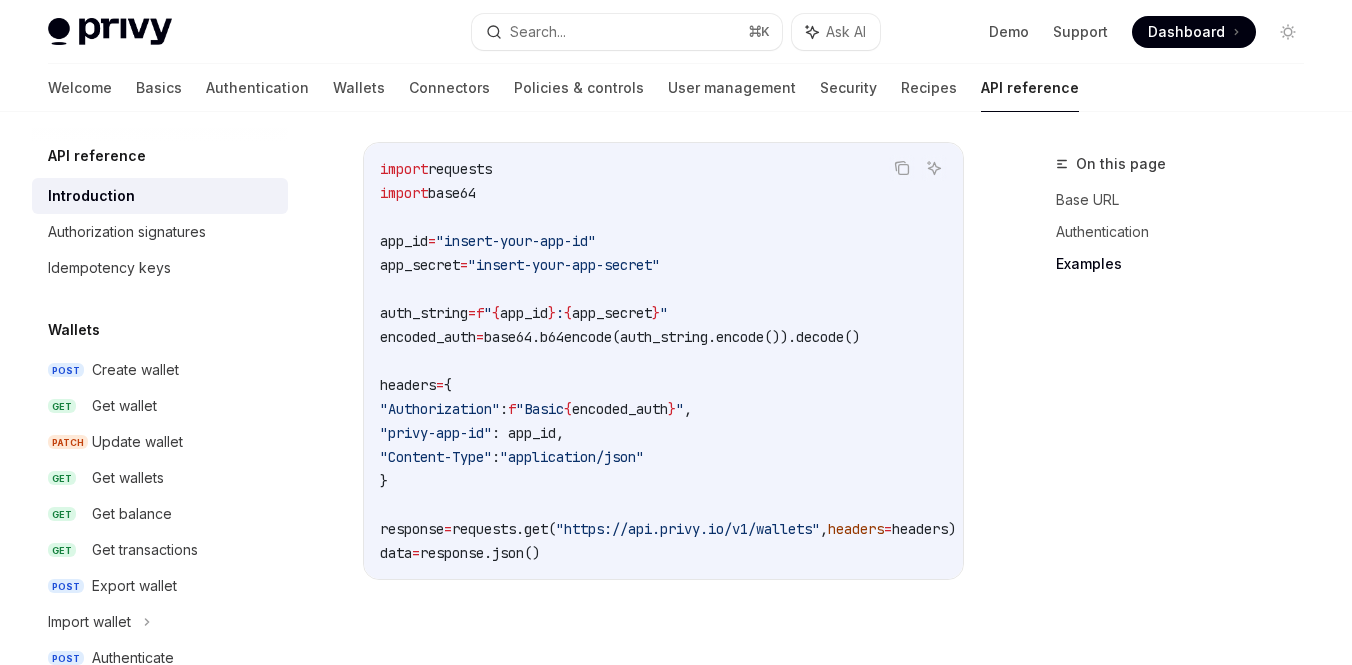 scroll, scrollTop: 1468, scrollLeft: 0, axis: vertical 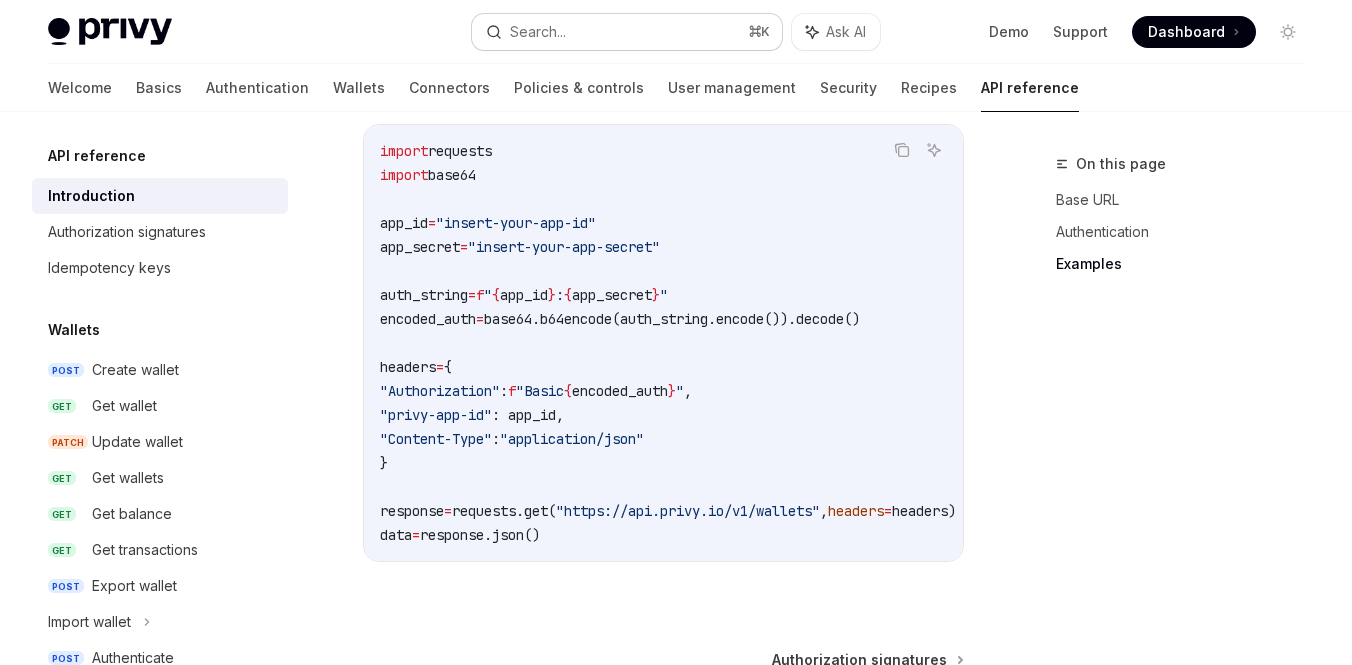 click on "Search... ⌘ K" at bounding box center [627, 32] 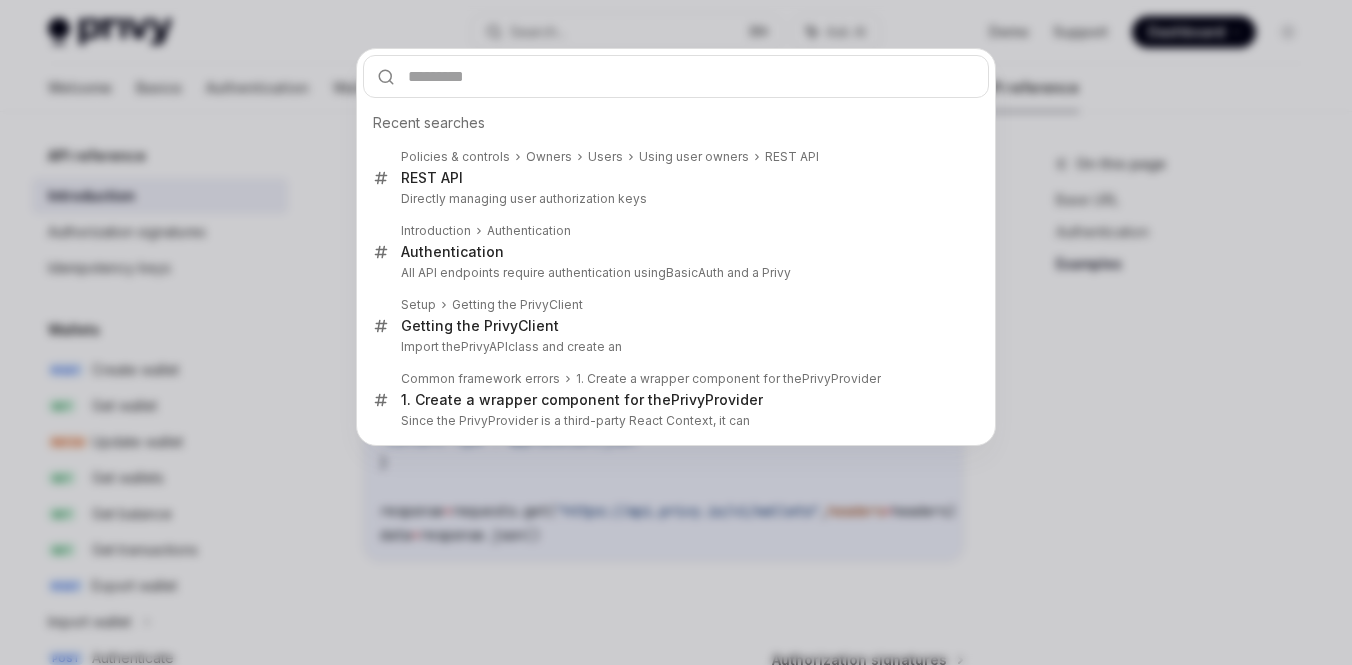 type on "*" 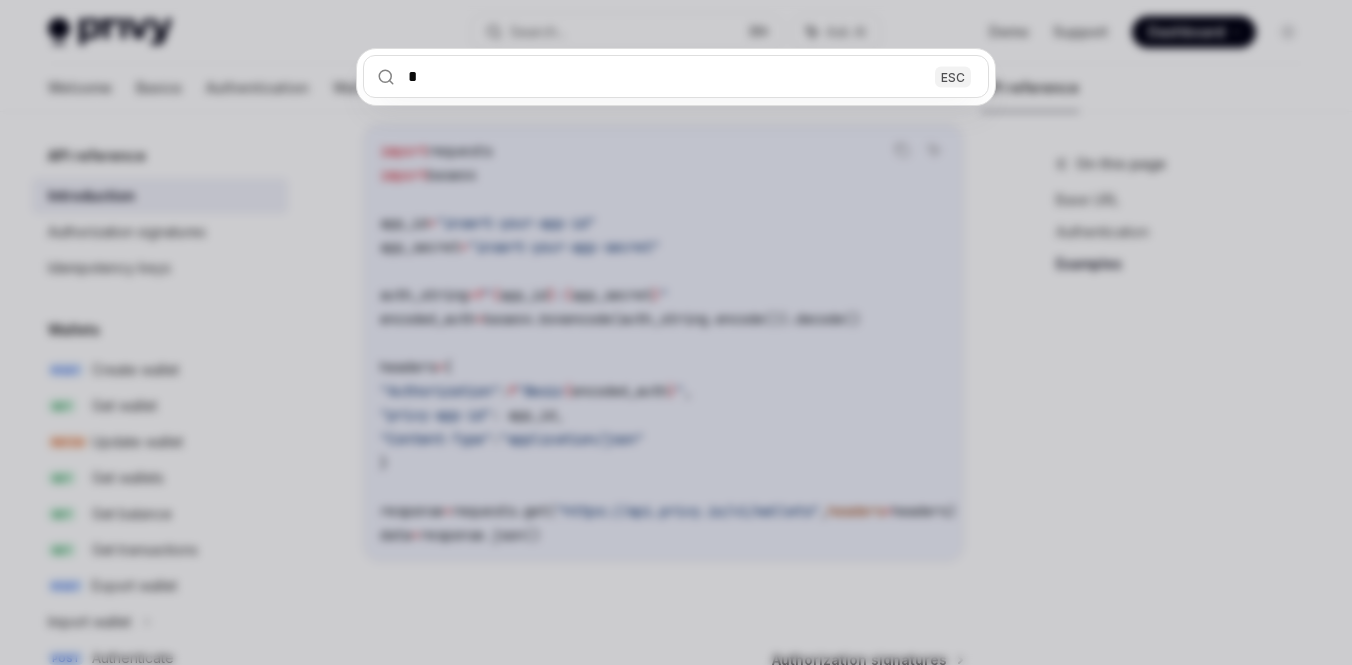 type 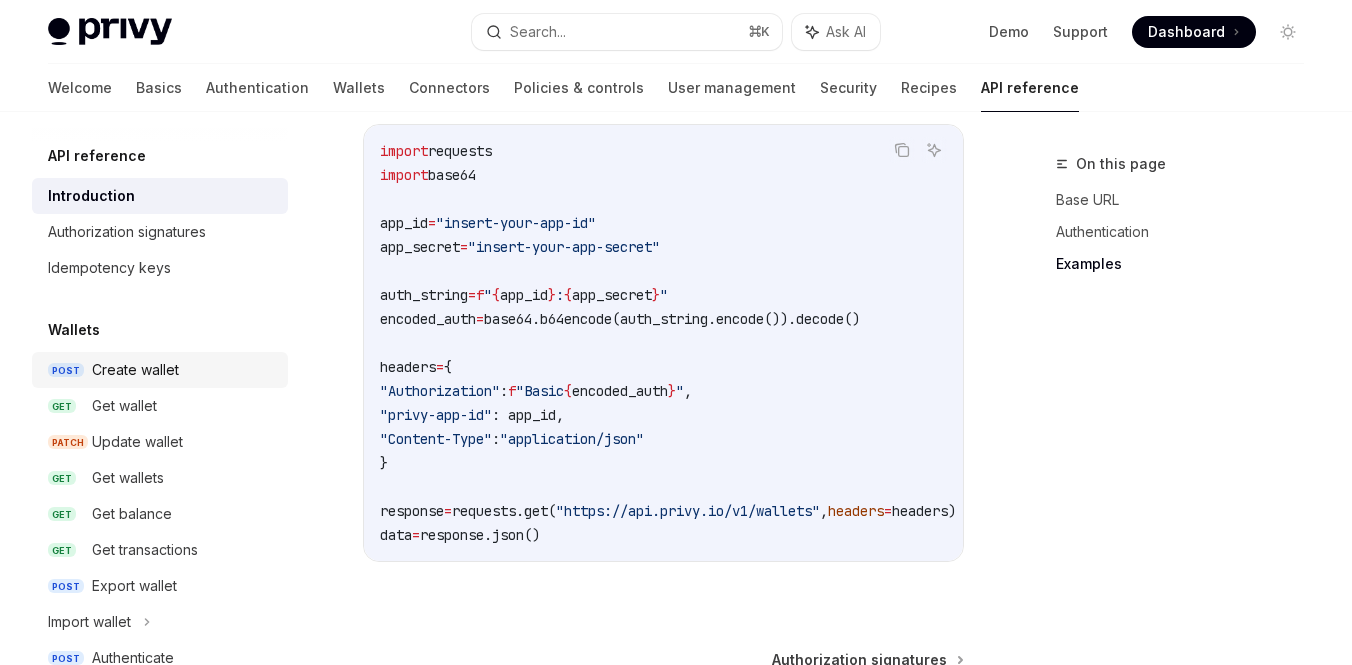 scroll, scrollTop: 17, scrollLeft: 0, axis: vertical 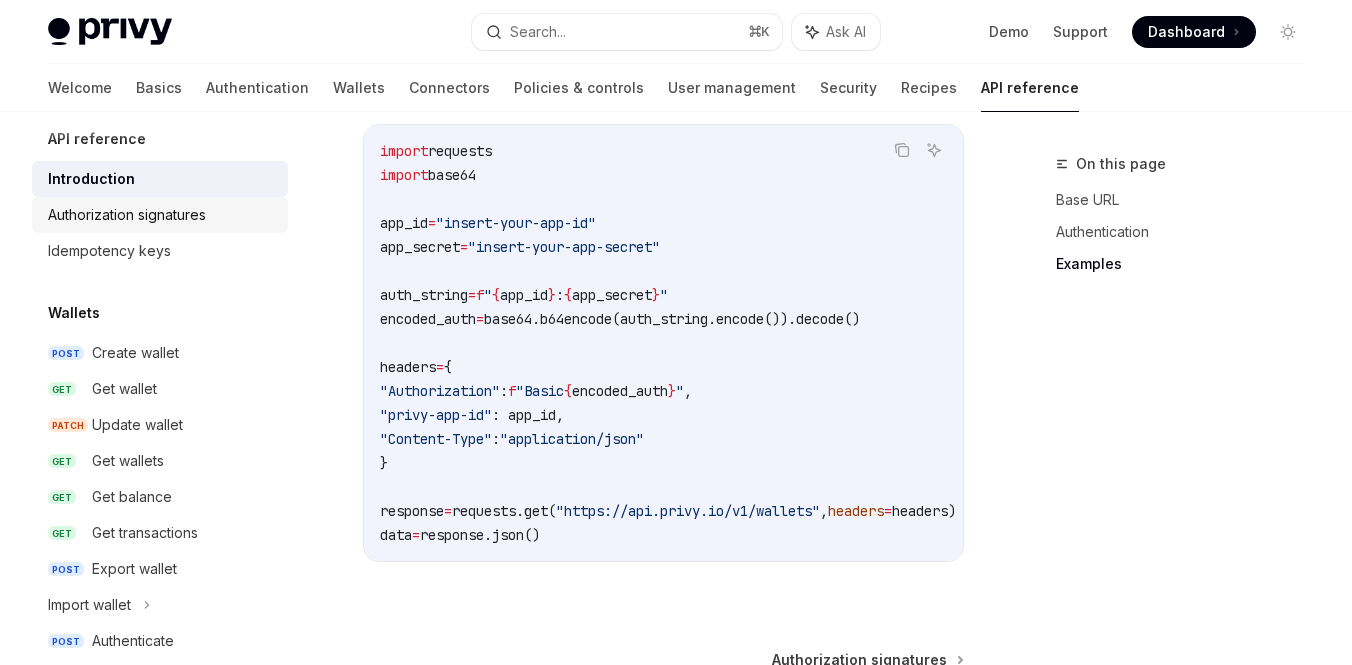 click on "Authorization signatures" at bounding box center [127, 215] 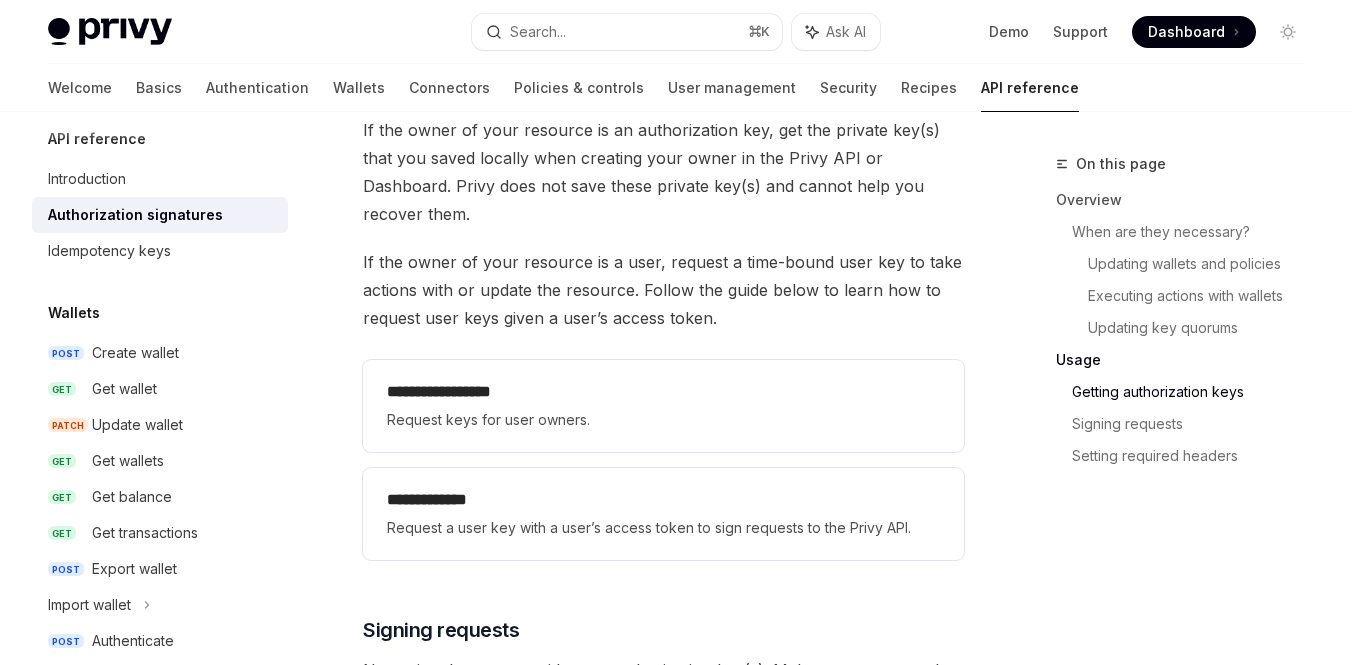 scroll, scrollTop: 2667, scrollLeft: 0, axis: vertical 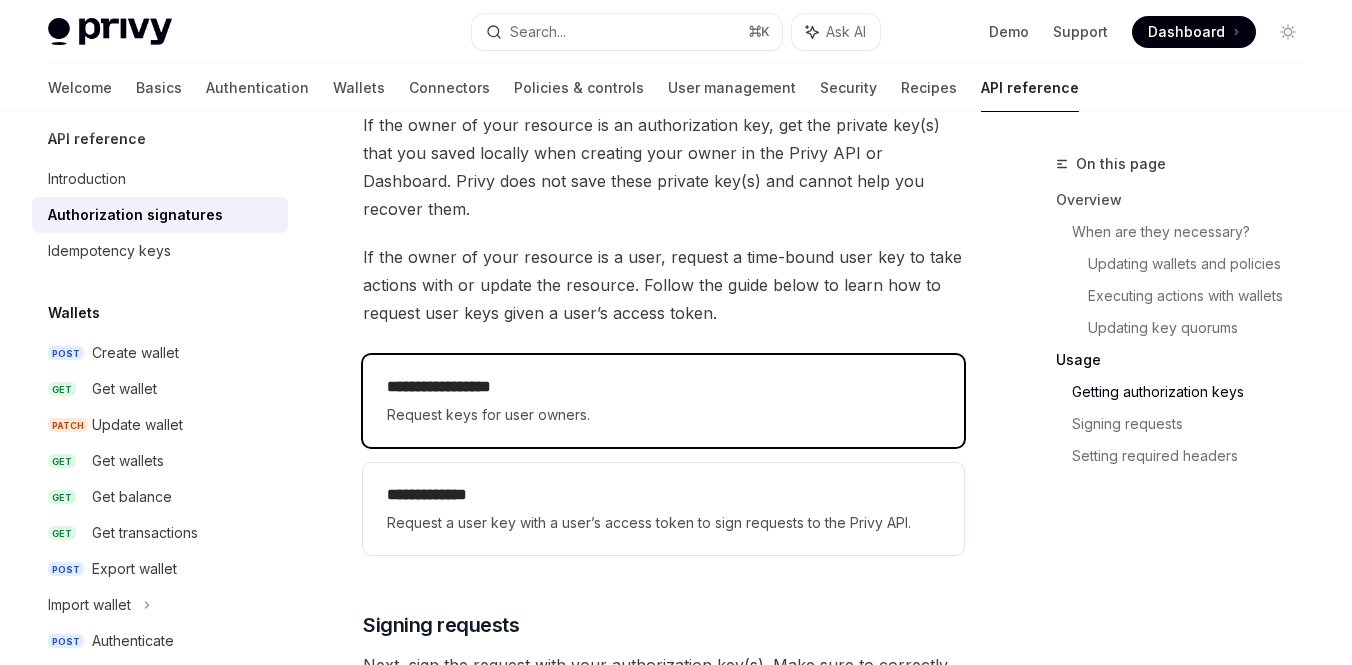 click on "**********" at bounding box center [663, 387] 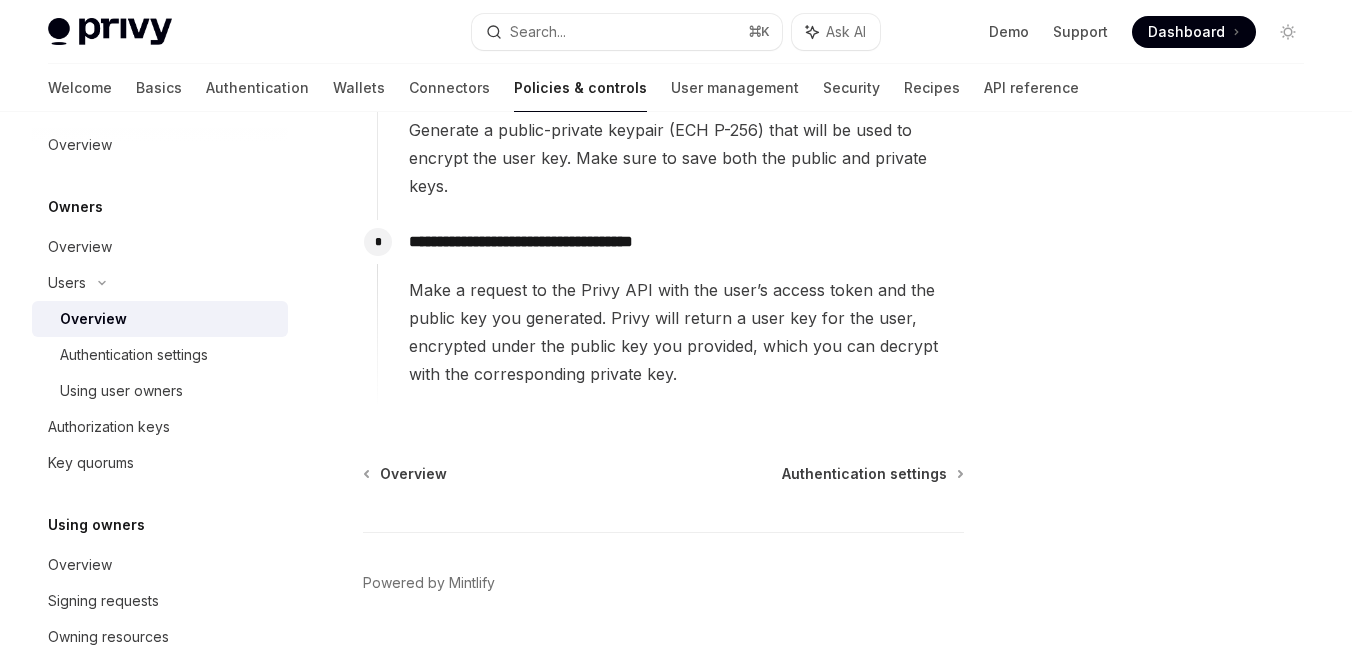 scroll, scrollTop: 1080, scrollLeft: 0, axis: vertical 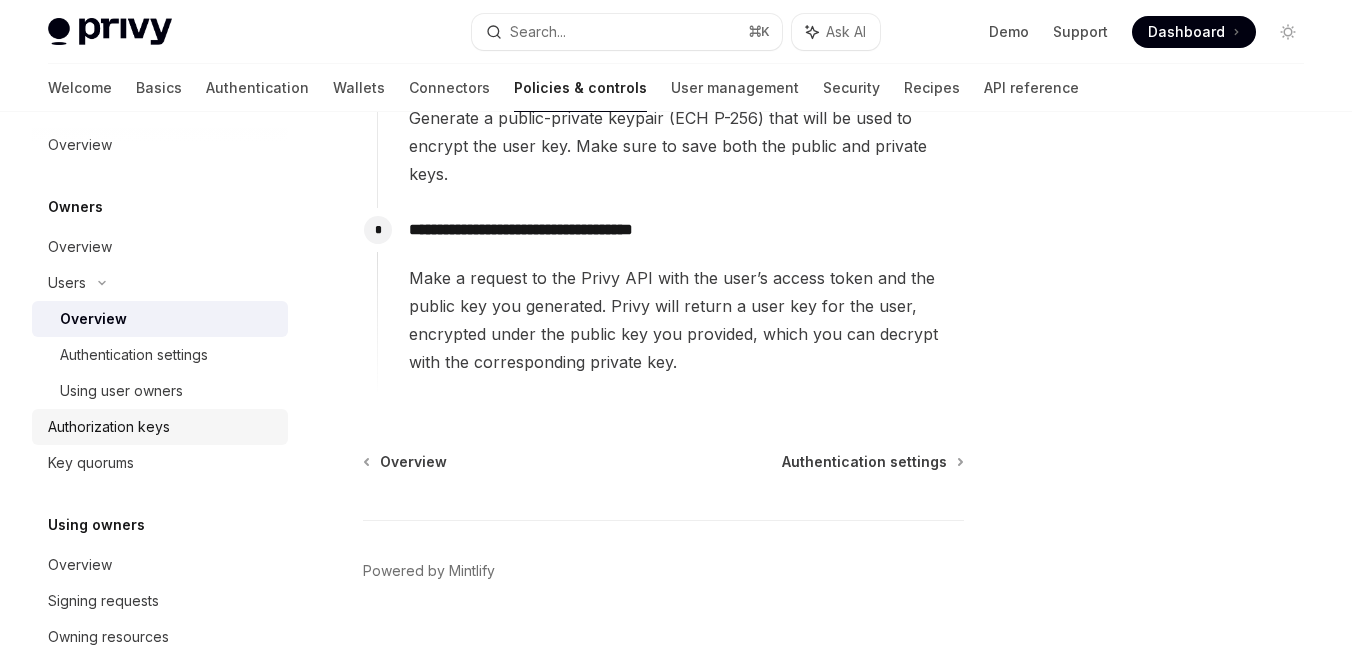 click on "Authorization keys" at bounding box center [162, 427] 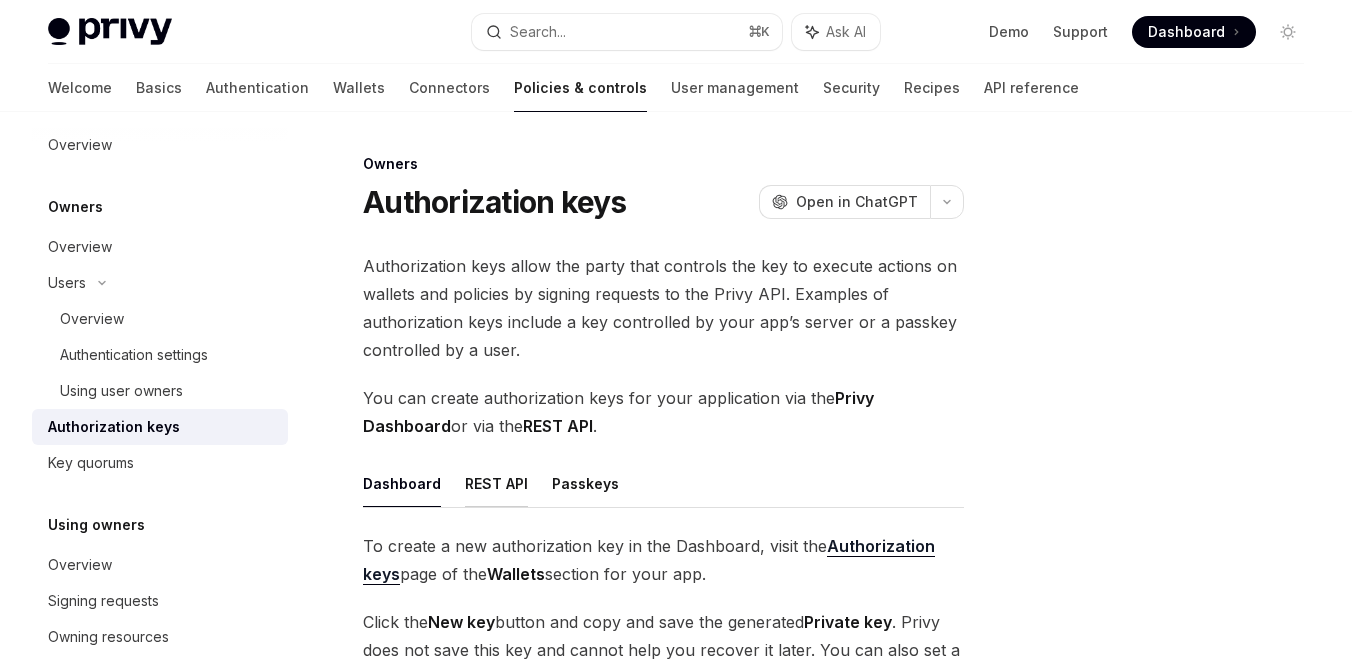 click on "REST API" at bounding box center [496, 483] 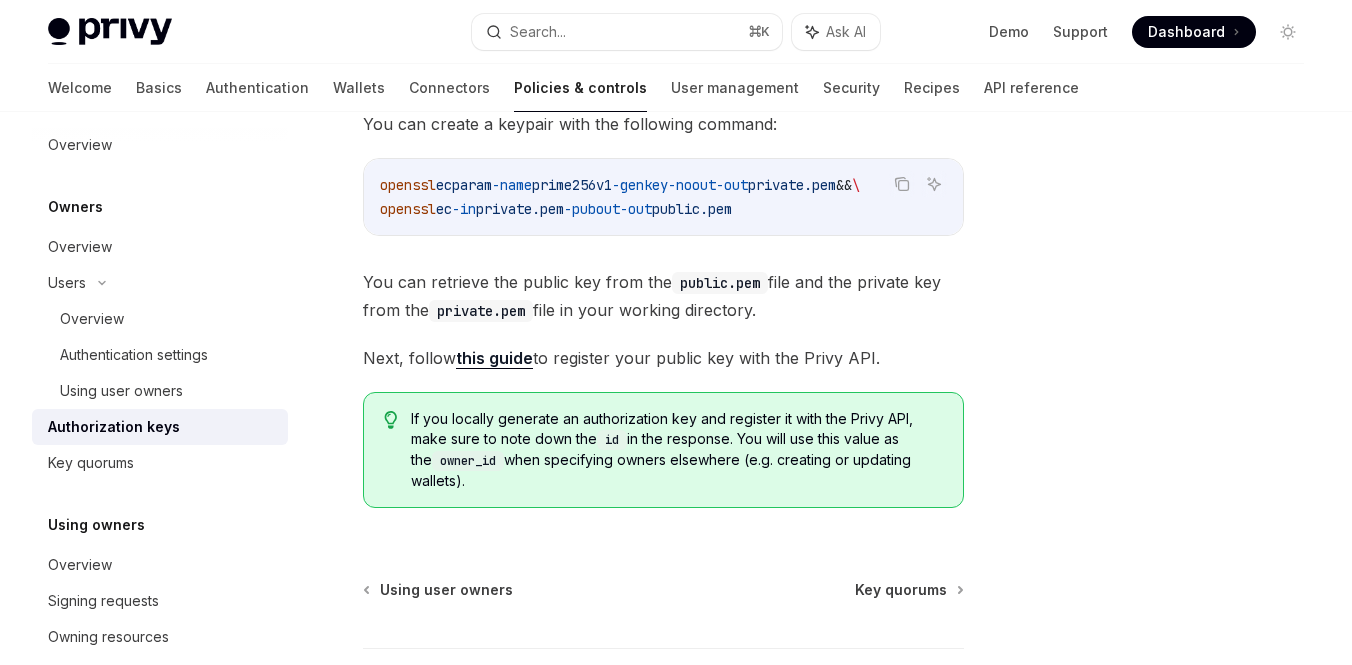 scroll, scrollTop: 511, scrollLeft: 0, axis: vertical 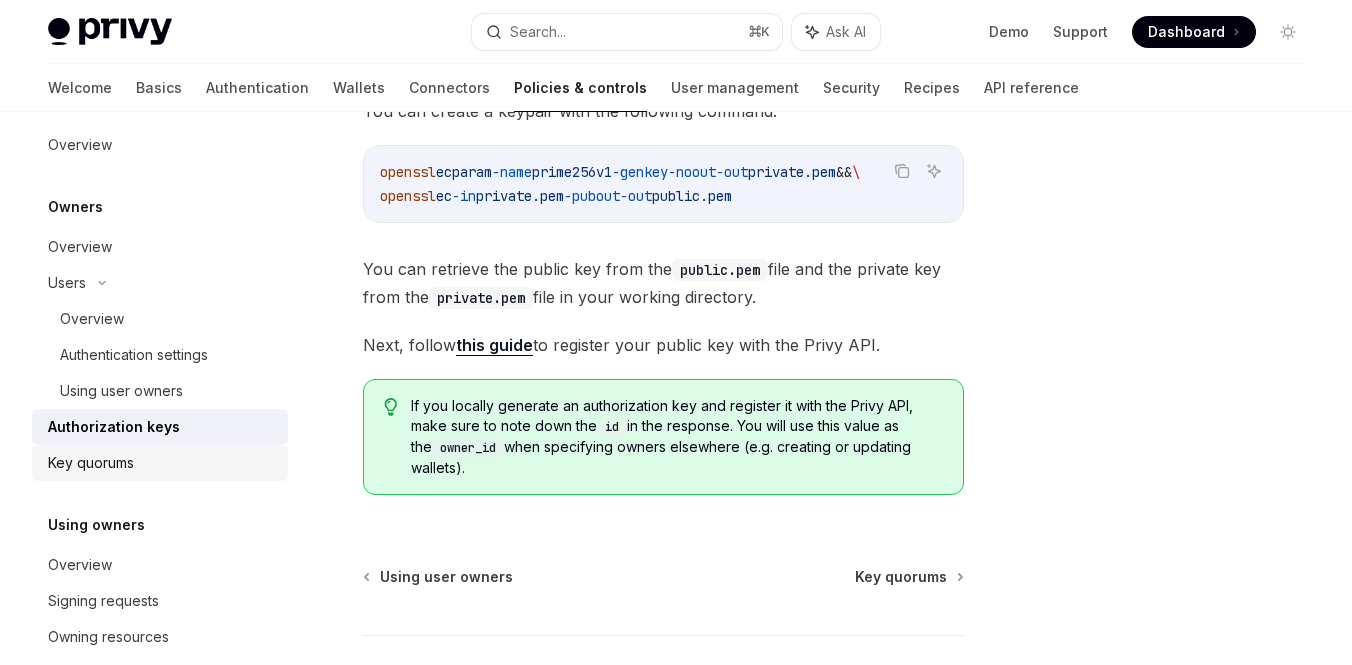 click on "Key quorums" at bounding box center [162, 463] 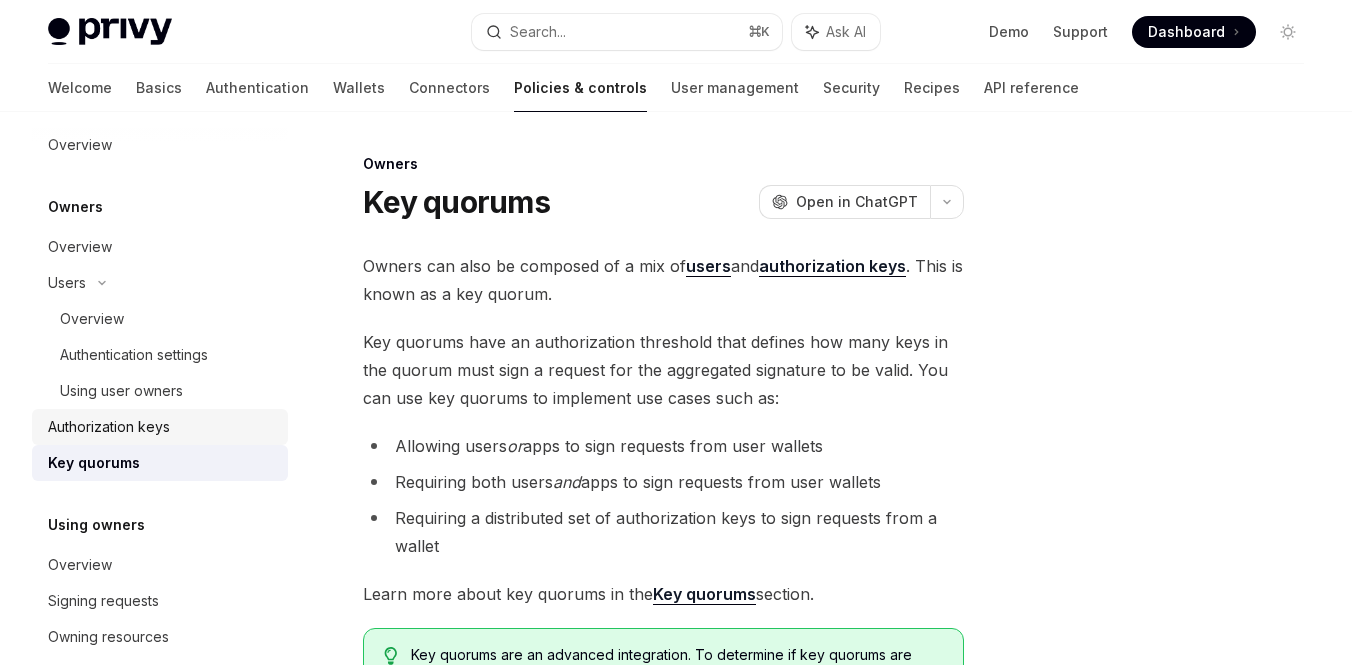 click on "Authorization keys" at bounding box center [160, 427] 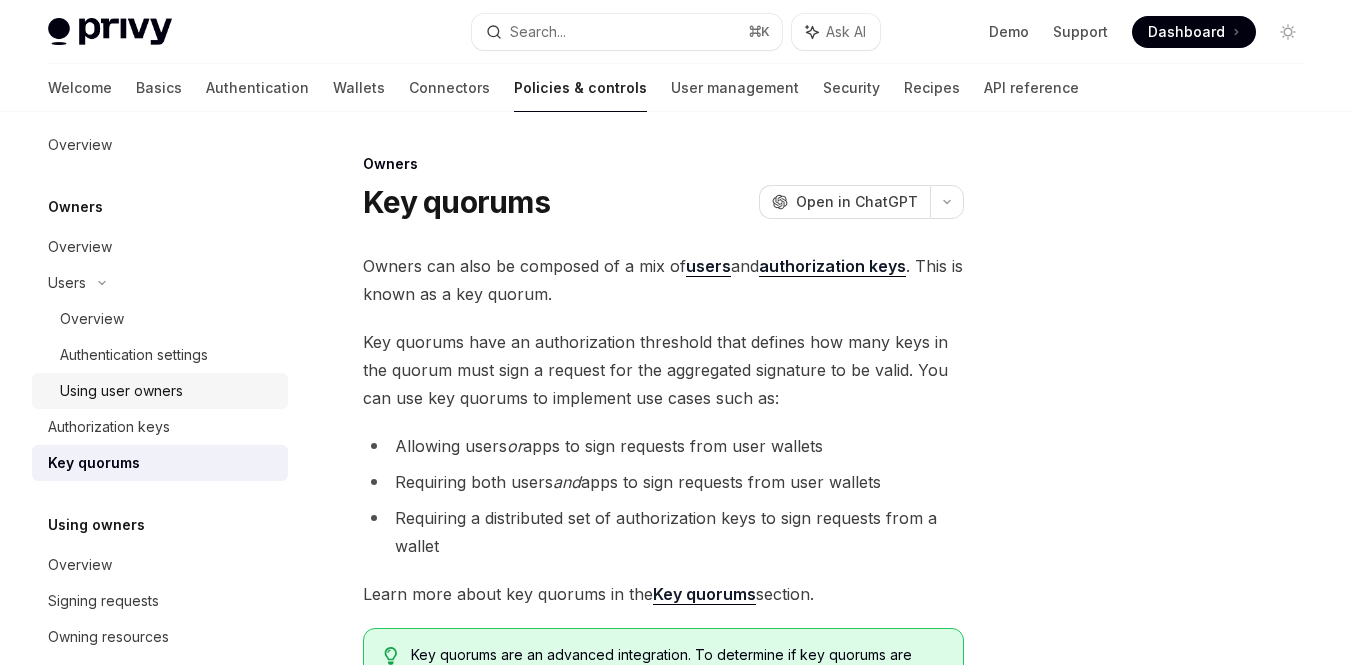 click on "Using user owners" at bounding box center [121, 391] 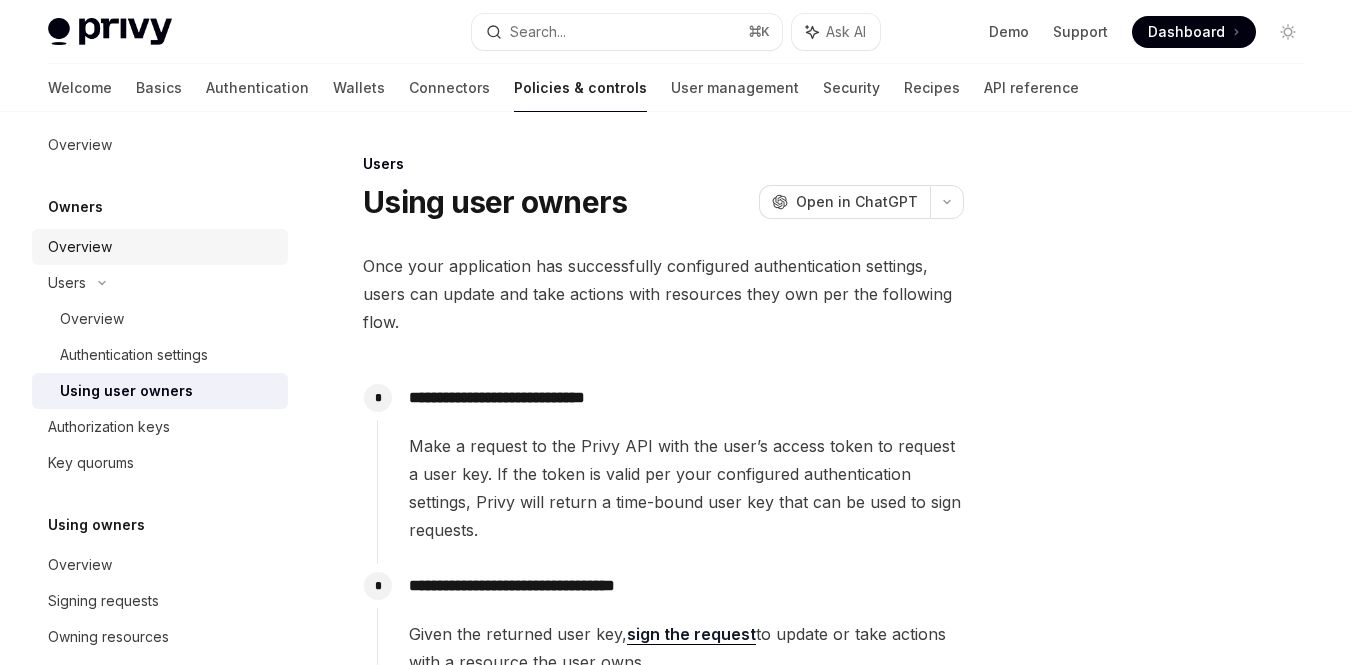 click on "Overview" at bounding box center (160, 247) 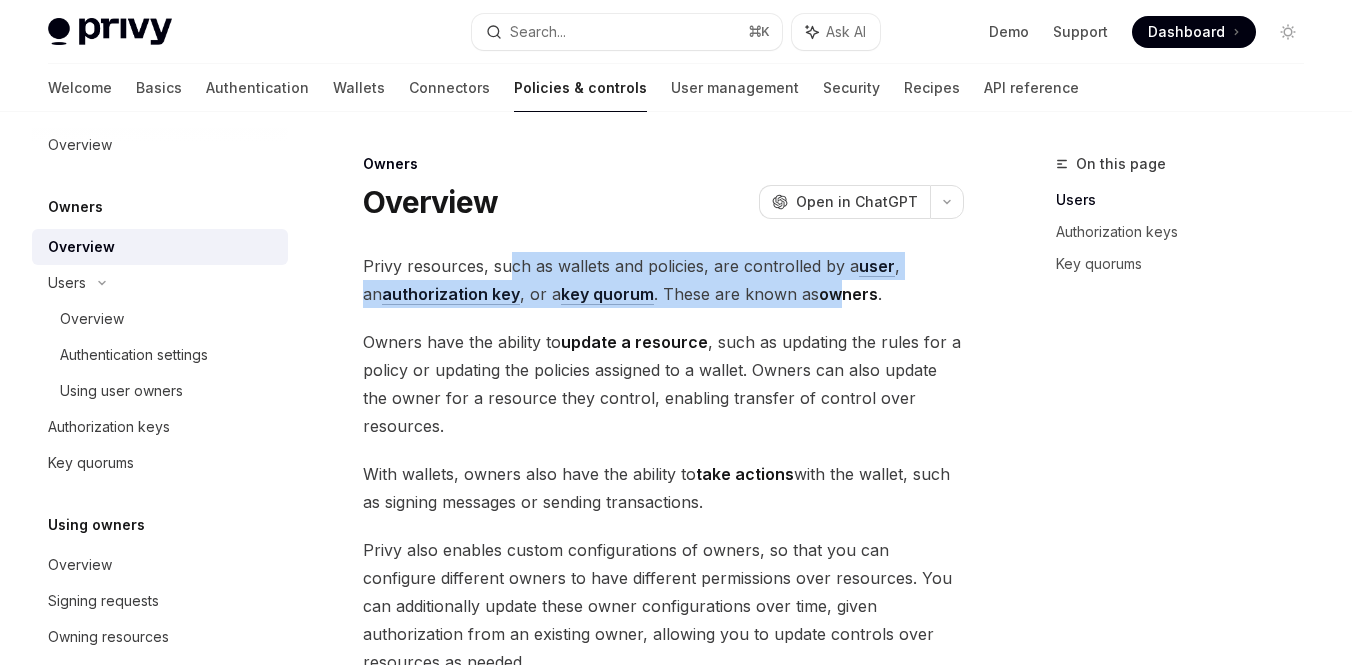 drag, startPoint x: 507, startPoint y: 264, endPoint x: 816, endPoint y: 292, distance: 310.26602 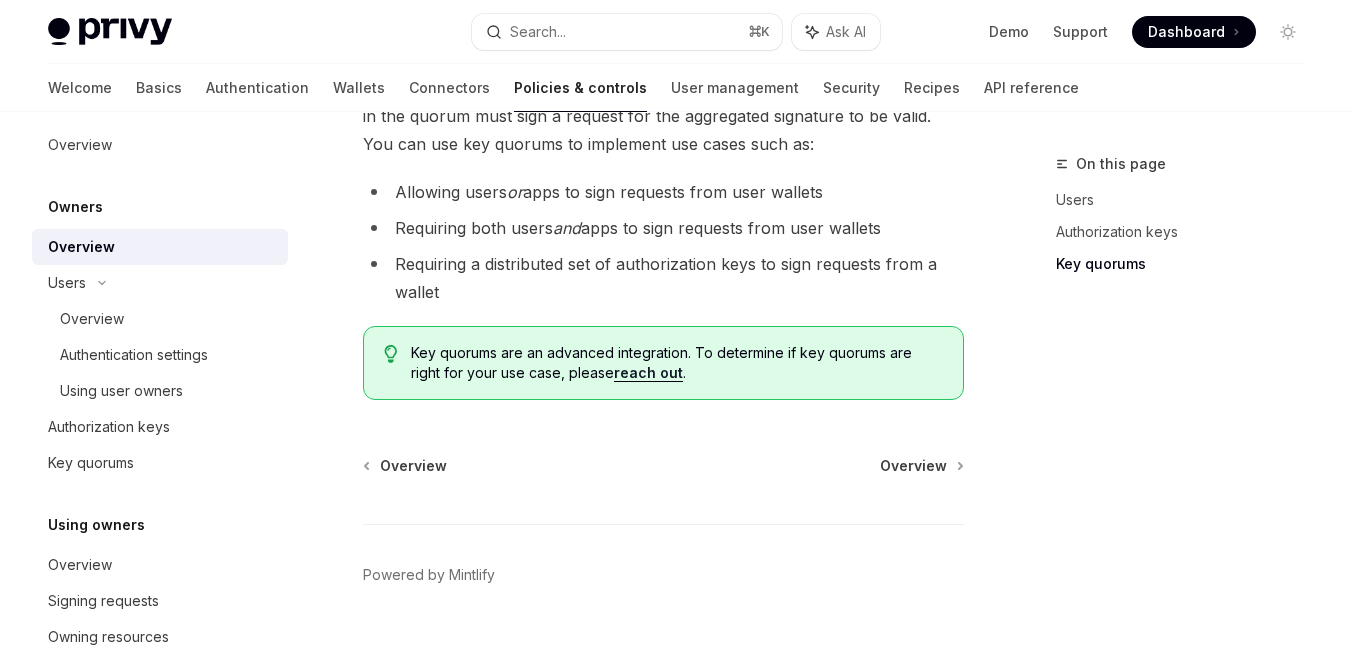 scroll, scrollTop: 1548, scrollLeft: 0, axis: vertical 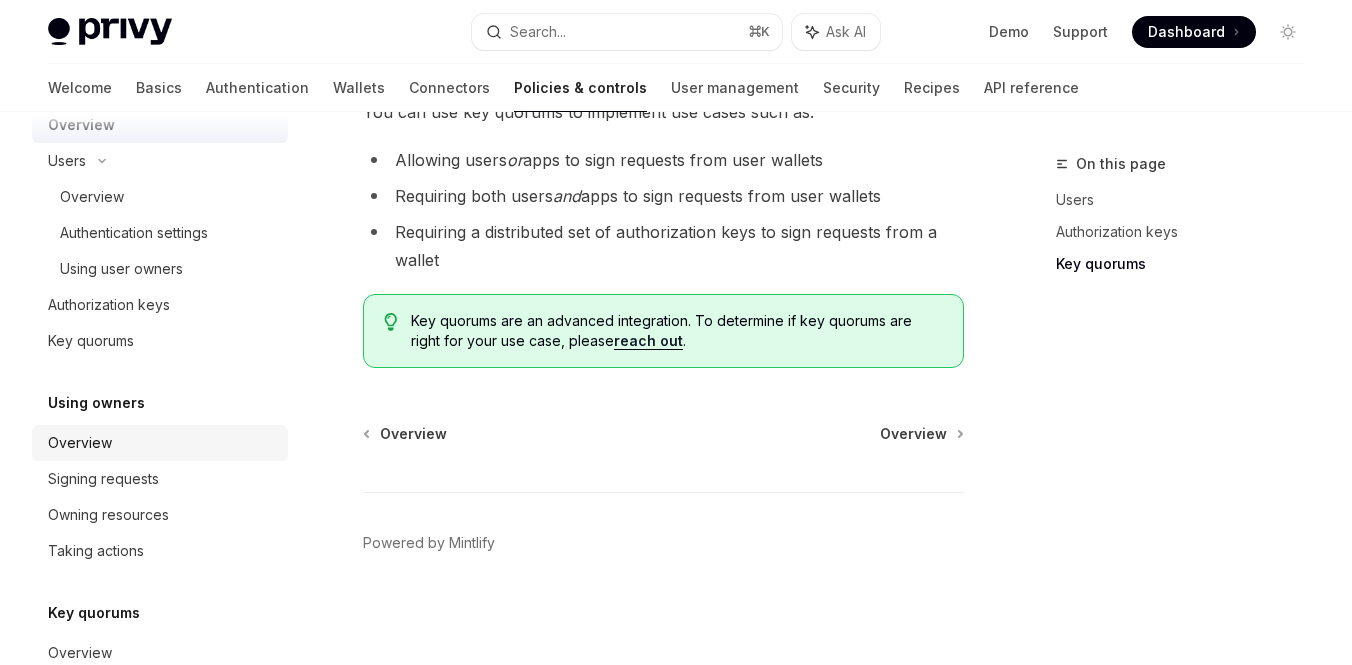 click on "Overview" at bounding box center [162, 443] 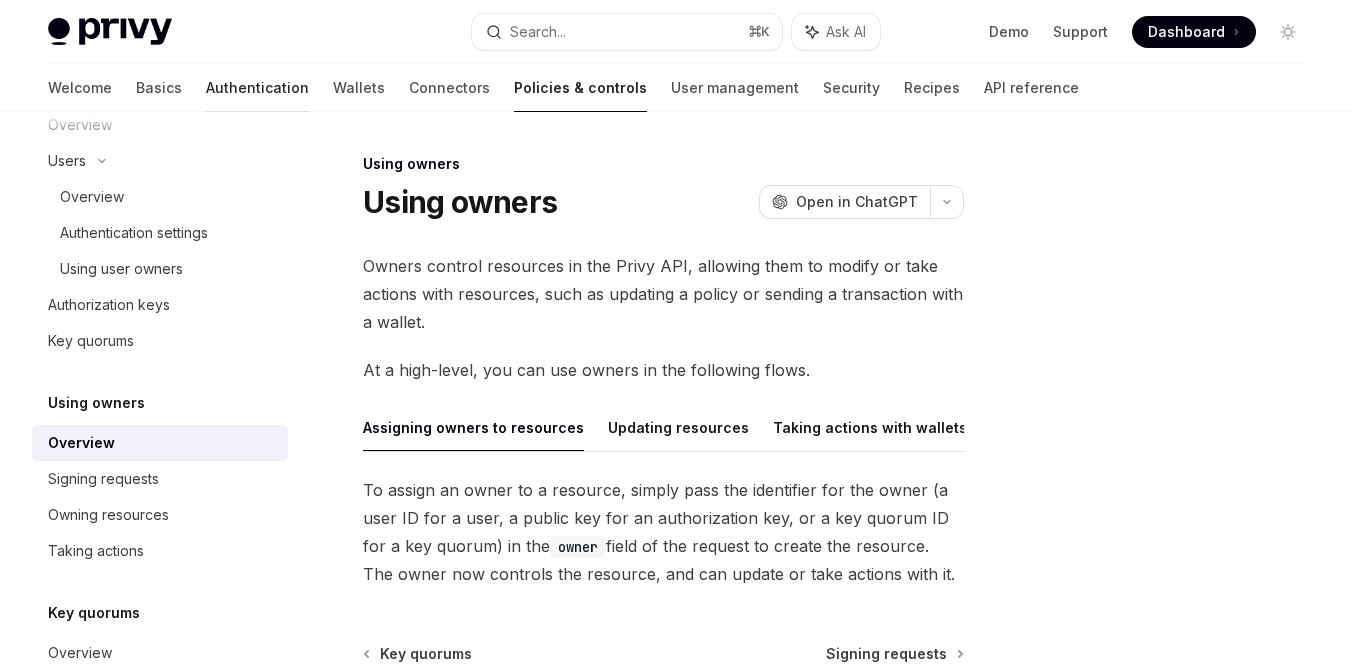 click on "Authentication" at bounding box center (257, 88) 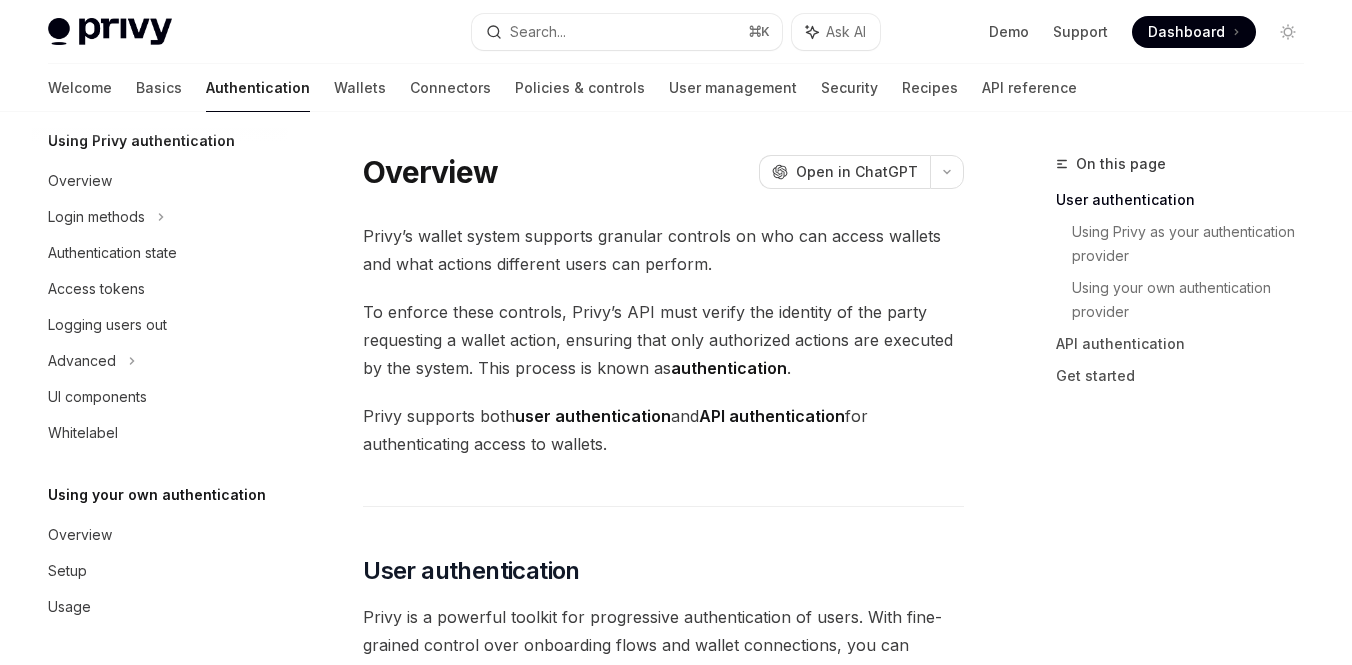 scroll, scrollTop: 0, scrollLeft: 0, axis: both 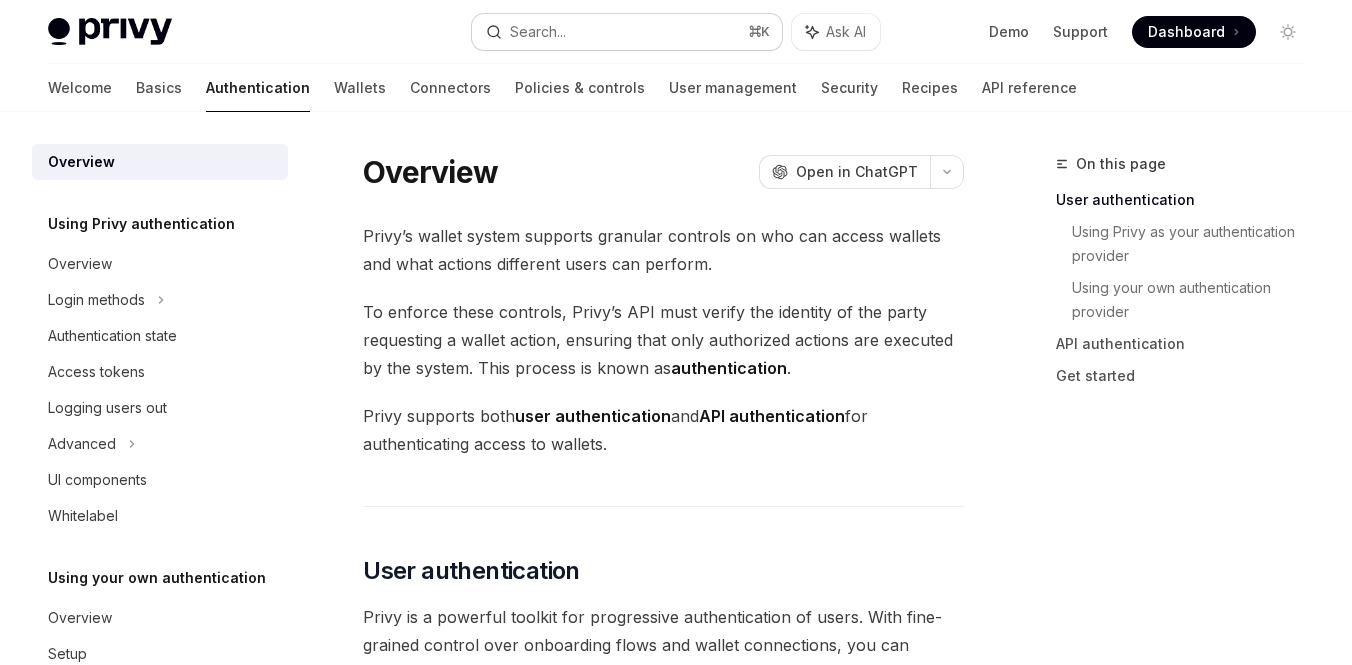 click on "Search... ⌘ K" at bounding box center (627, 32) 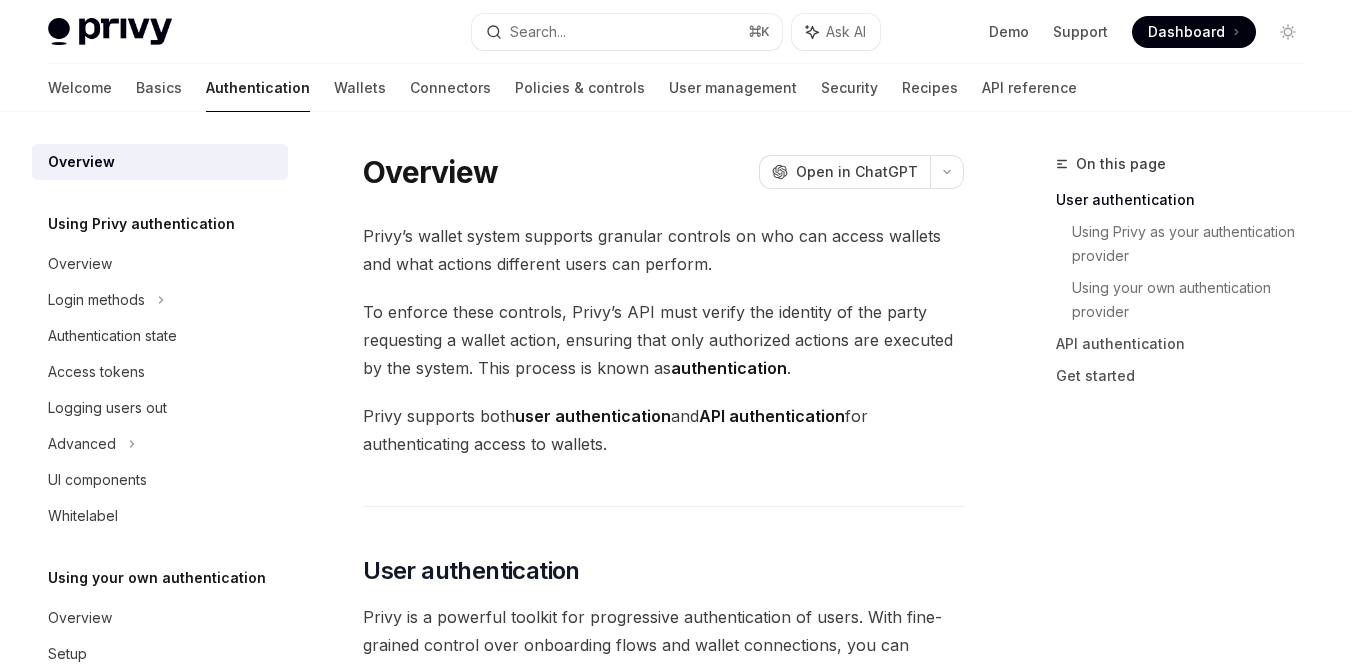 type on "*" 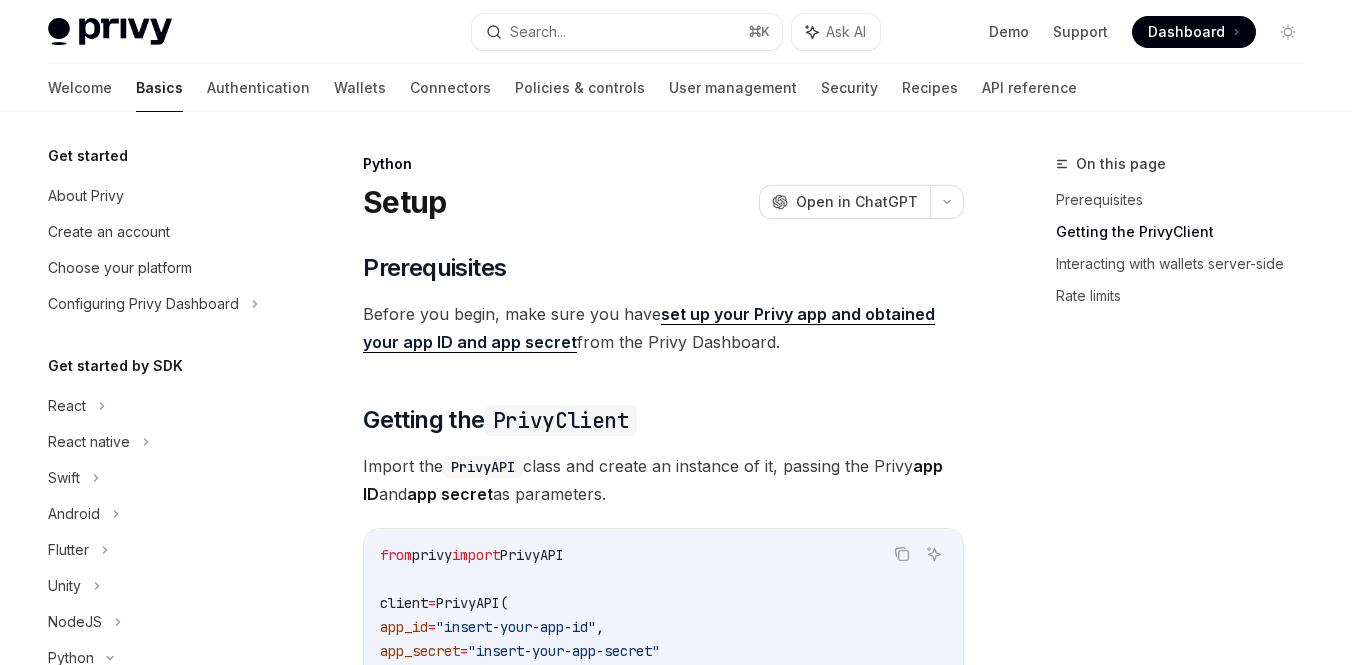 scroll, scrollTop: 252, scrollLeft: 0, axis: vertical 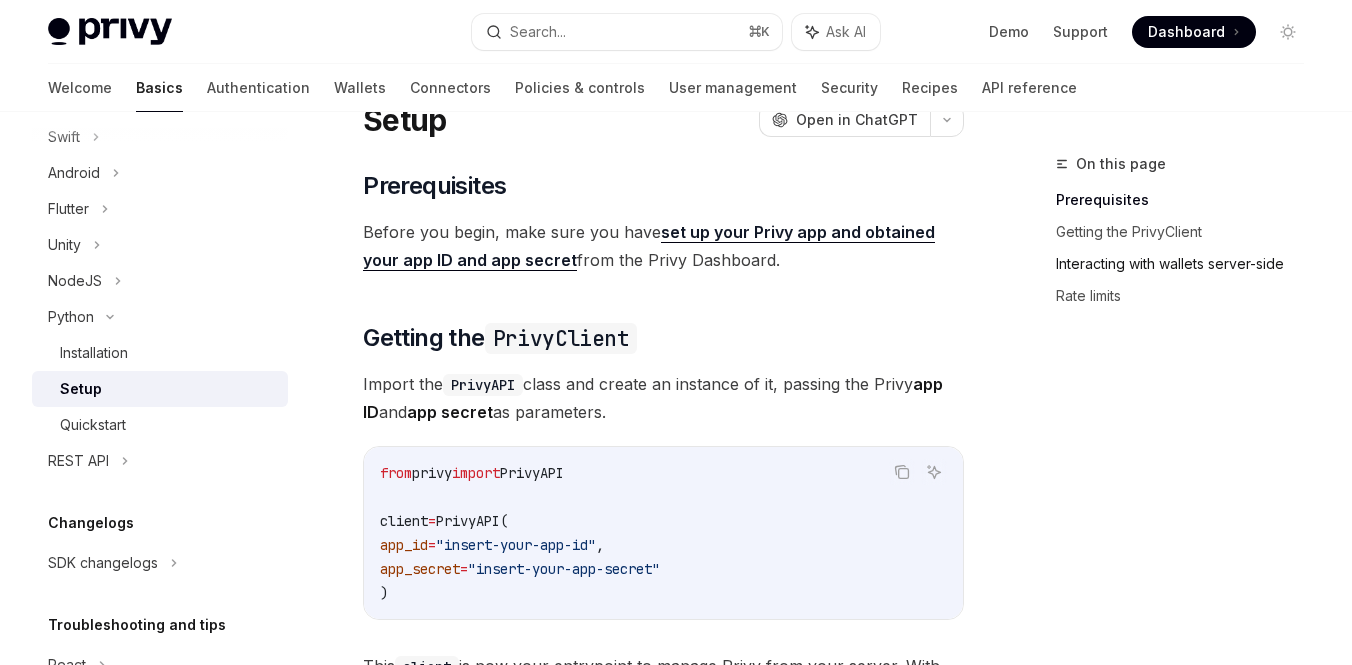 click on "Interacting with wallets server-side" at bounding box center (1188, 264) 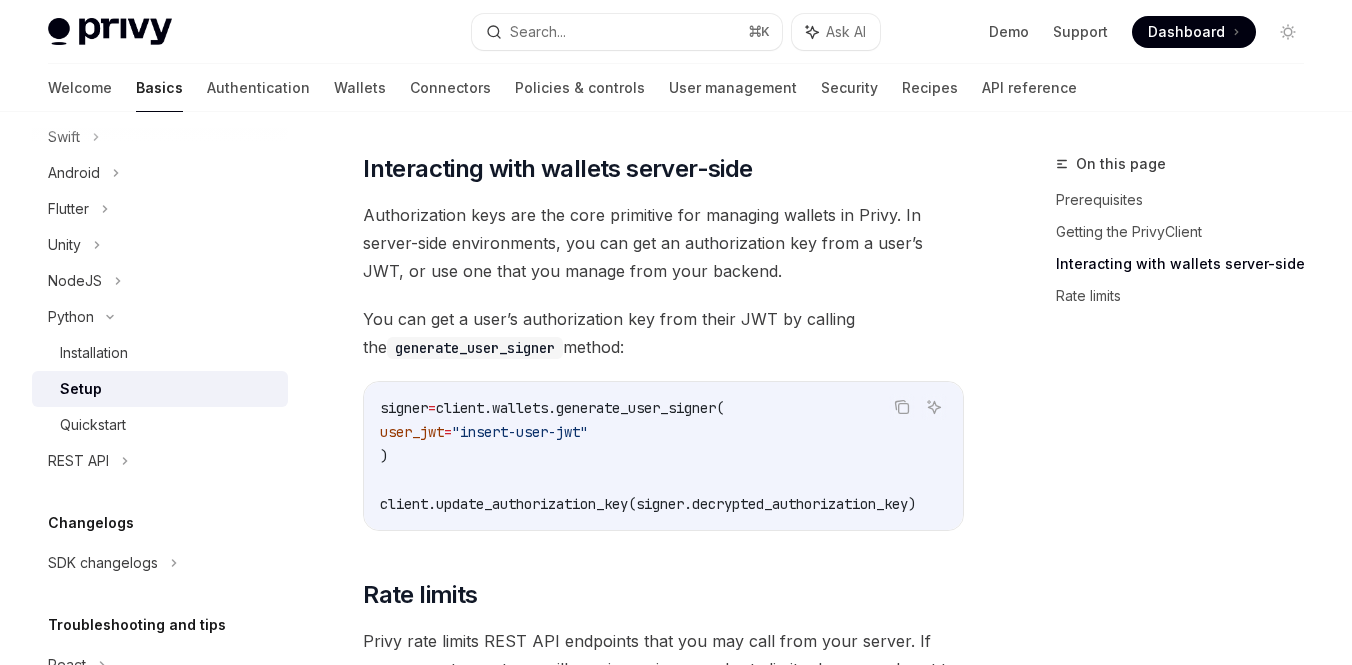 scroll, scrollTop: 742, scrollLeft: 0, axis: vertical 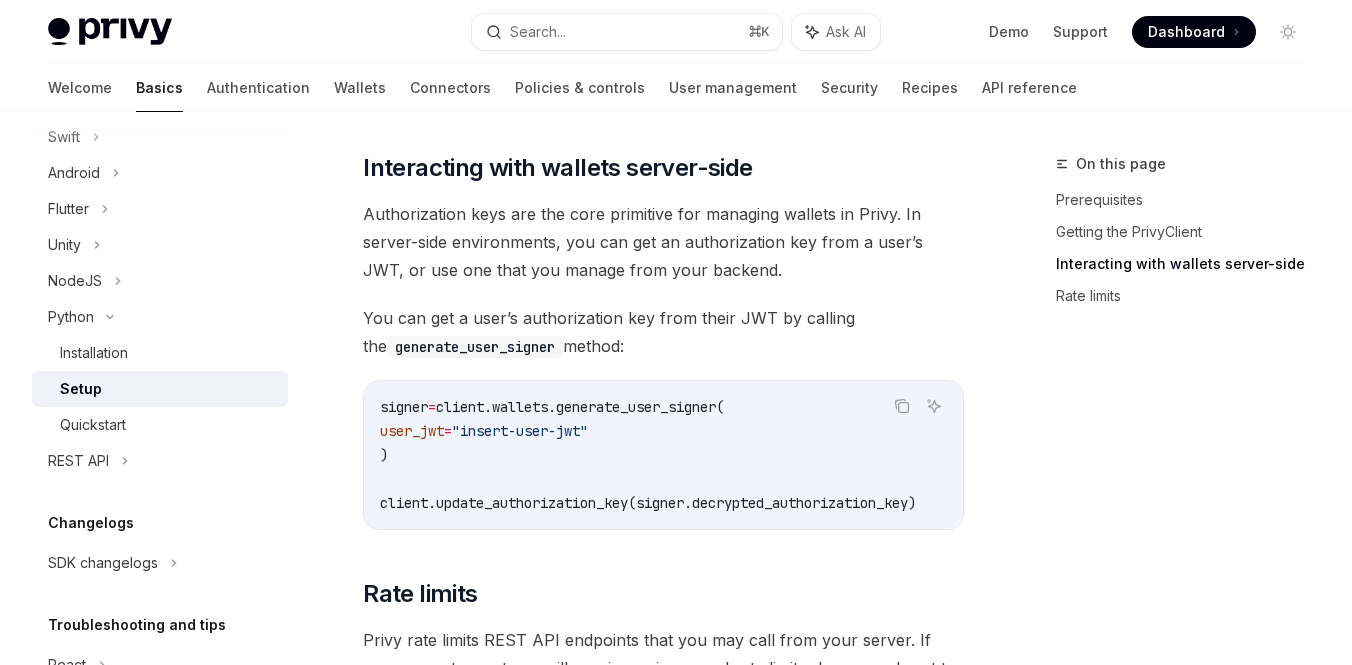 click on "client.wallets.generate_user_signer(" at bounding box center [580, 407] 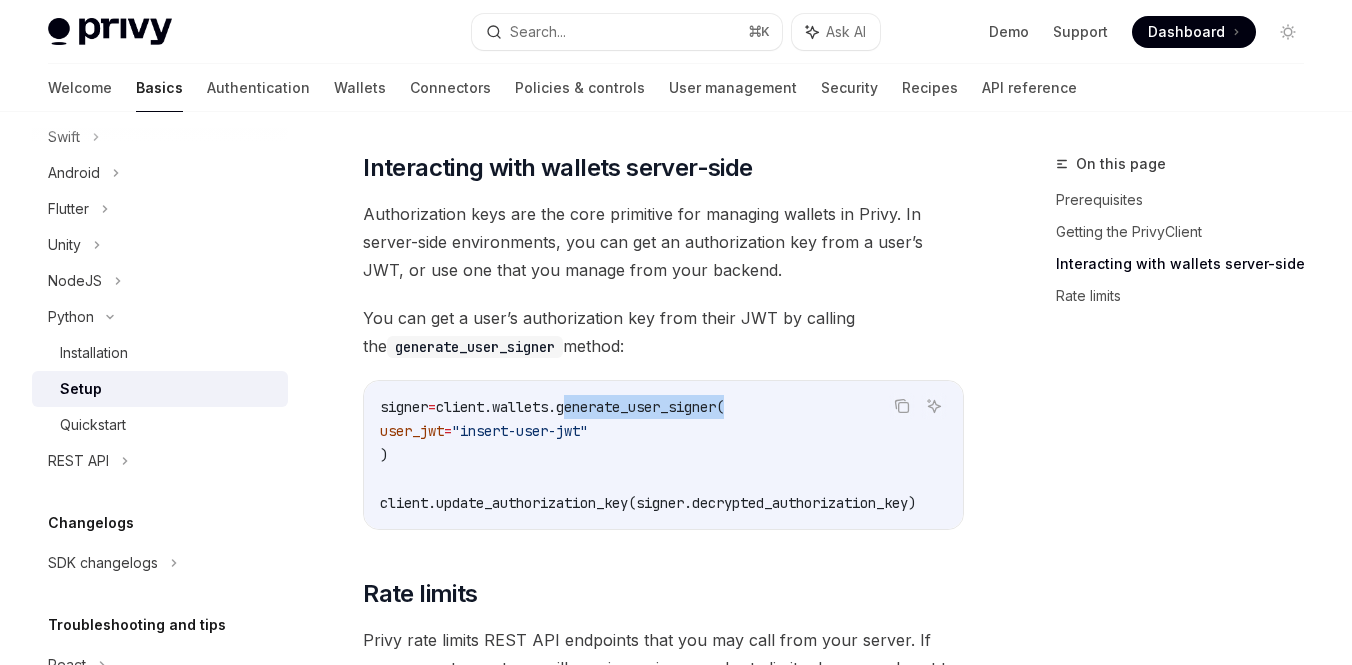 click on "client.wallets.generate_user_signer(" at bounding box center [580, 407] 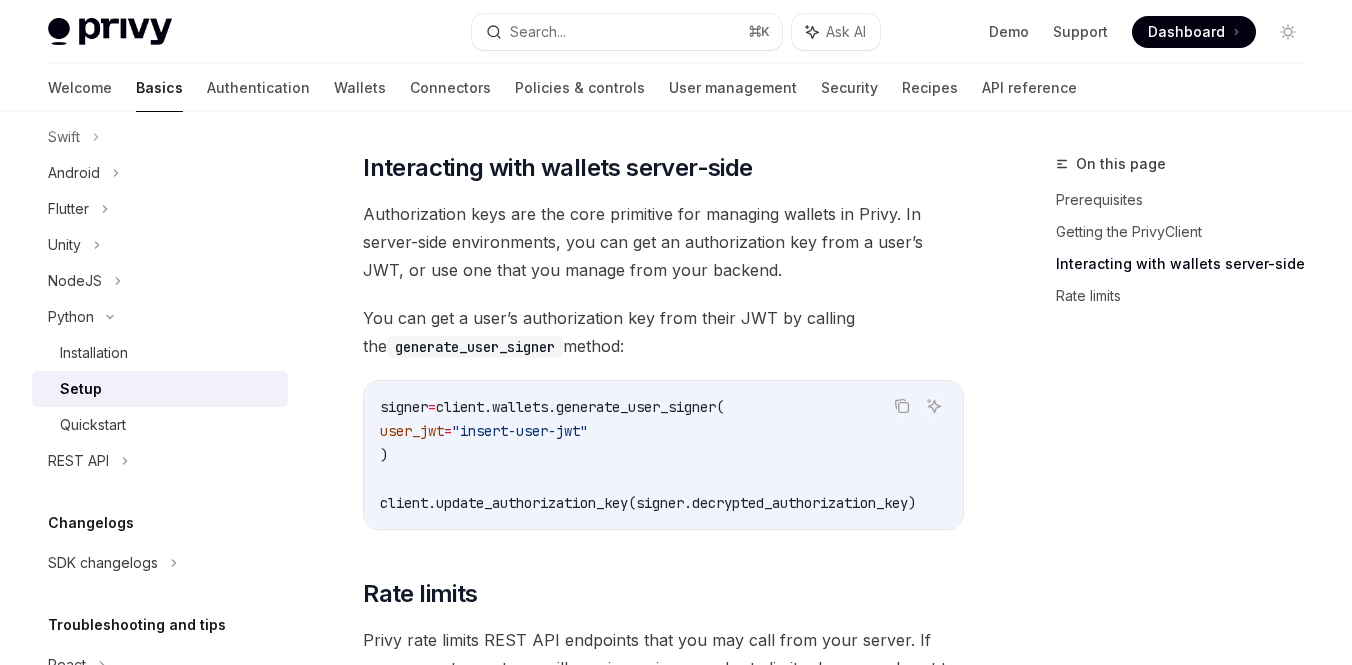 click on ""insert-user-jwt"" at bounding box center (520, 431) 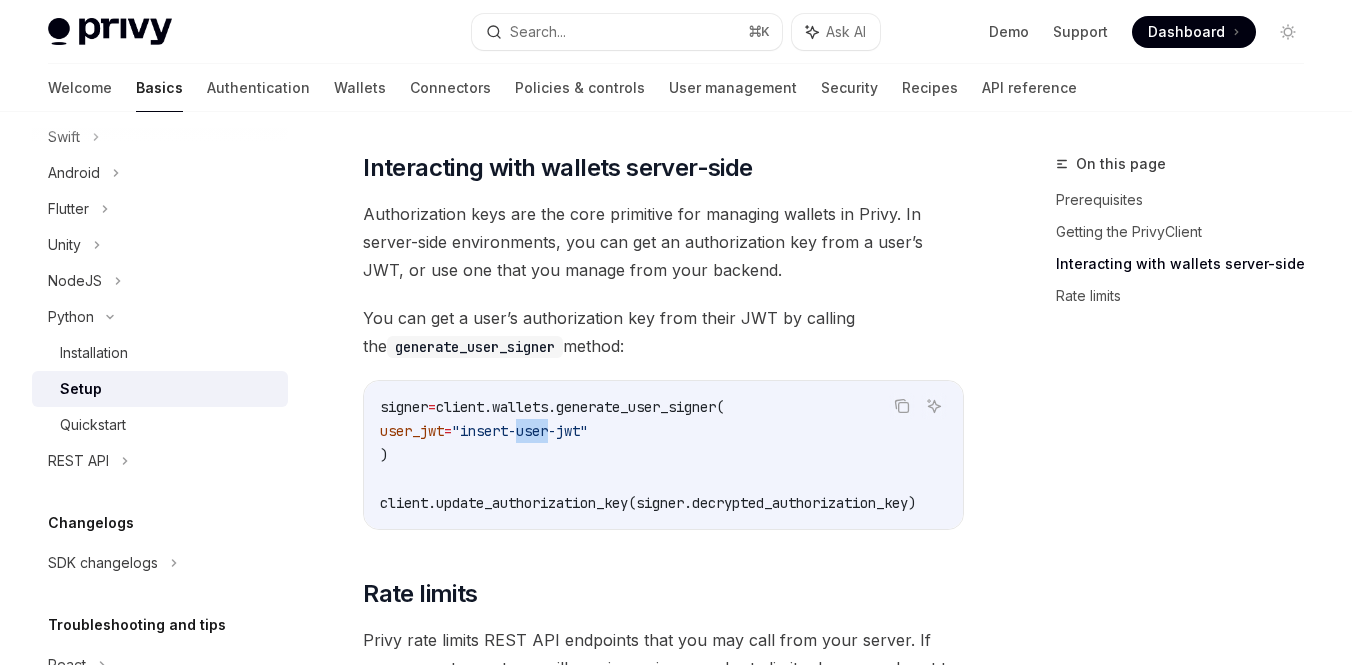 click on ""insert-user-jwt"" at bounding box center [520, 431] 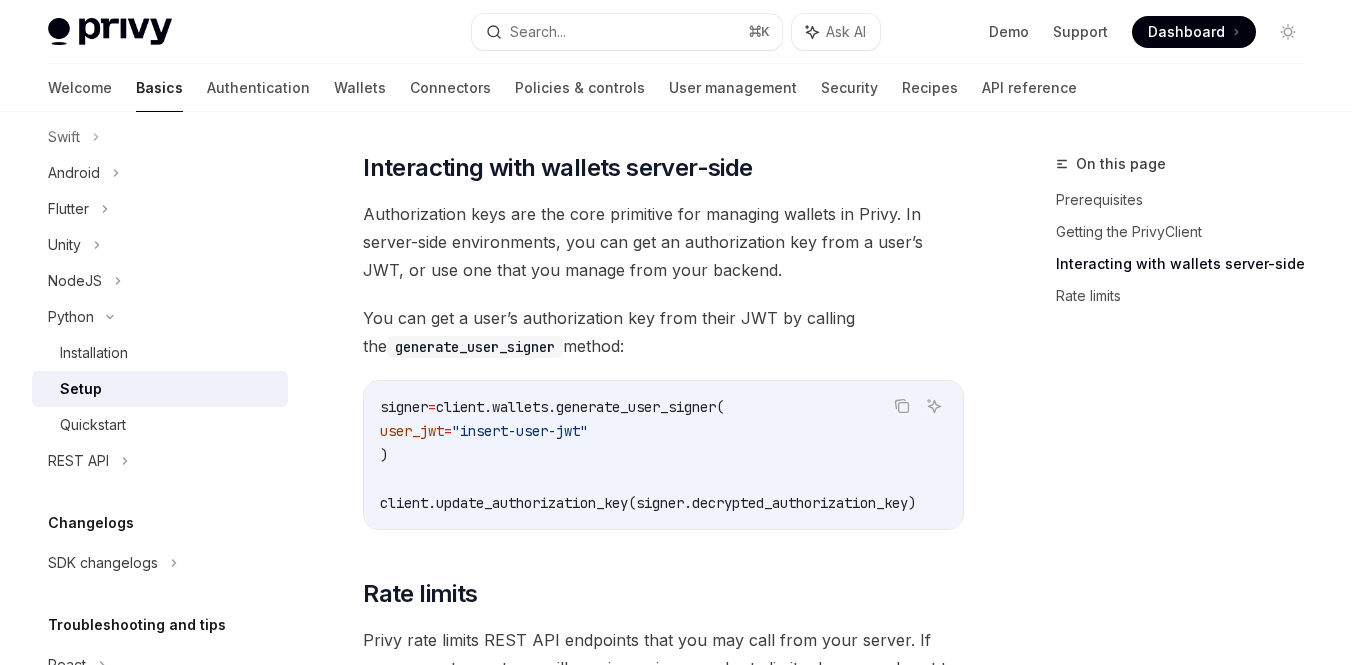 click on ""insert-user-jwt"" at bounding box center (520, 431) 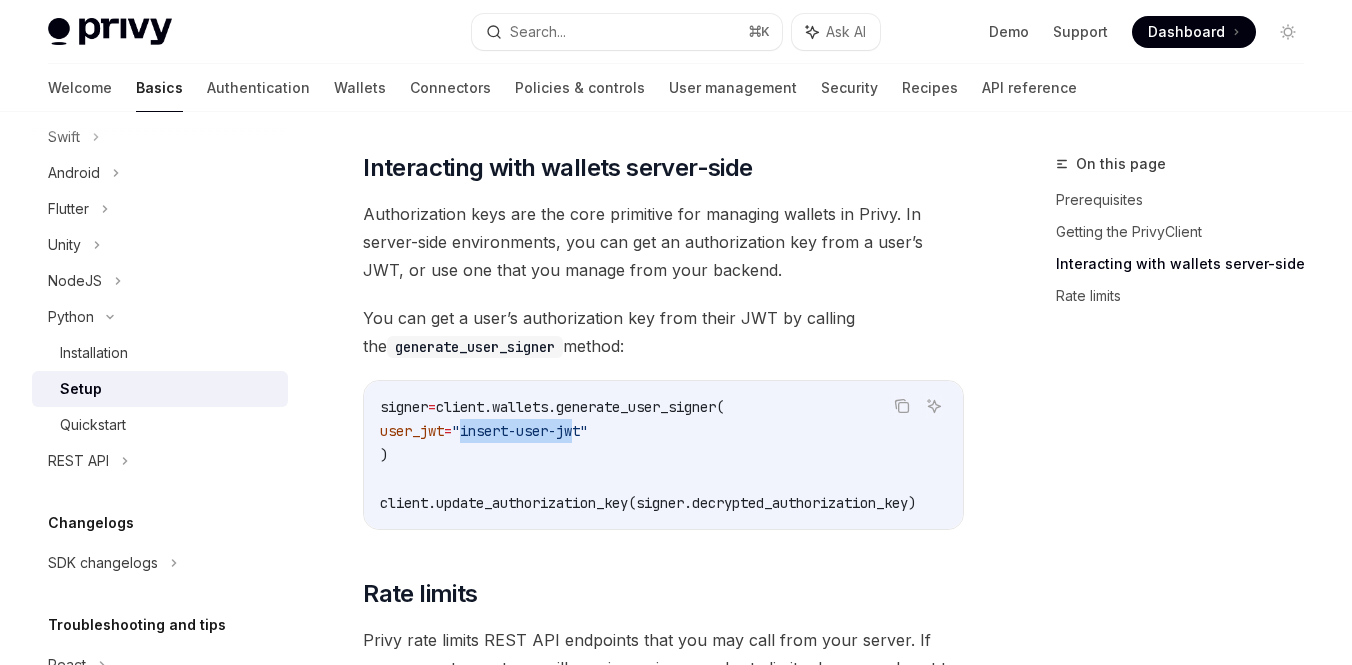 drag, startPoint x: 500, startPoint y: 432, endPoint x: 617, endPoint y: 428, distance: 117.06836 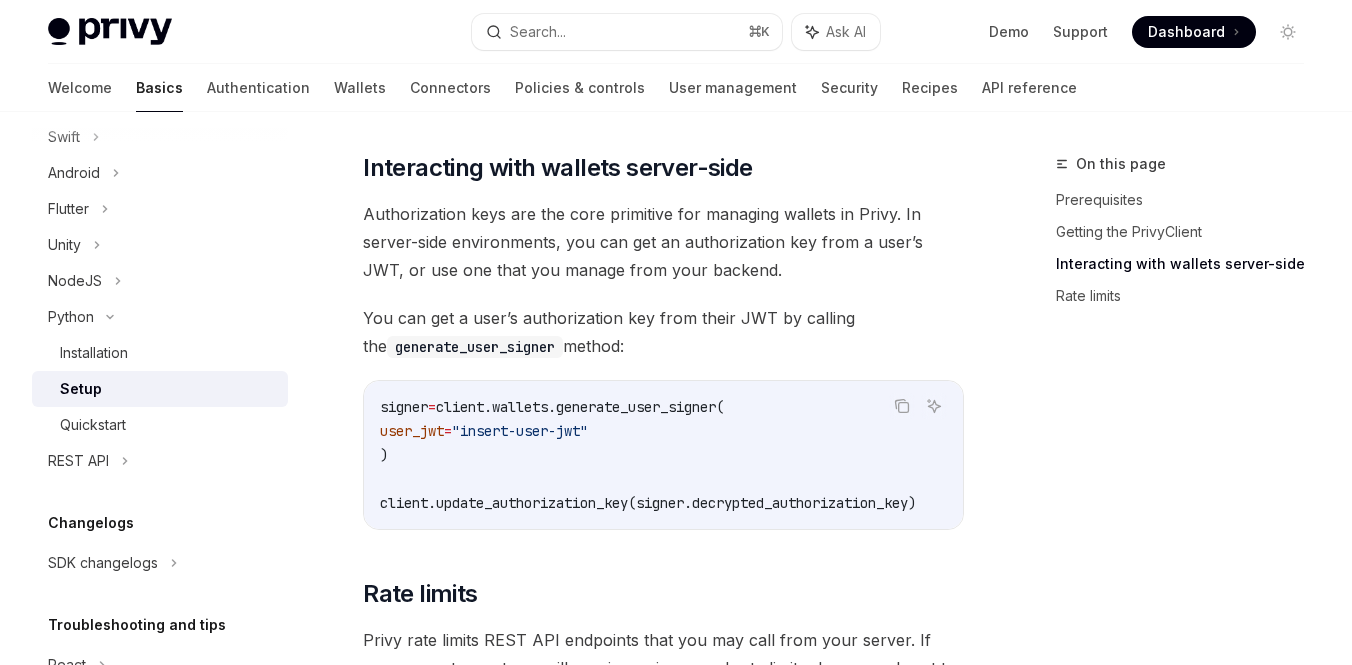 click on "signer  =  client.wallets.generate_user_signer(
user_jwt = "[JWT]"
)
client.update_authorization_key(signer.decrypted_authorization_key)" at bounding box center [672, 455] 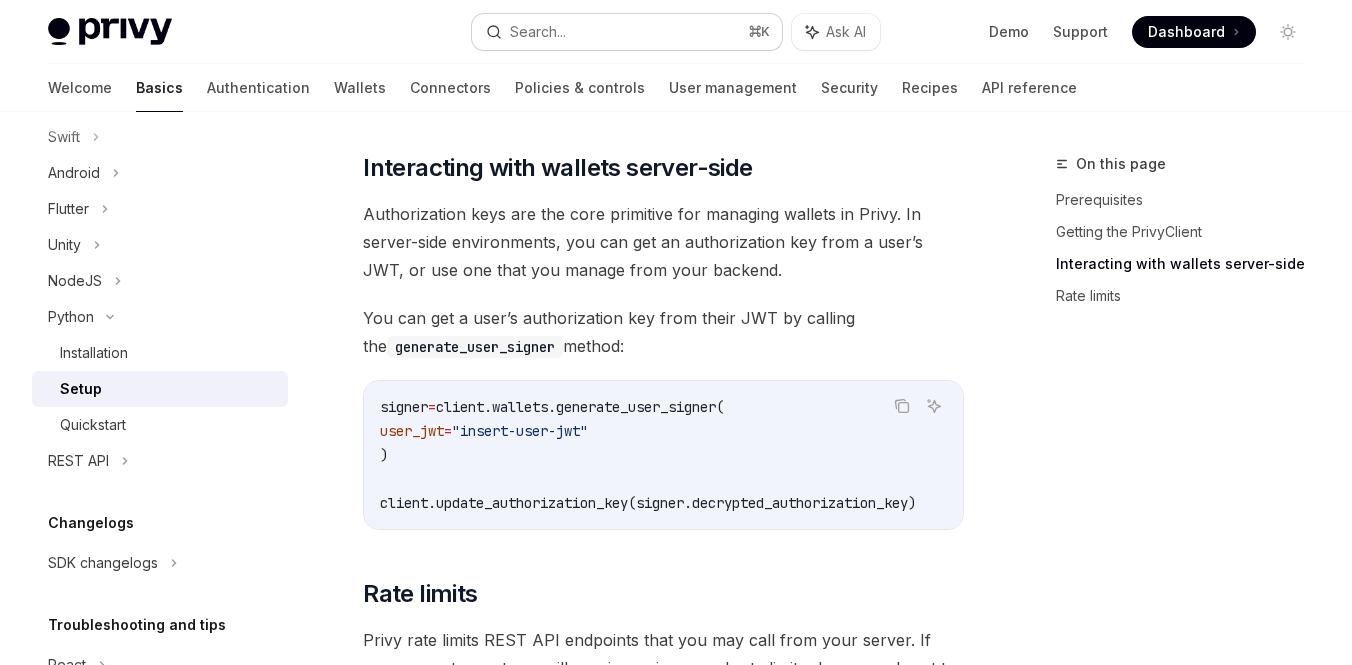 click on "Search..." at bounding box center (538, 32) 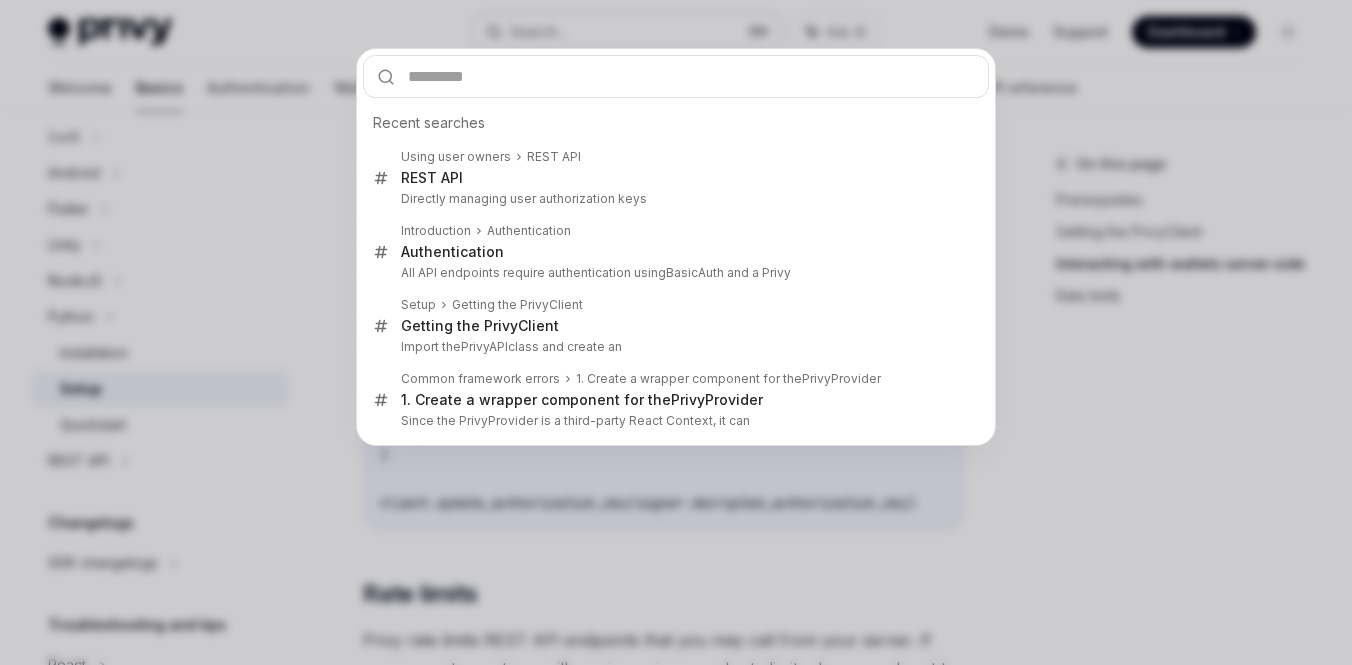 type on "**********" 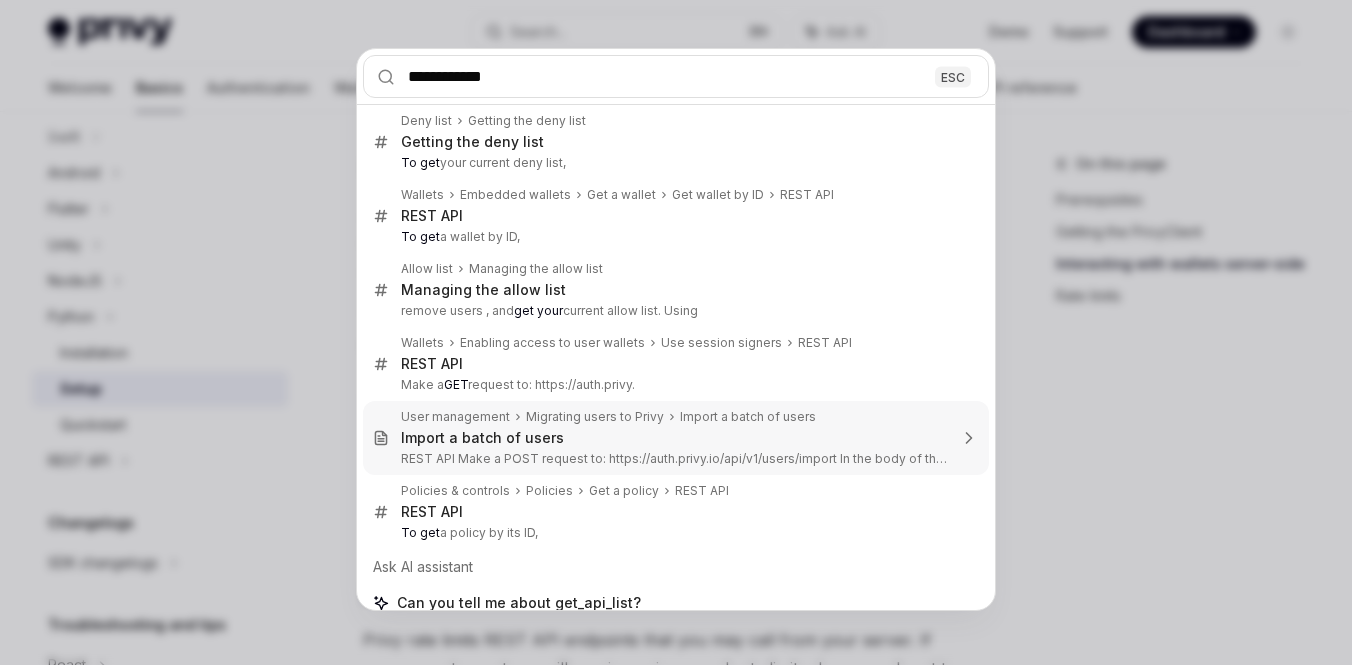 scroll, scrollTop: 19, scrollLeft: 0, axis: vertical 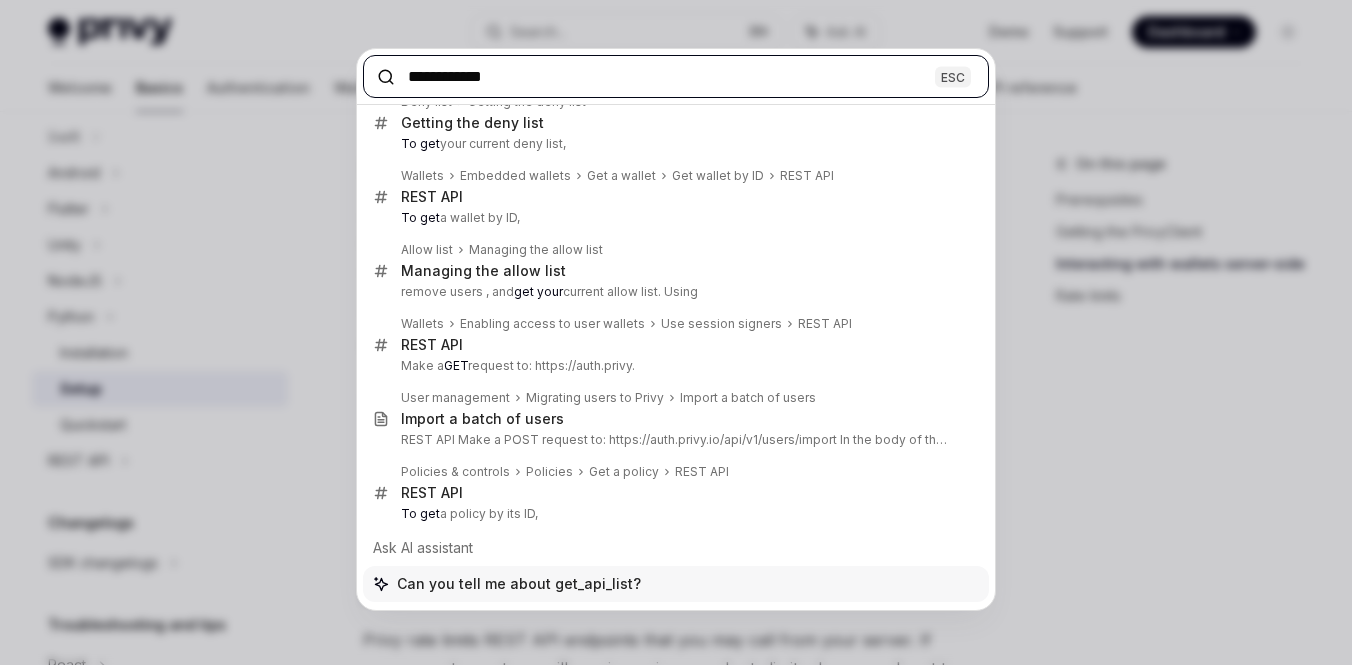 type on "*" 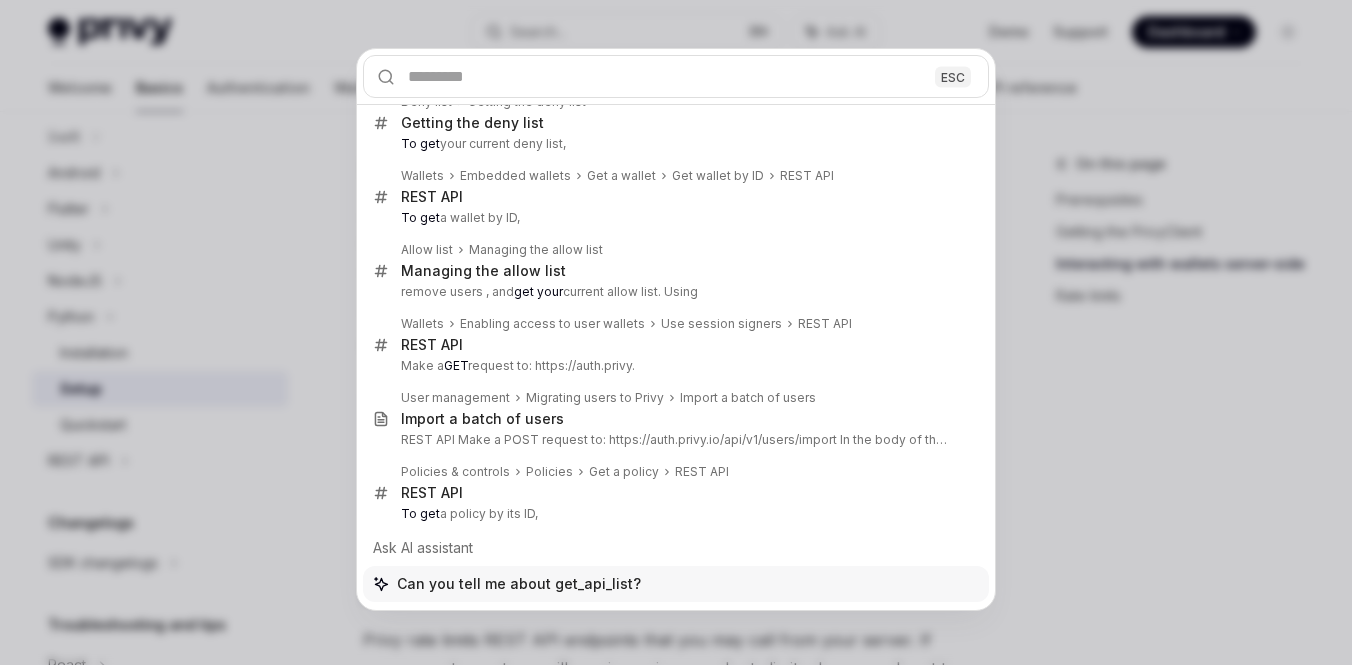 scroll, scrollTop: 0, scrollLeft: 0, axis: both 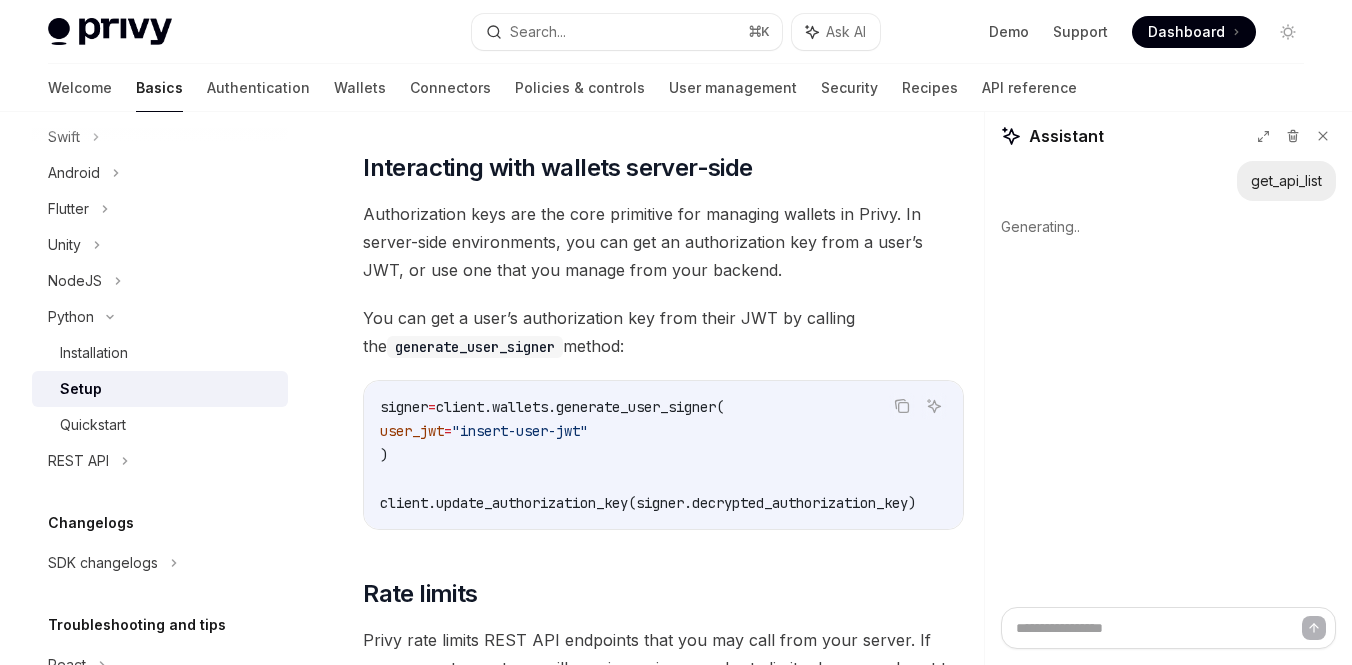 type 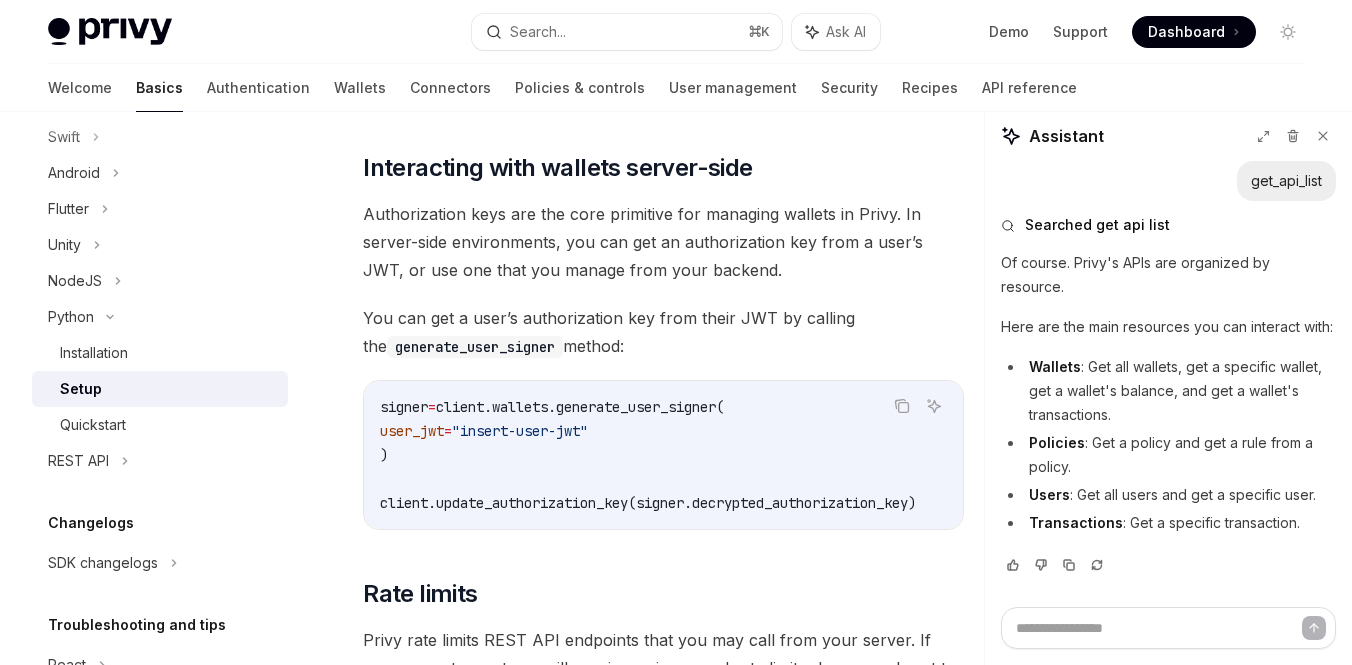 scroll, scrollTop: 0, scrollLeft: 0, axis: both 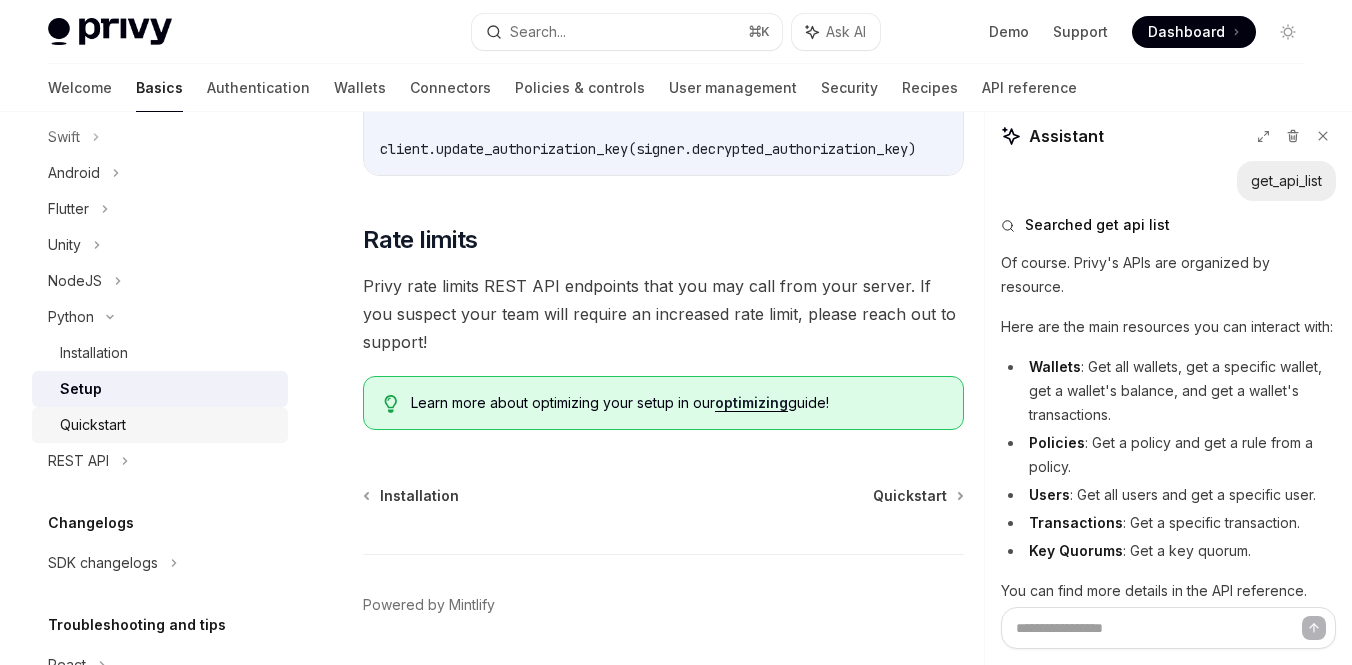 click on "Quickstart" at bounding box center (93, 425) 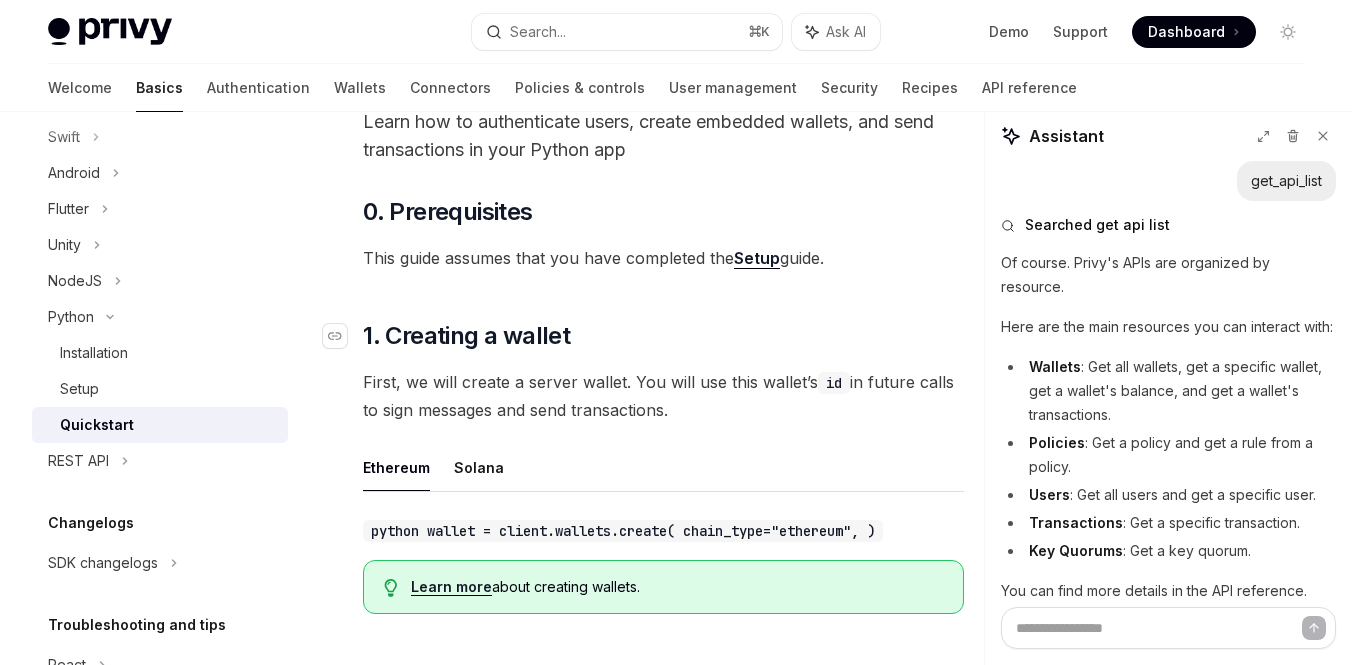 scroll, scrollTop: 17, scrollLeft: 0, axis: vertical 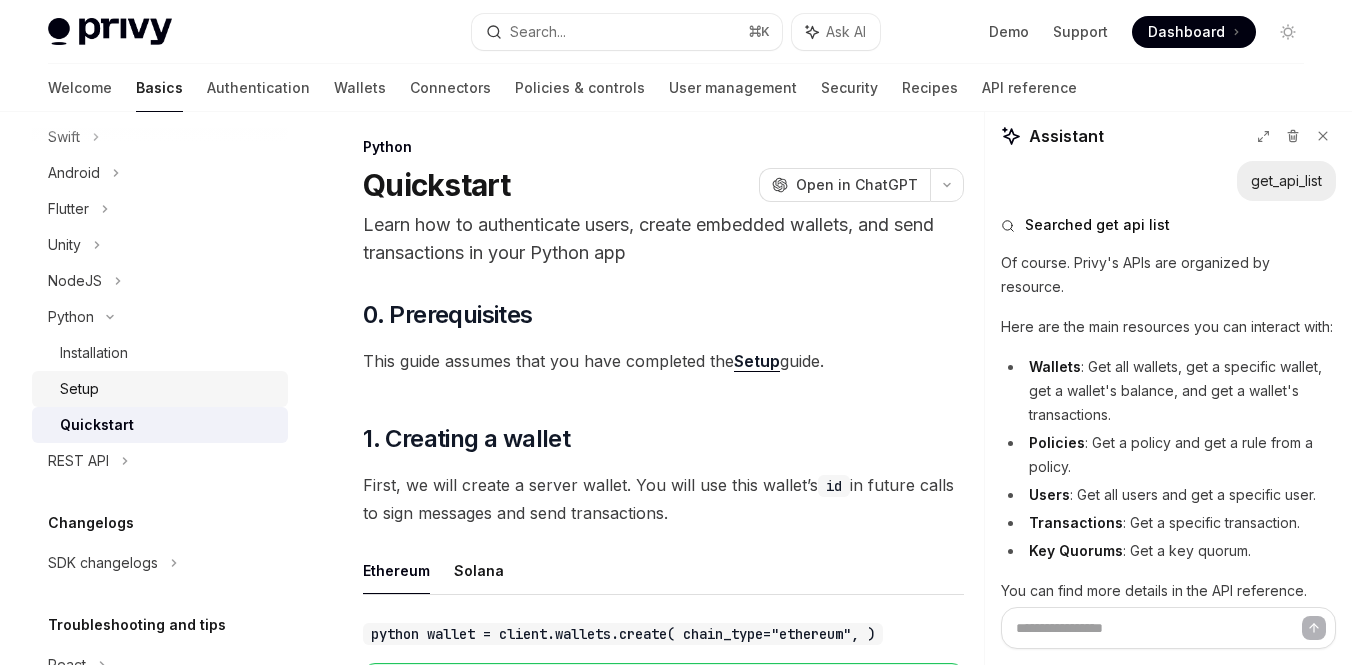 click on "Setup" at bounding box center (168, 389) 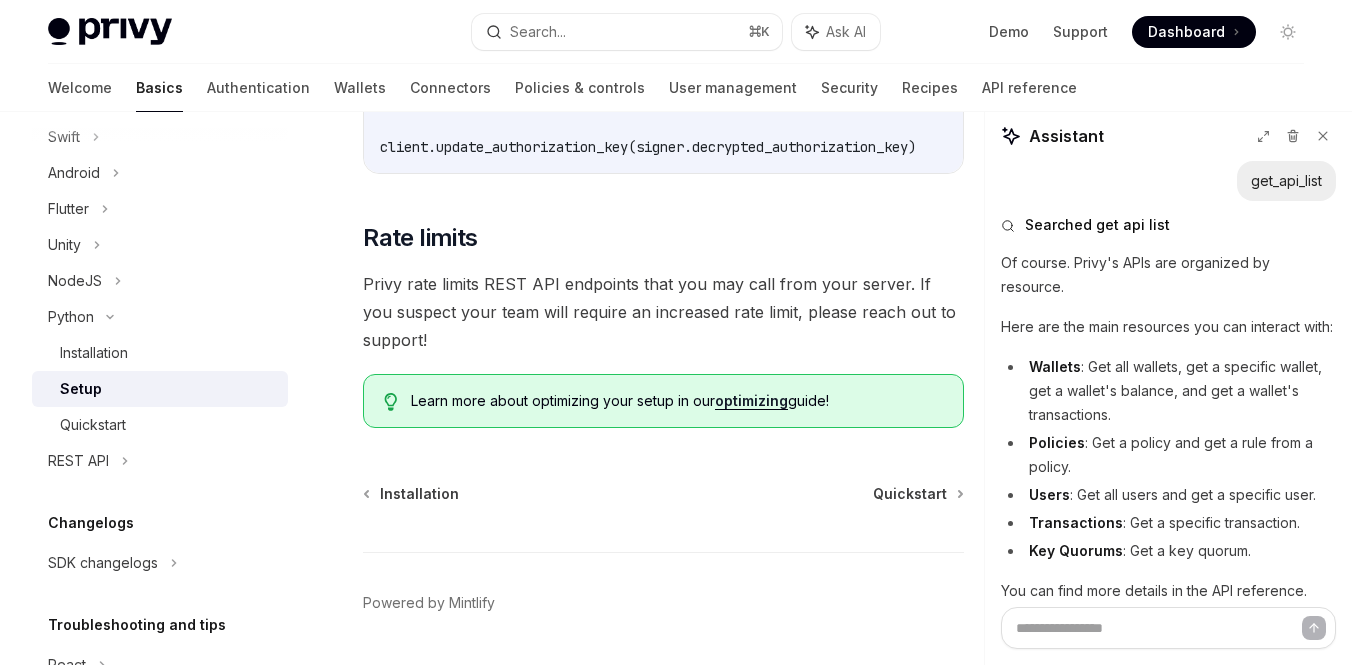 scroll, scrollTop: 1107, scrollLeft: 0, axis: vertical 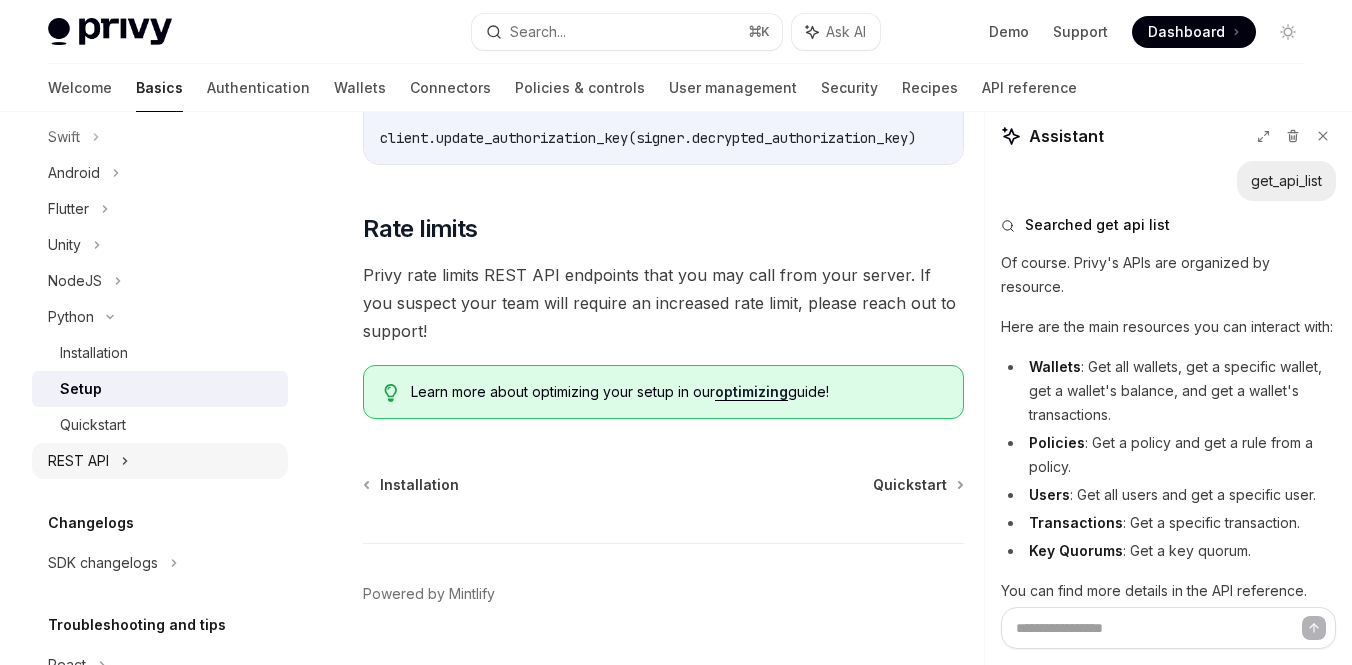click on "REST API" at bounding box center [78, 461] 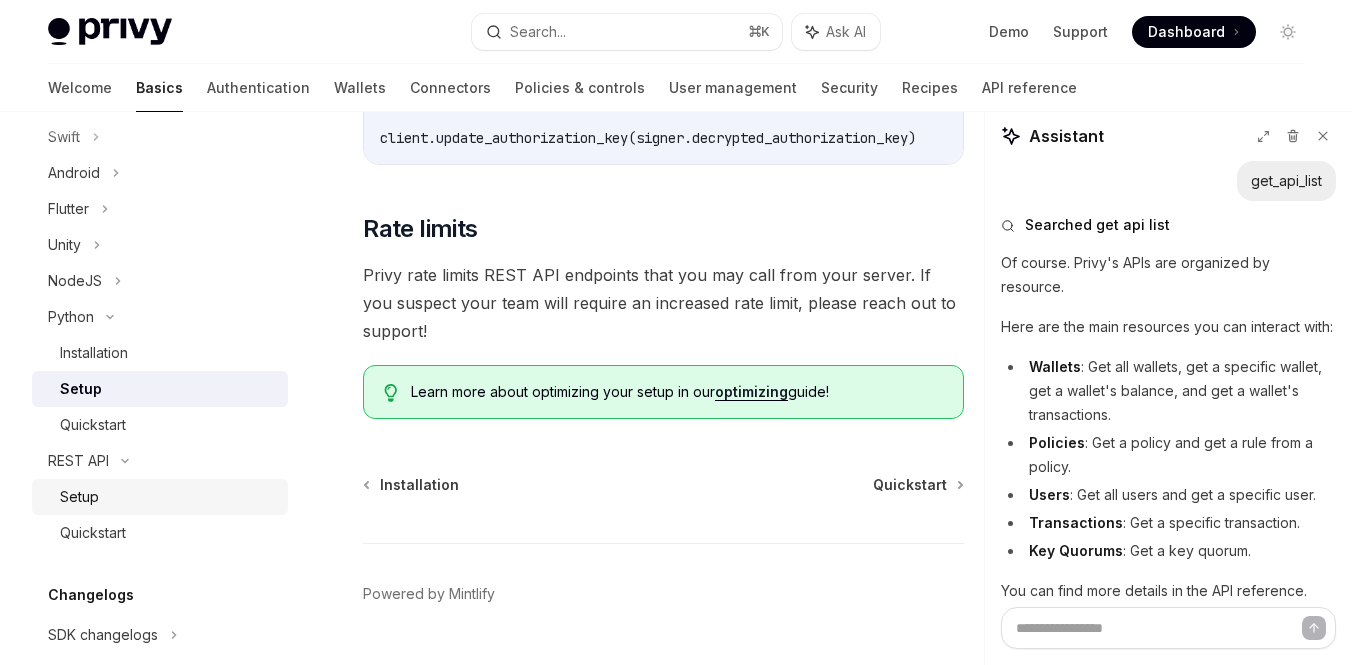 scroll, scrollTop: 0, scrollLeft: 0, axis: both 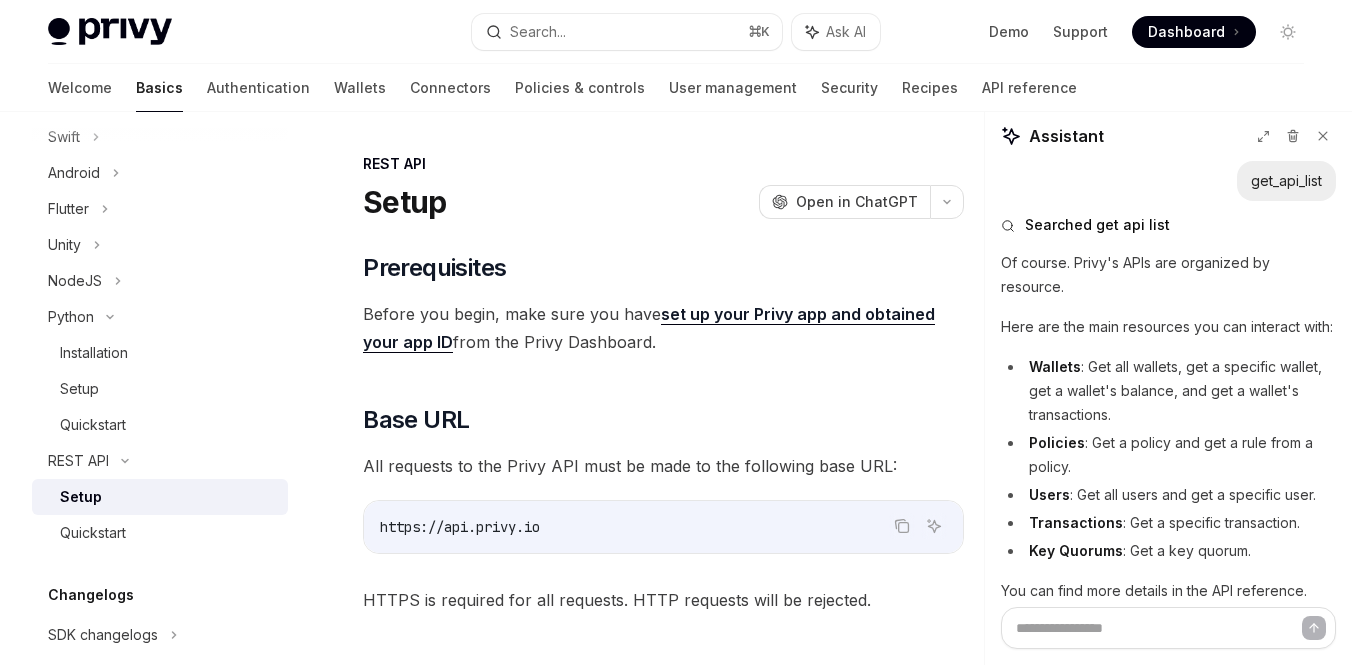 click on "Setup" at bounding box center (168, 497) 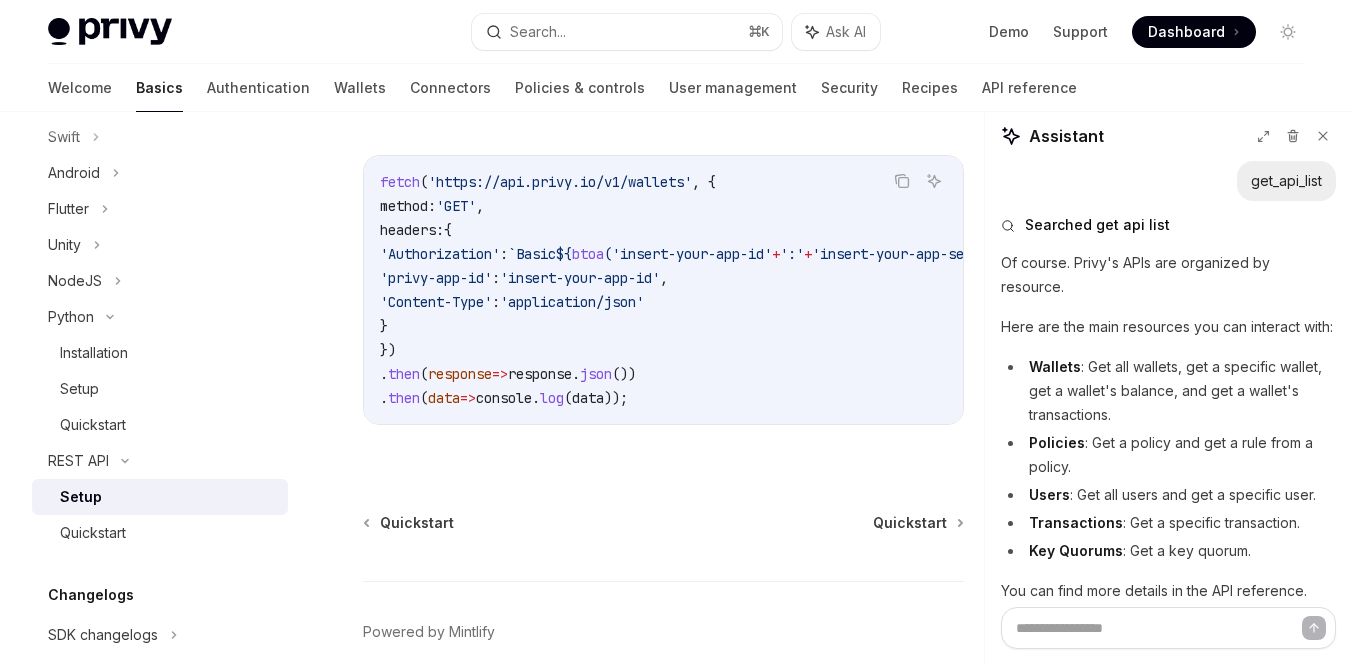 scroll, scrollTop: 1213, scrollLeft: 0, axis: vertical 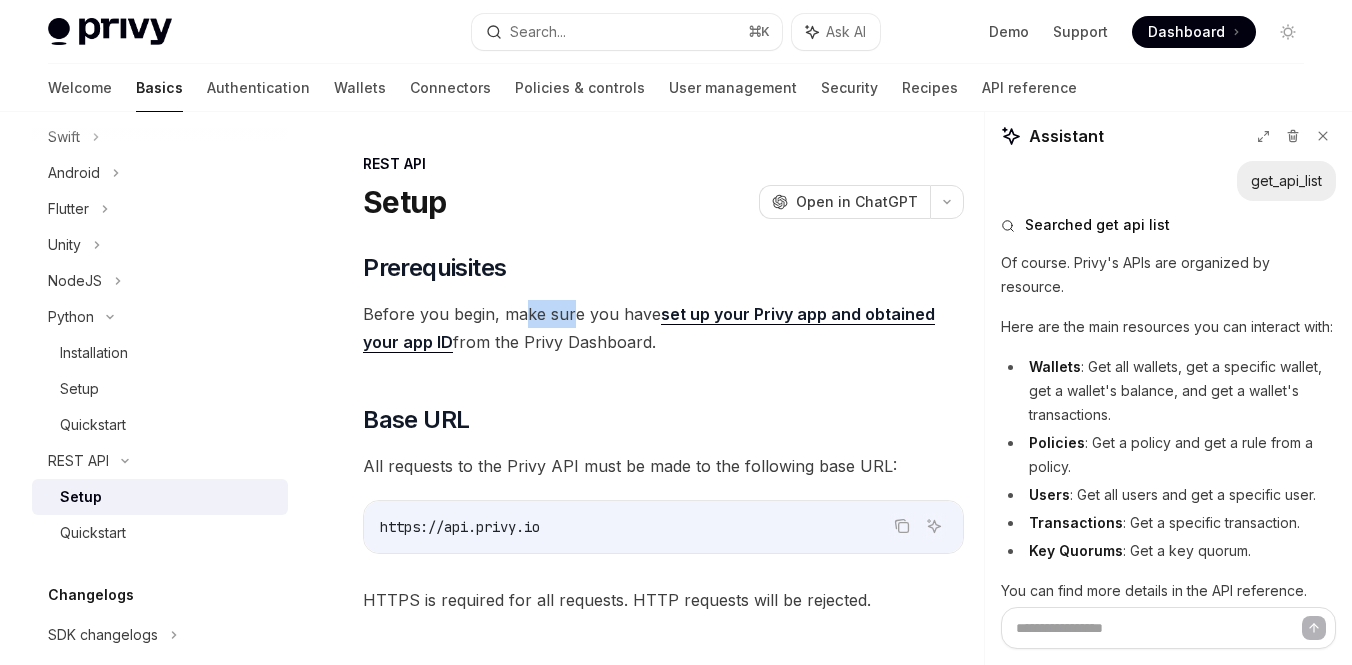 drag, startPoint x: 523, startPoint y: 311, endPoint x: 577, endPoint y: 329, distance: 56.920998 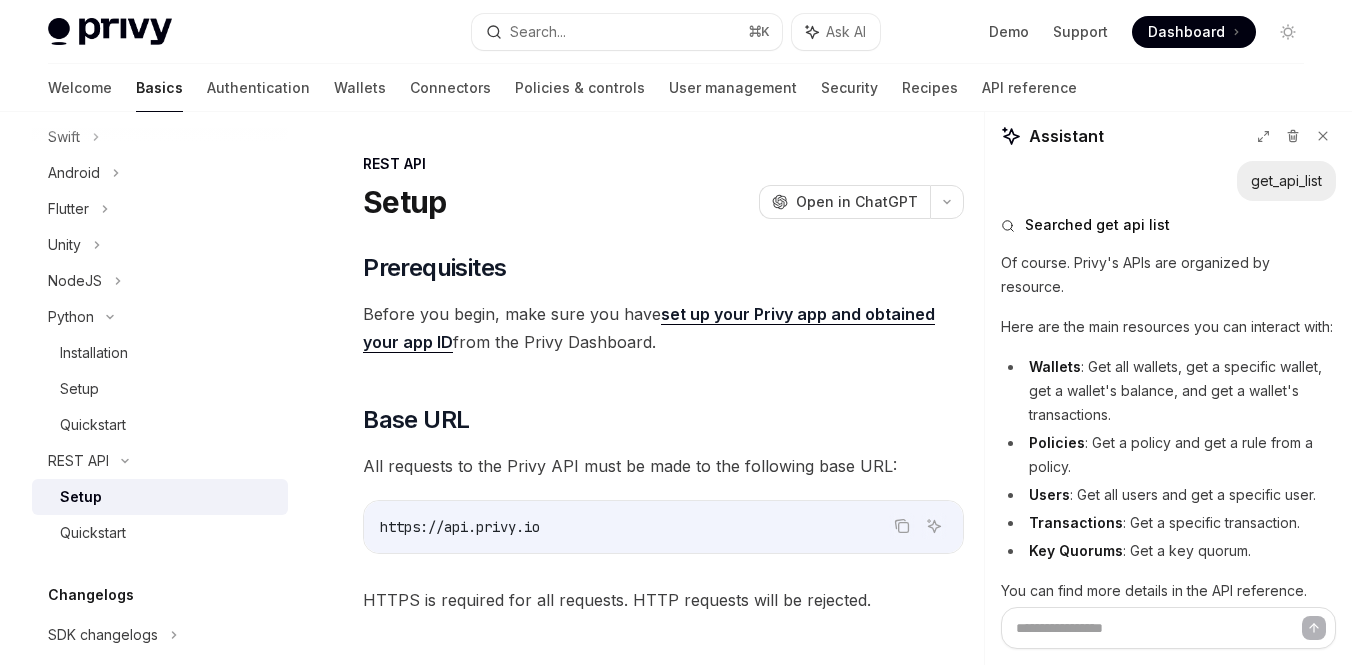 click on "Before you begin, make sure you have  set up your Privy app and obtained your app ID  from the Privy Dashboard." at bounding box center (663, 328) 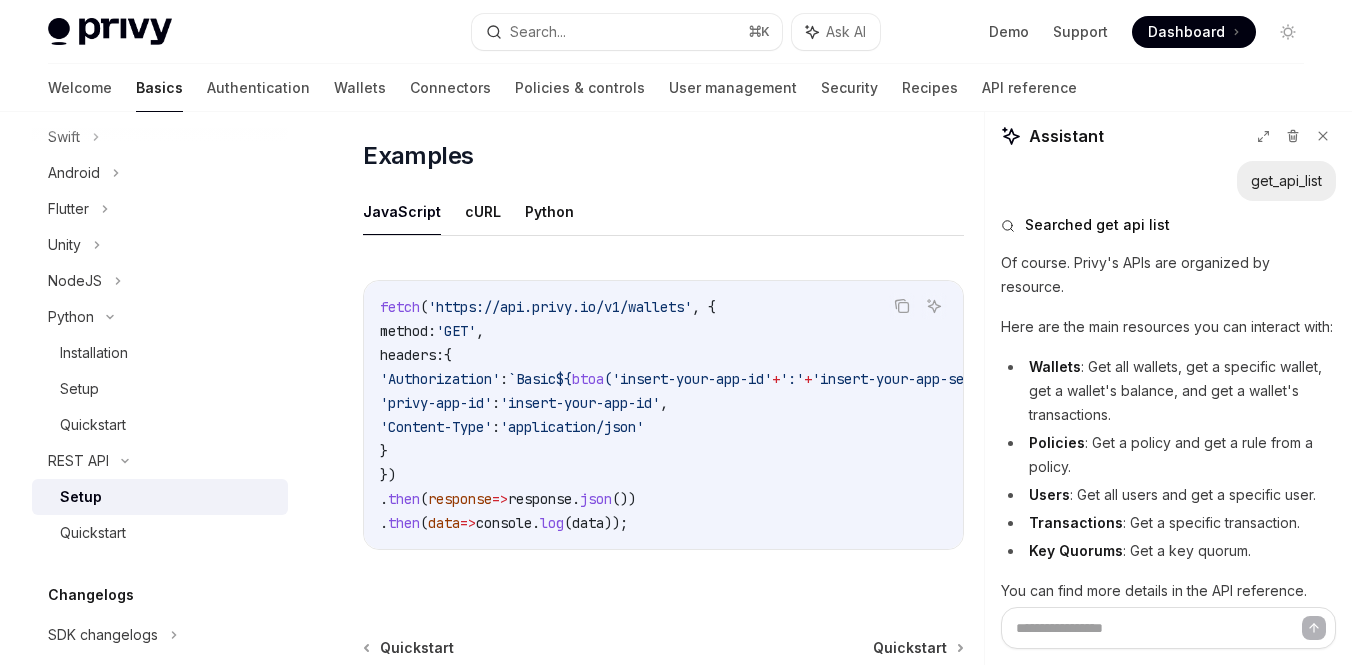 scroll, scrollTop: 1084, scrollLeft: 0, axis: vertical 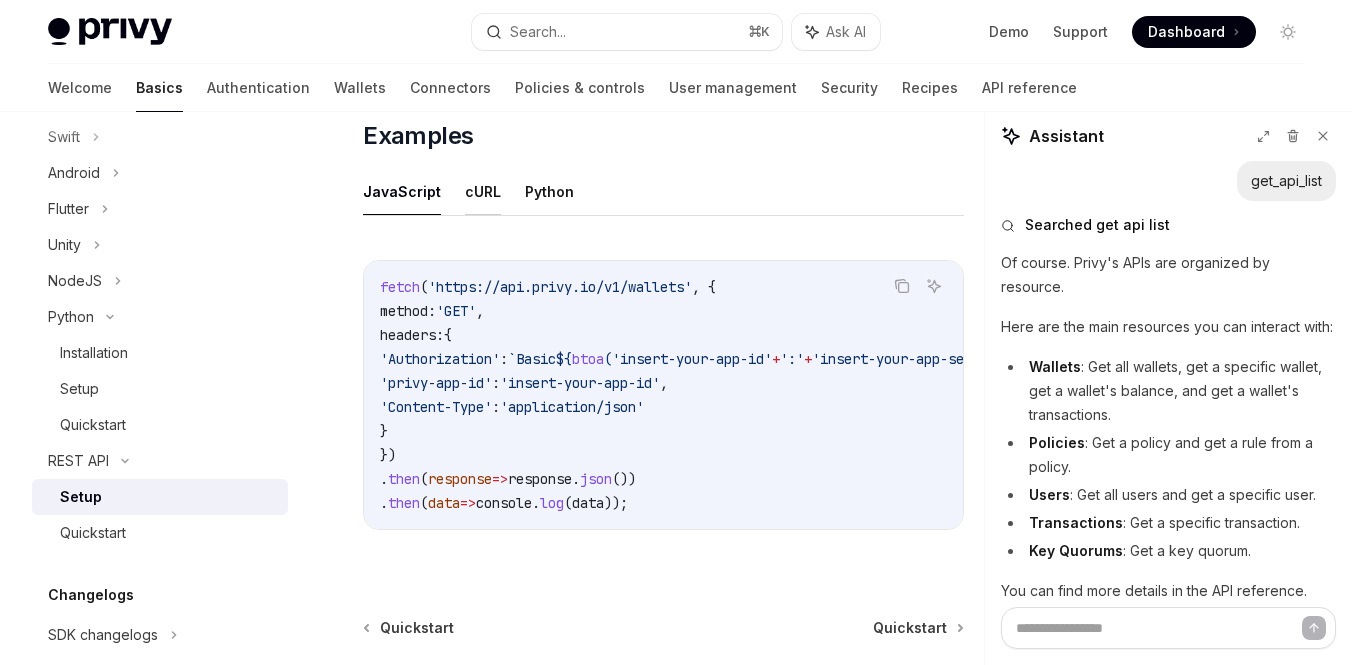 click on "cURL" at bounding box center (483, 191) 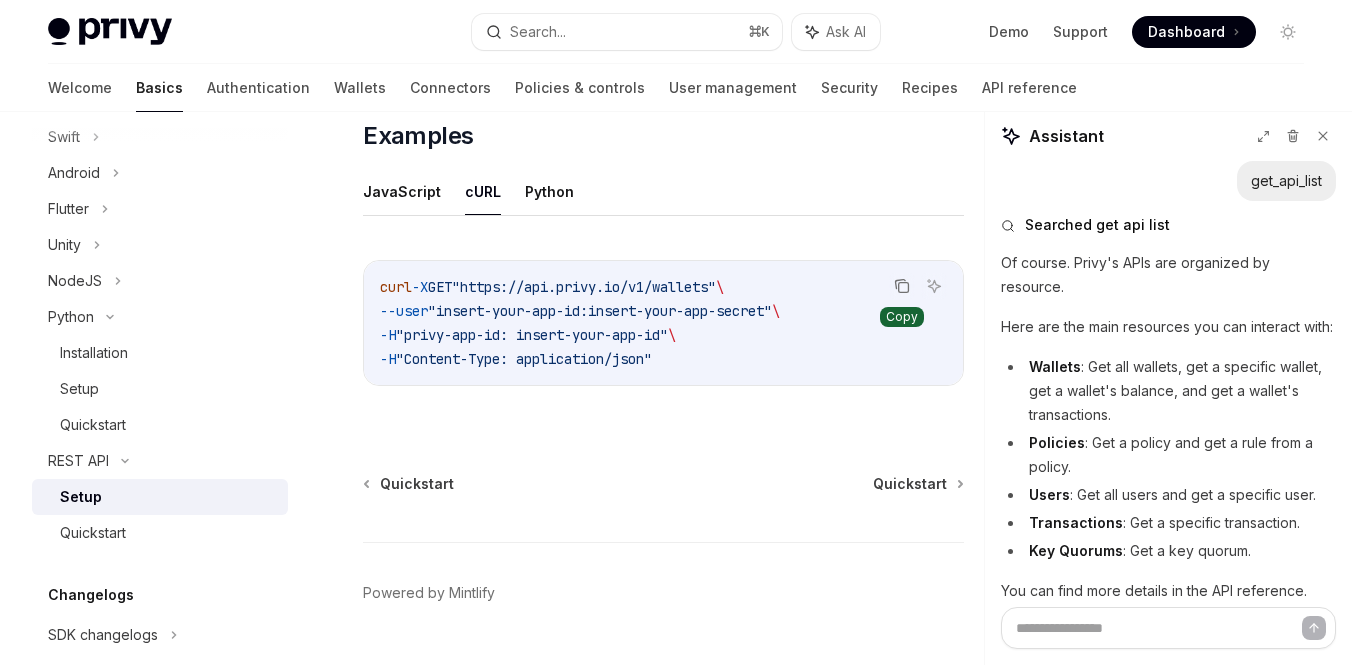 click at bounding box center (902, 286) 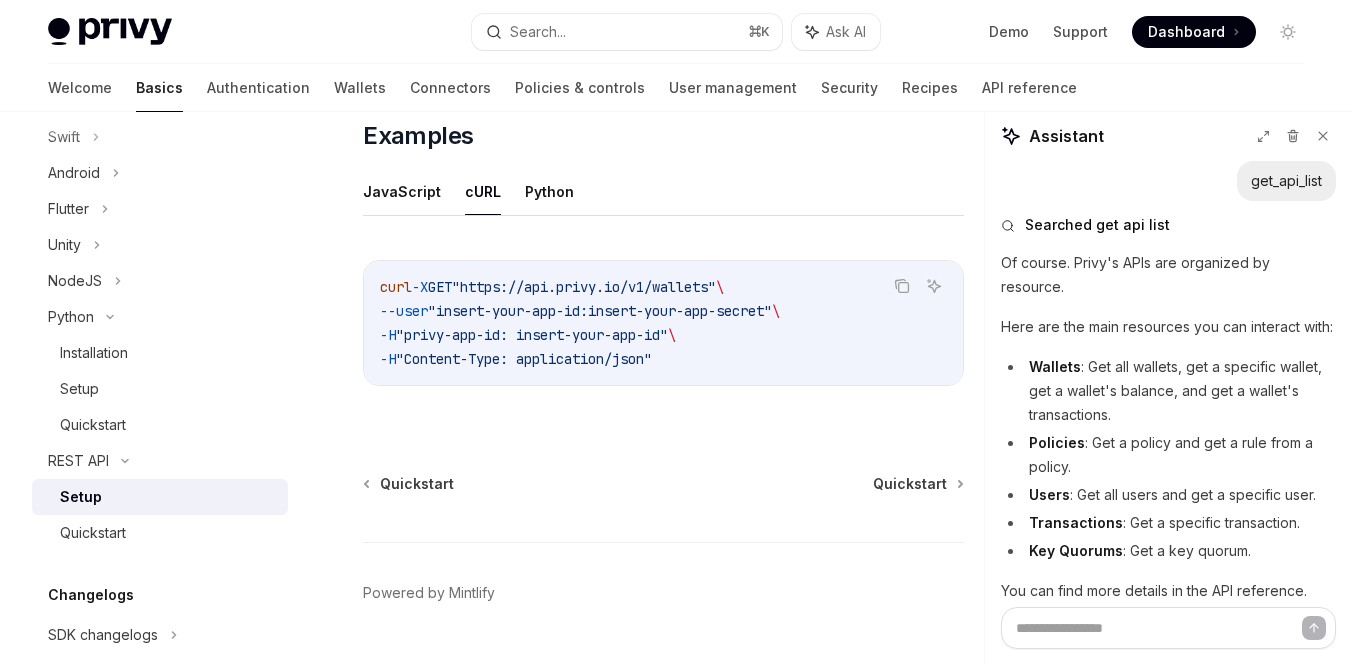 type 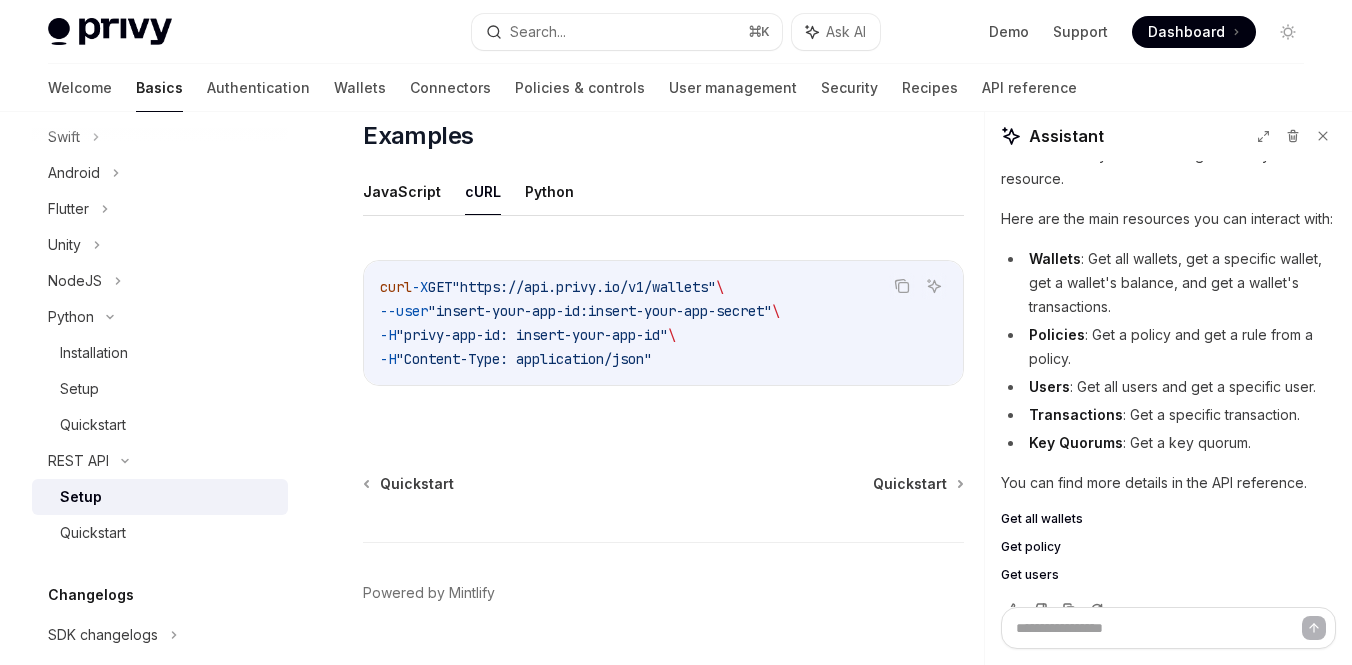 scroll, scrollTop: 118, scrollLeft: 0, axis: vertical 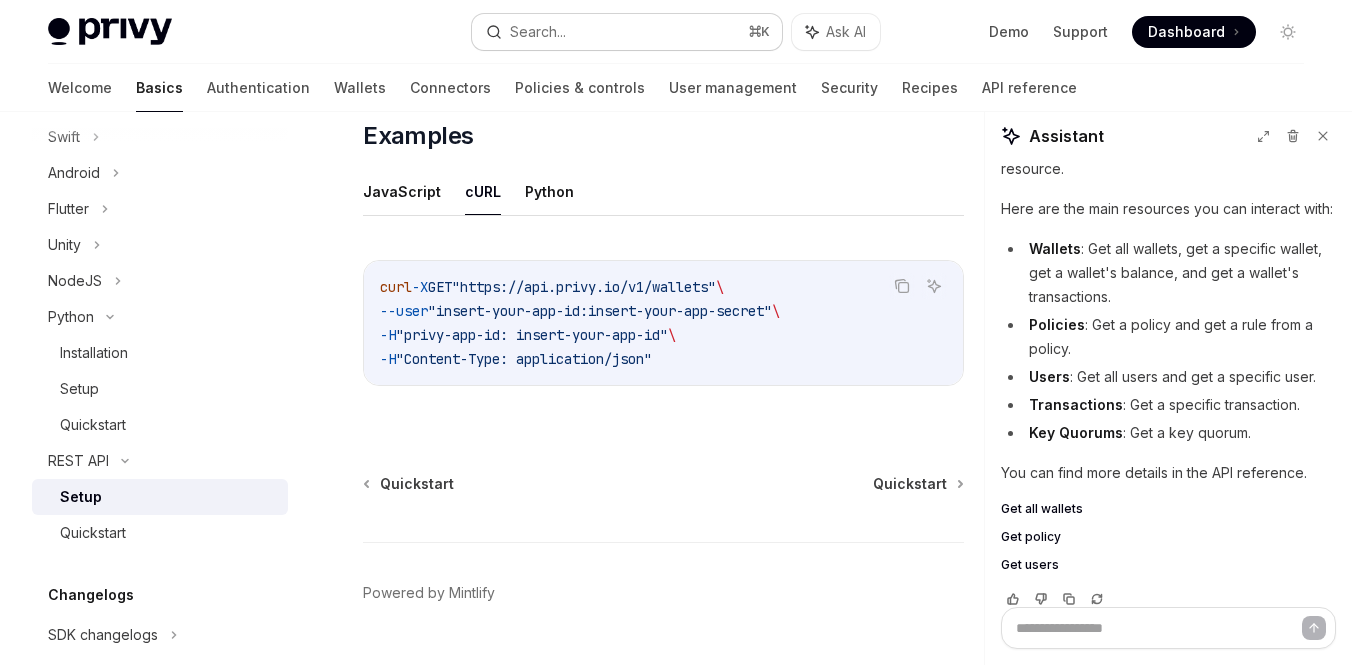 click on "Search..." at bounding box center (538, 32) 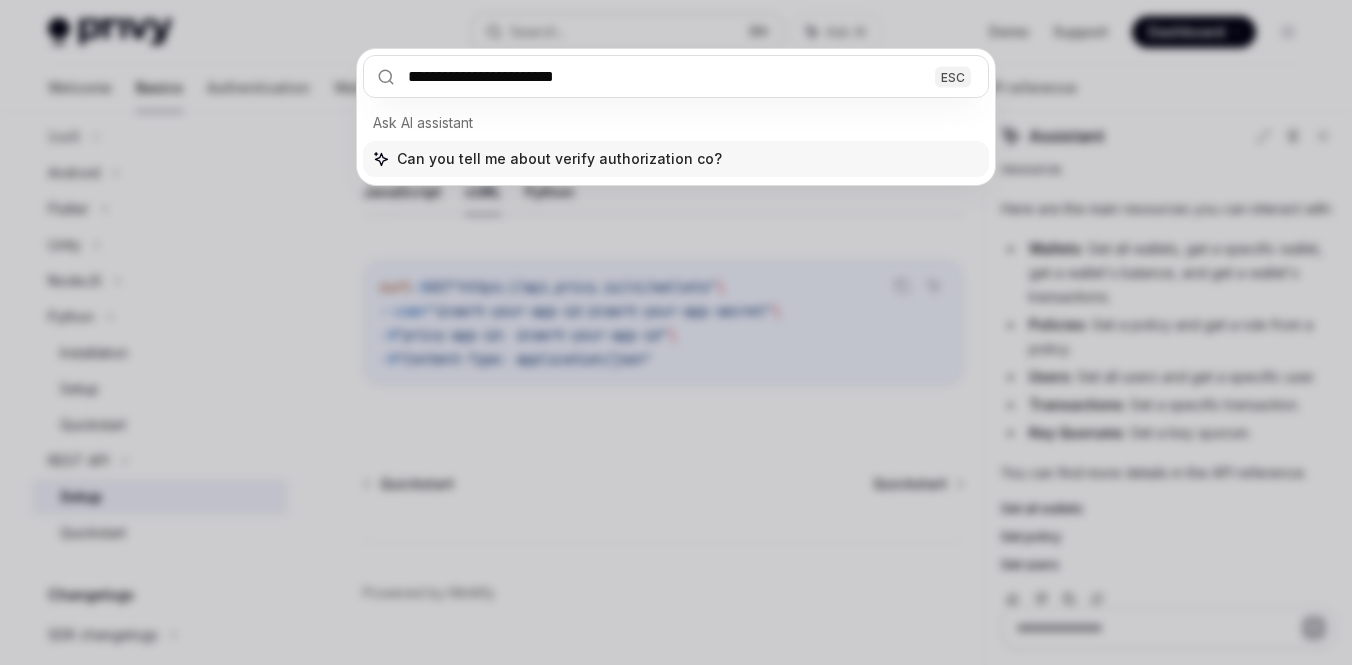 type on "**********" 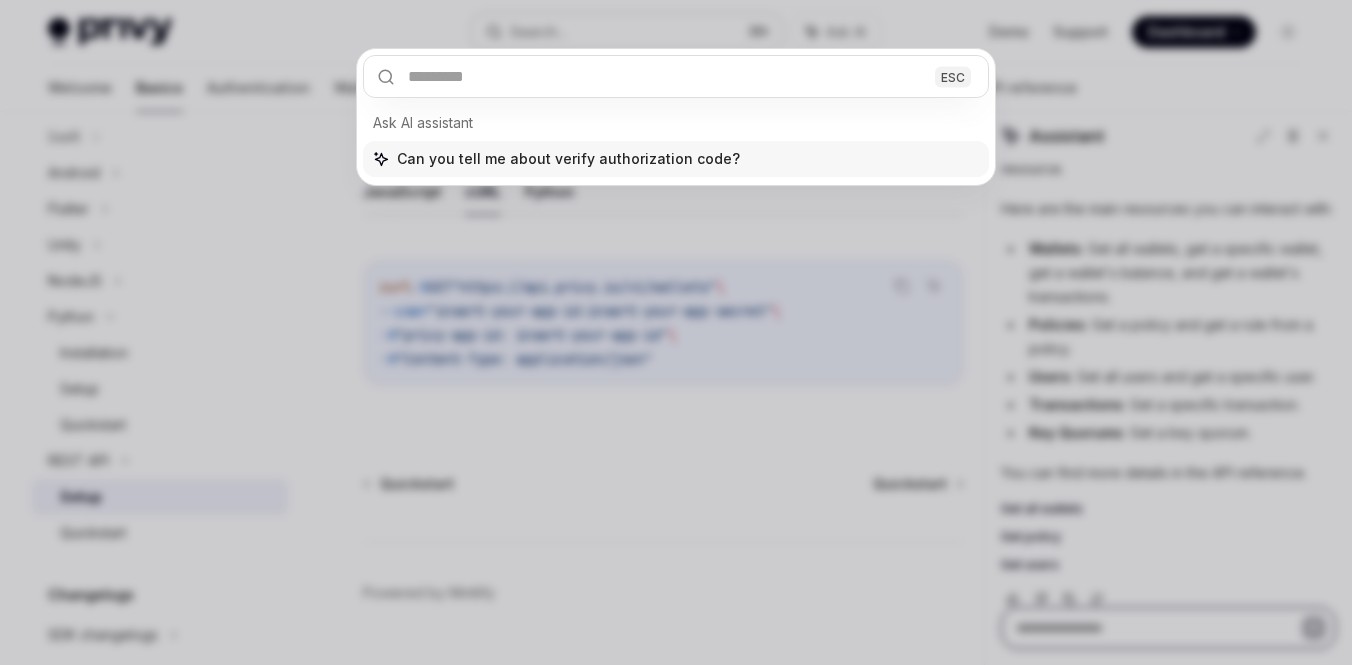 scroll, scrollTop: 158, scrollLeft: 0, axis: vertical 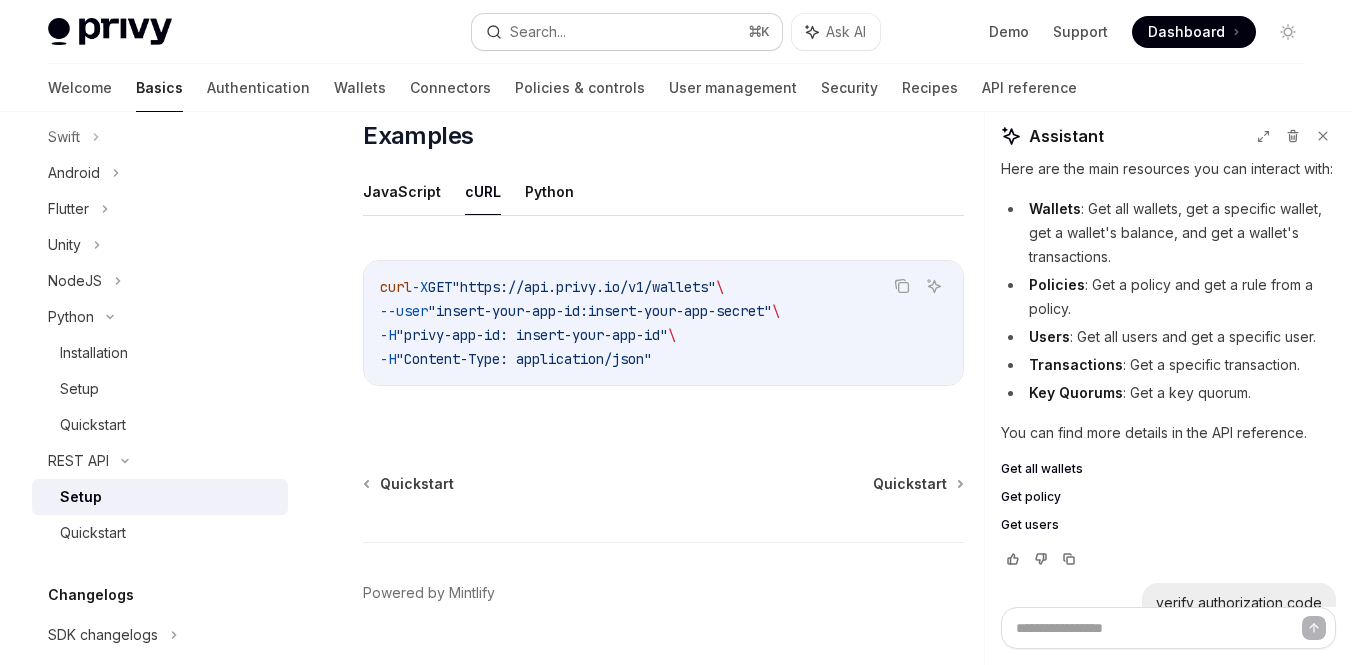 click on "Search..." at bounding box center (538, 32) 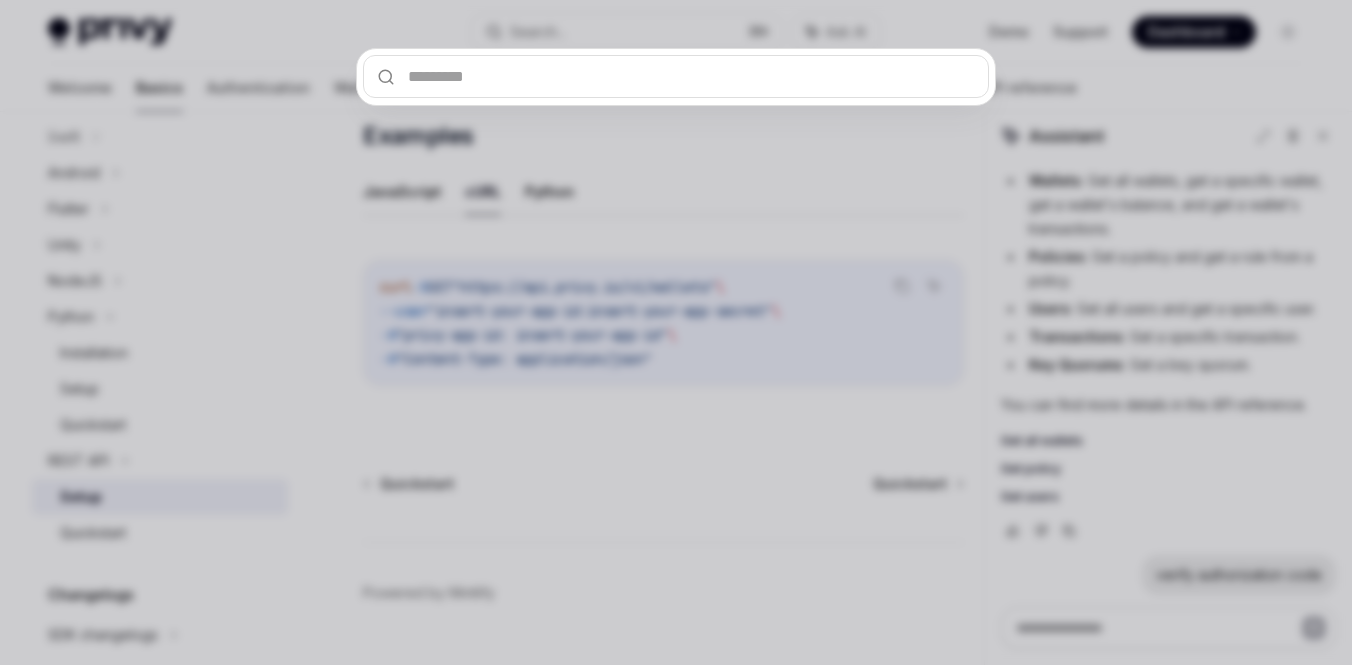 type on "*" 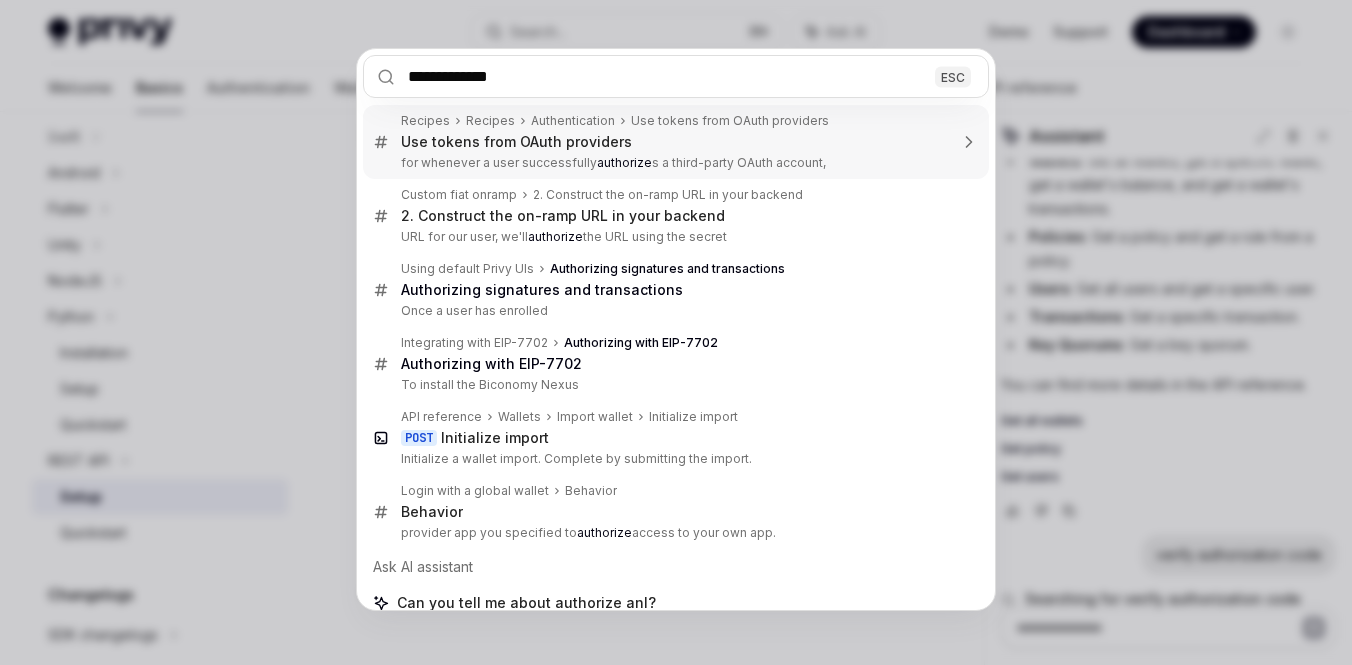 type on "**********" 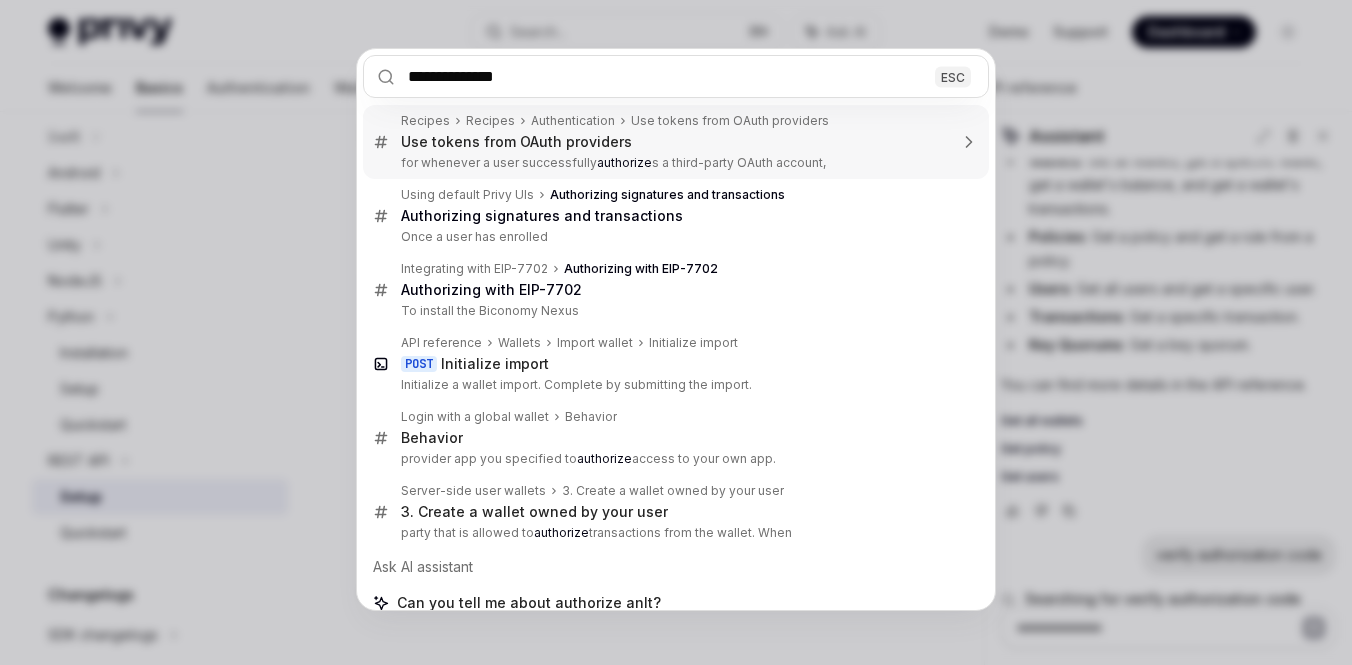 type on "*" 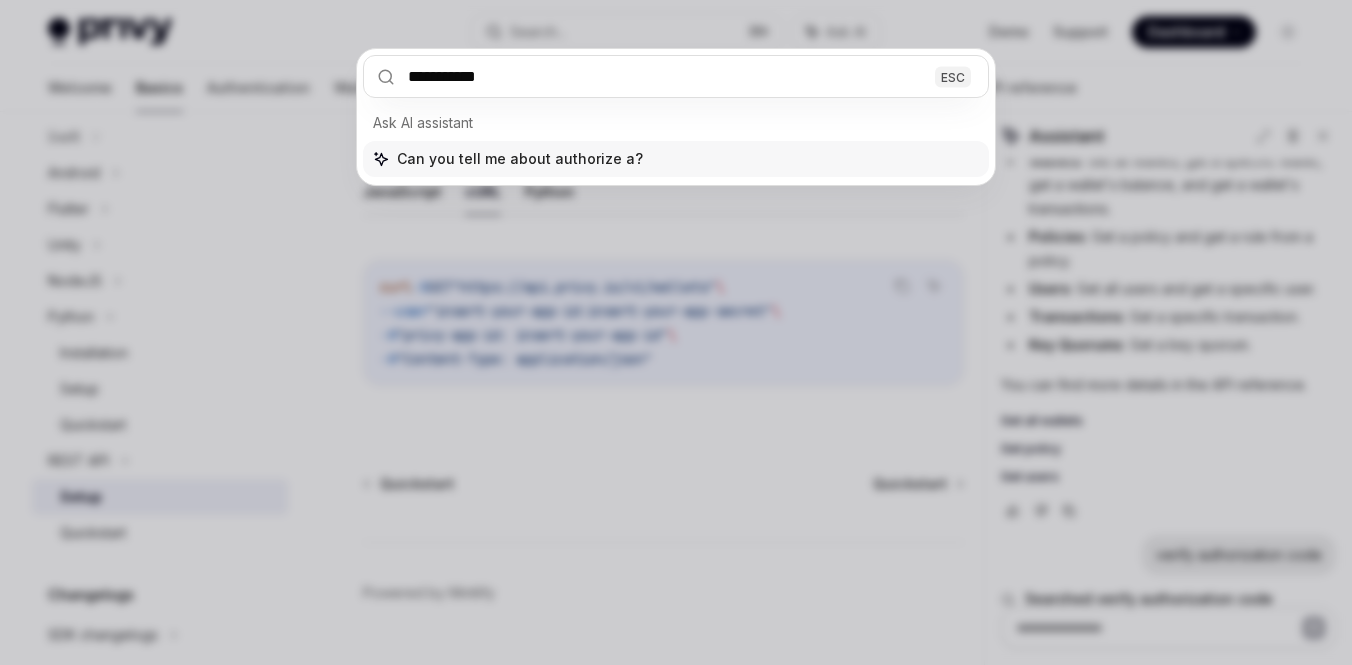 type on "*********" 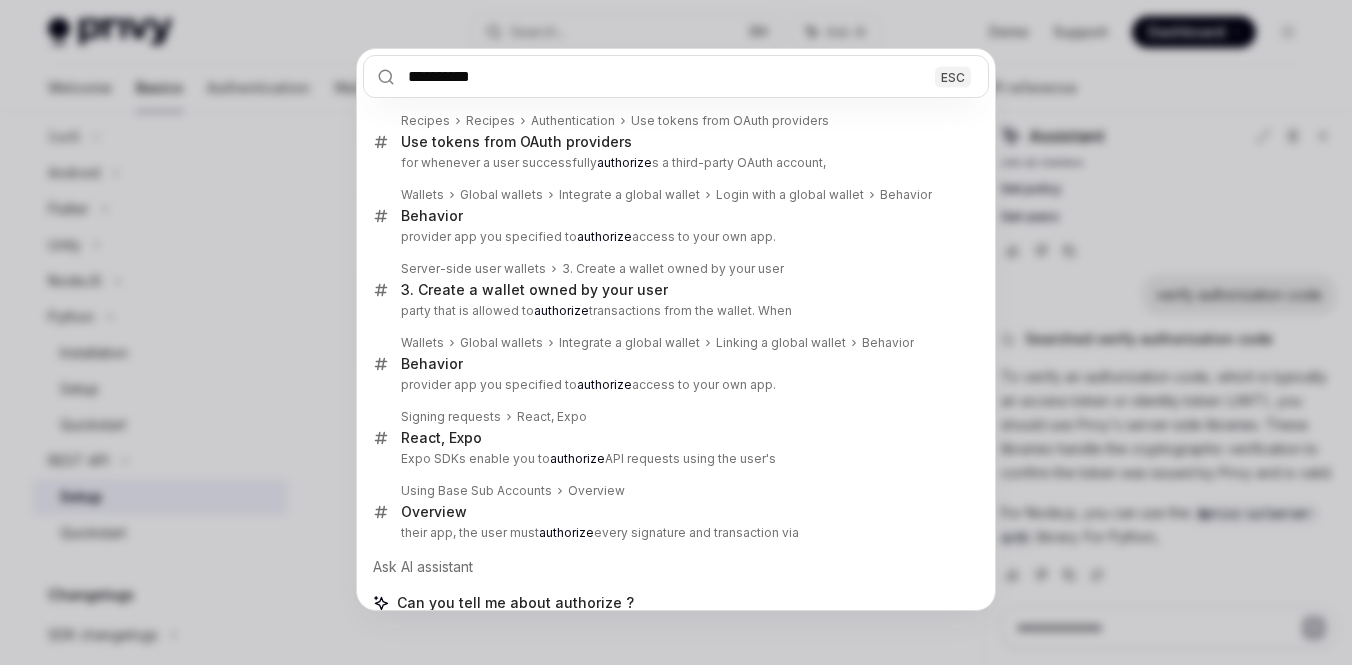 click on "*********" at bounding box center [676, 76] 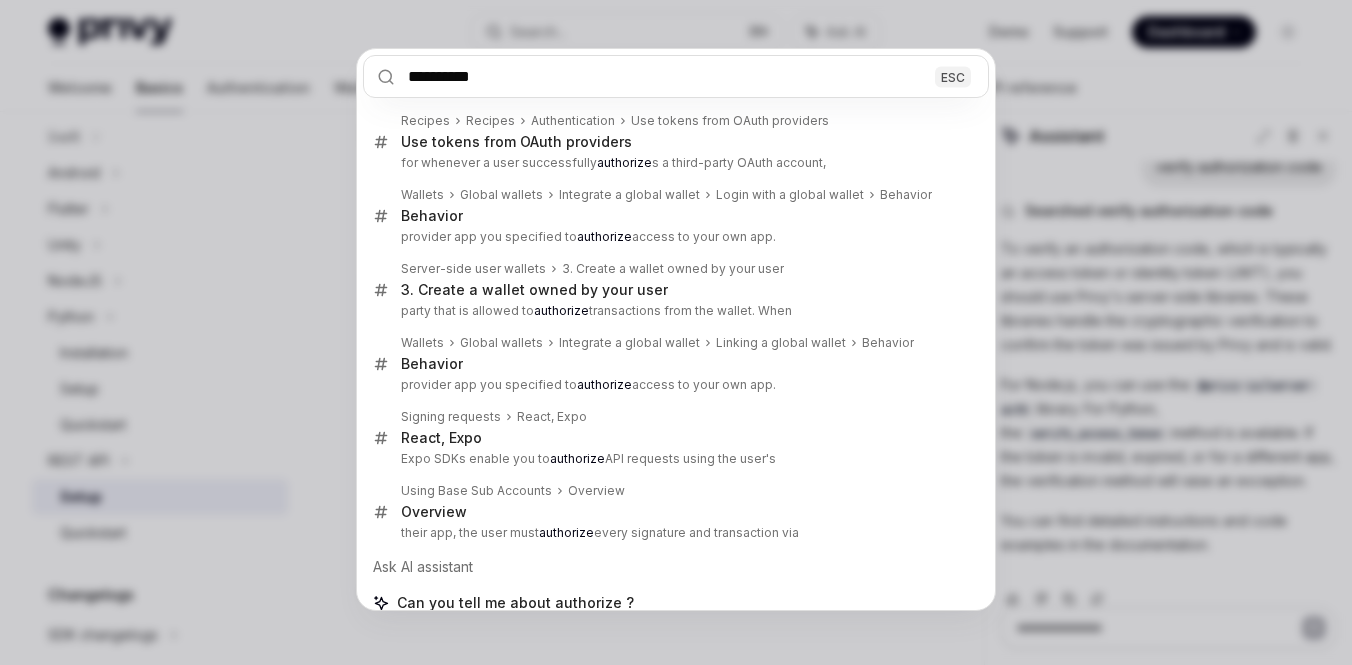 type on "*" 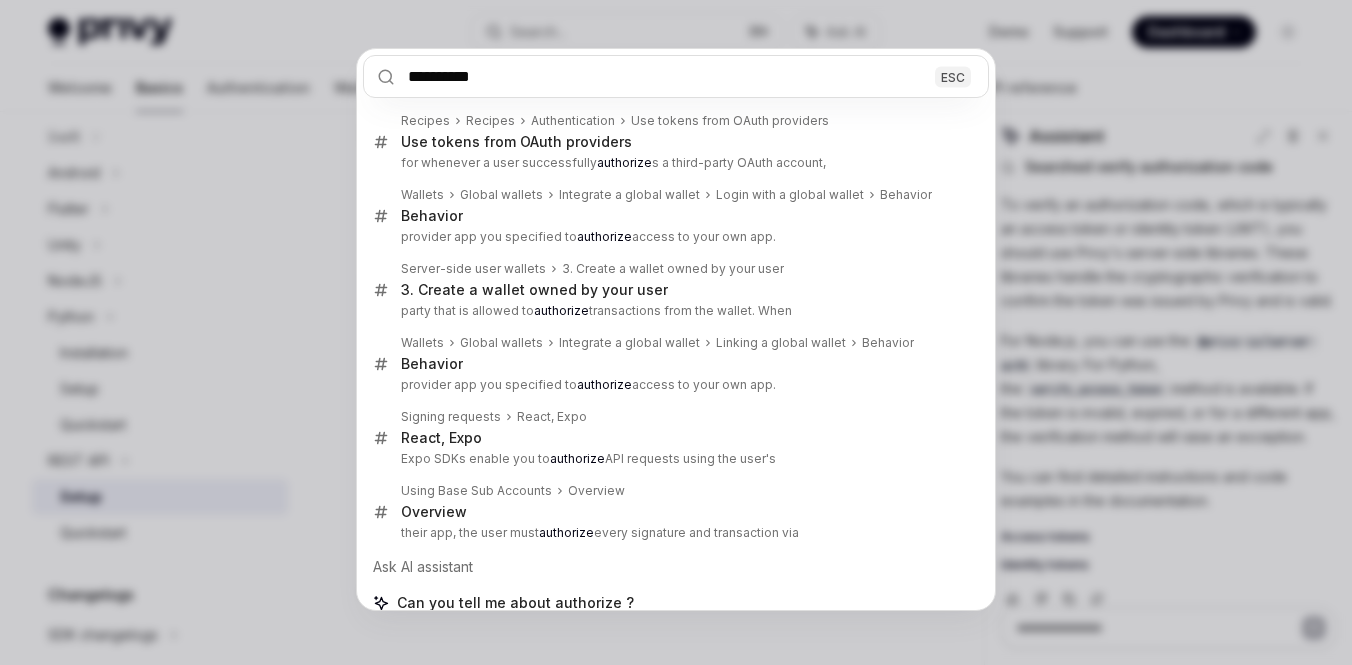 type on "*" 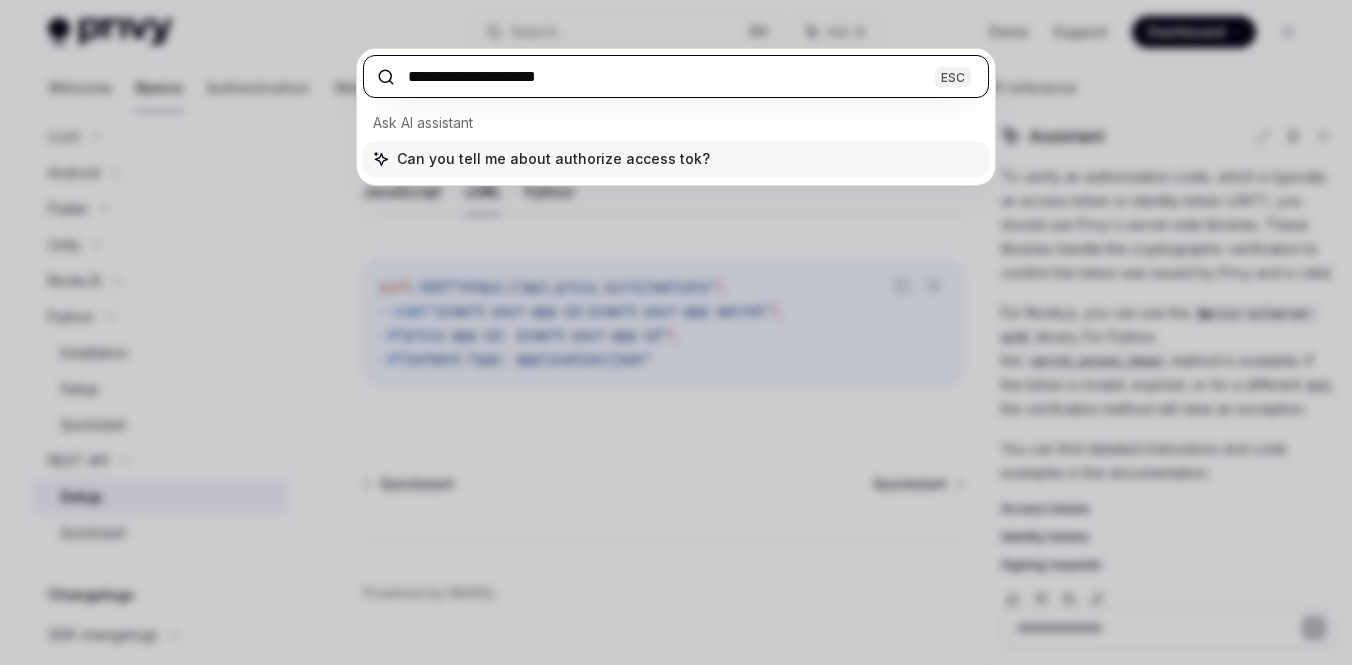 type on "**********" 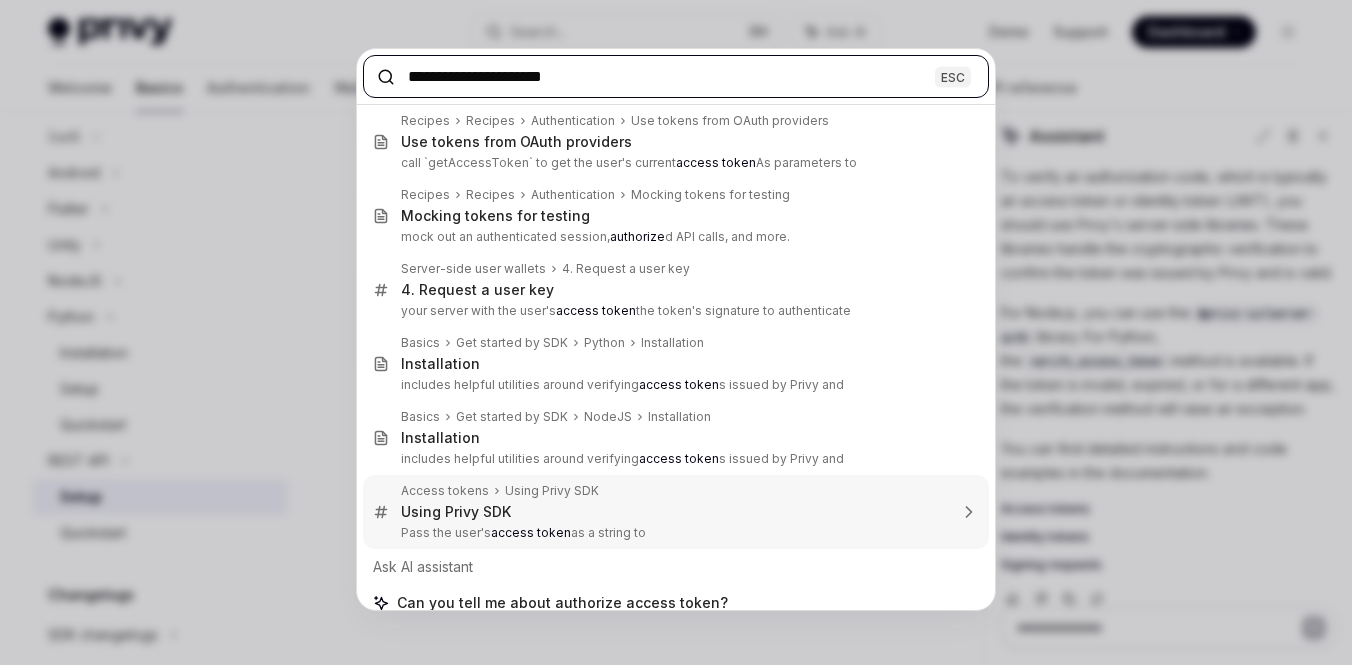 scroll, scrollTop: 19, scrollLeft: 0, axis: vertical 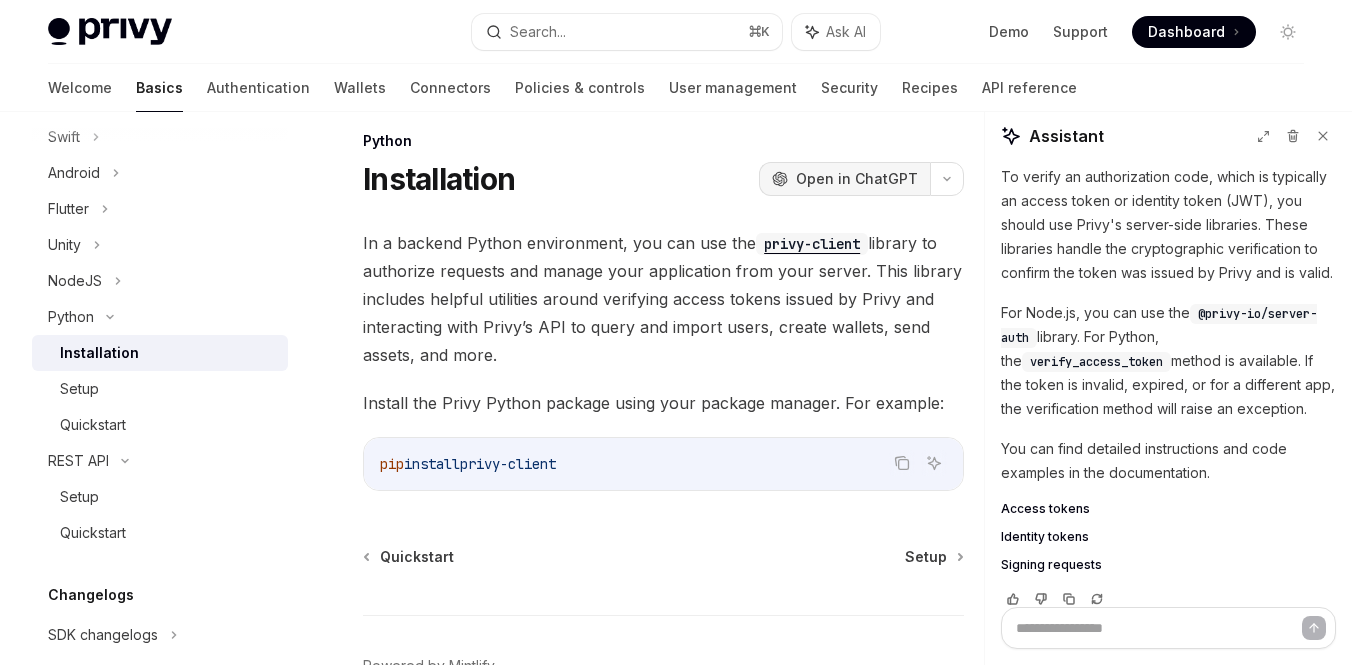 click on "Open in ChatGPT" at bounding box center (857, 179) 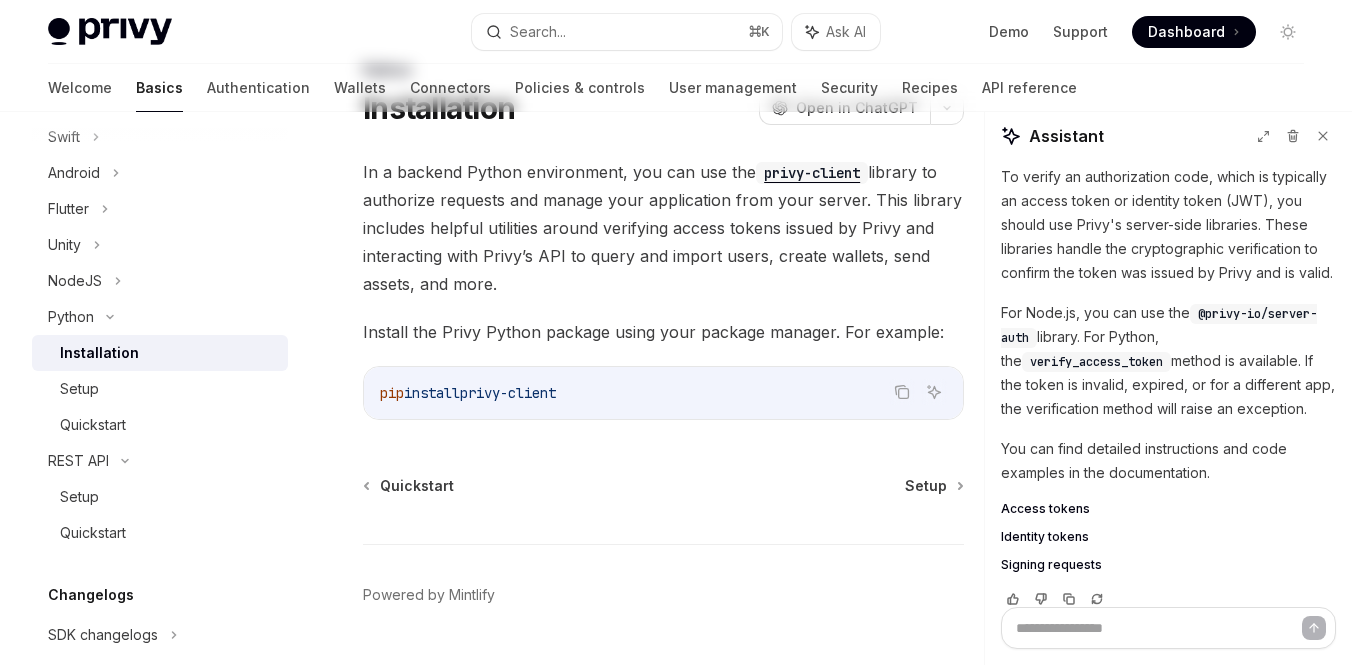 scroll, scrollTop: 146, scrollLeft: 0, axis: vertical 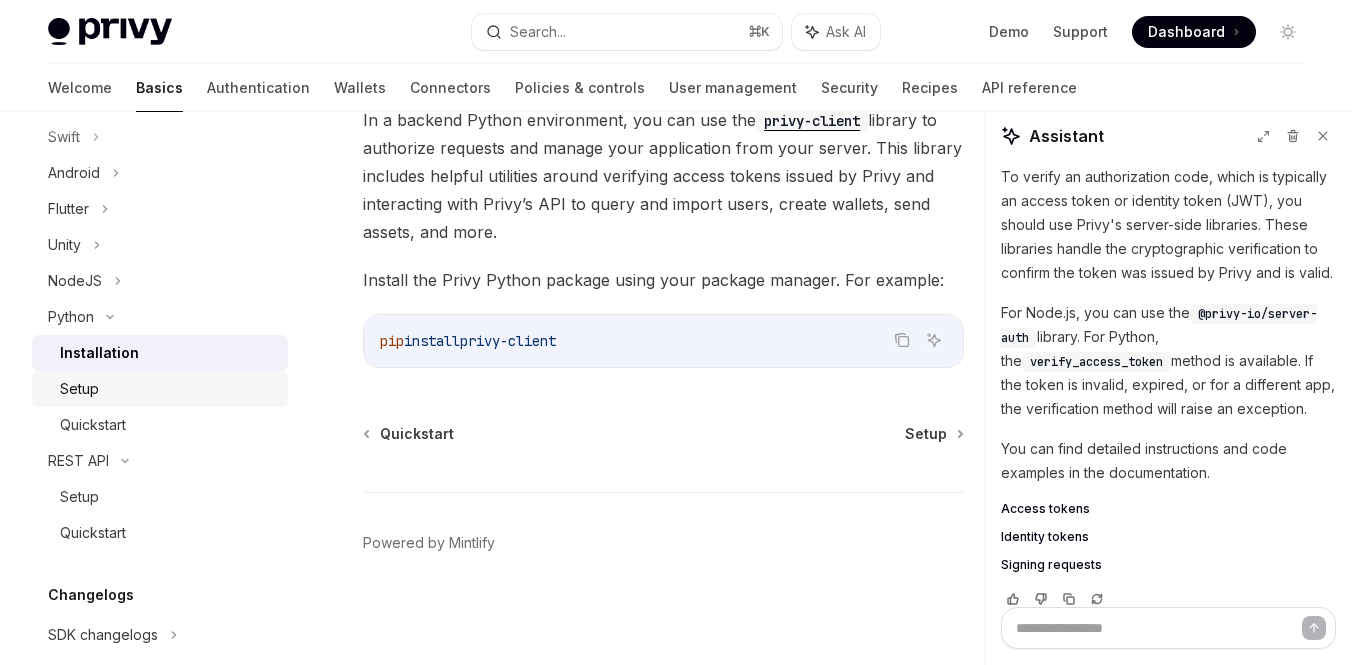click on "Setup" at bounding box center [168, 389] 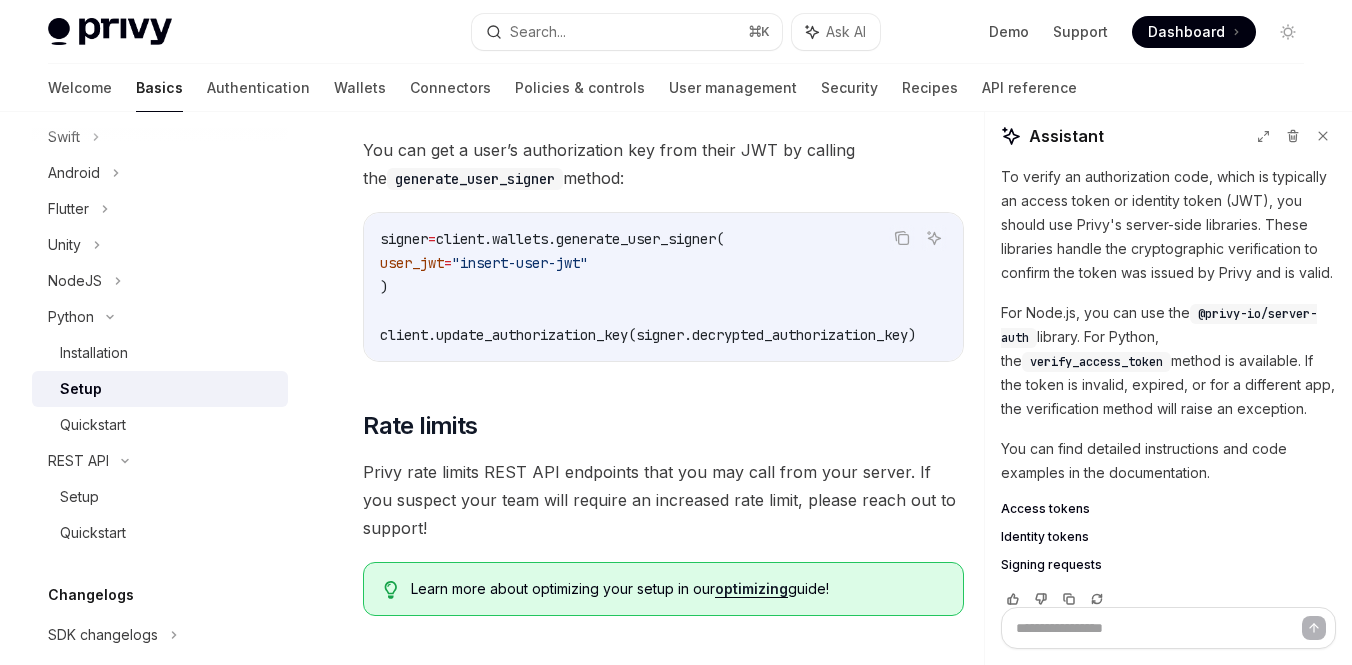 scroll, scrollTop: 1166, scrollLeft: 0, axis: vertical 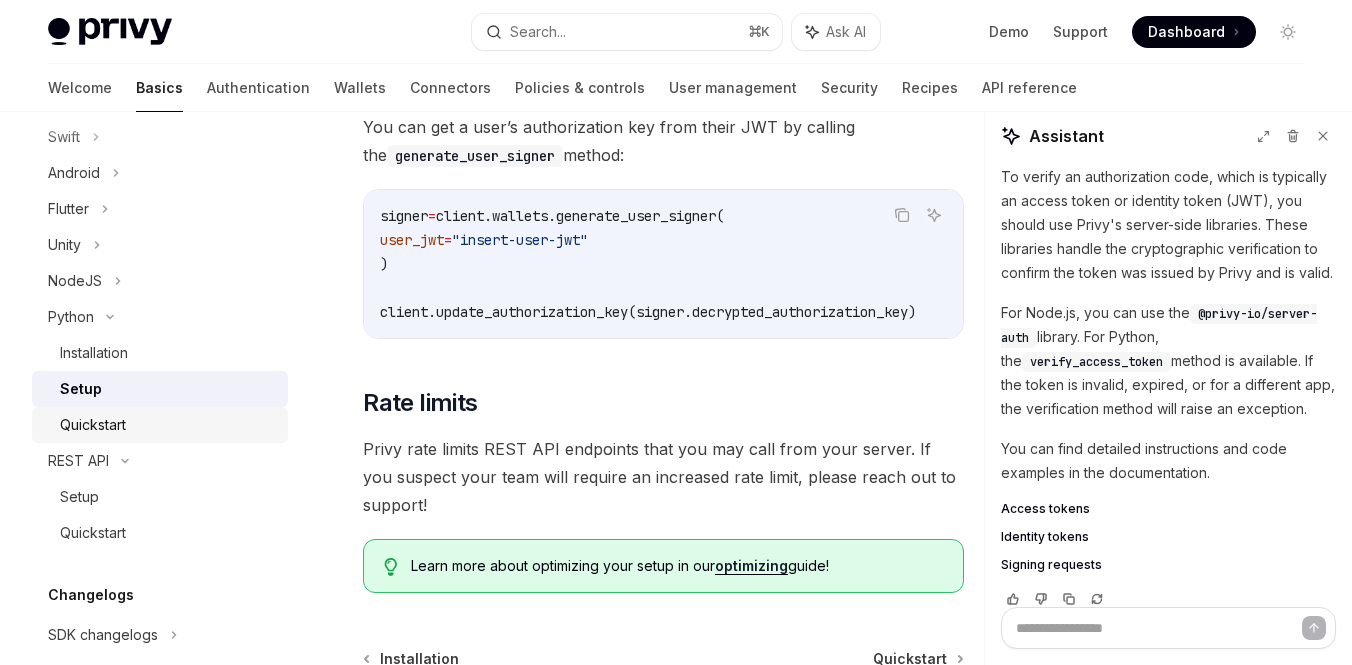 click on "Quickstart" at bounding box center [93, 425] 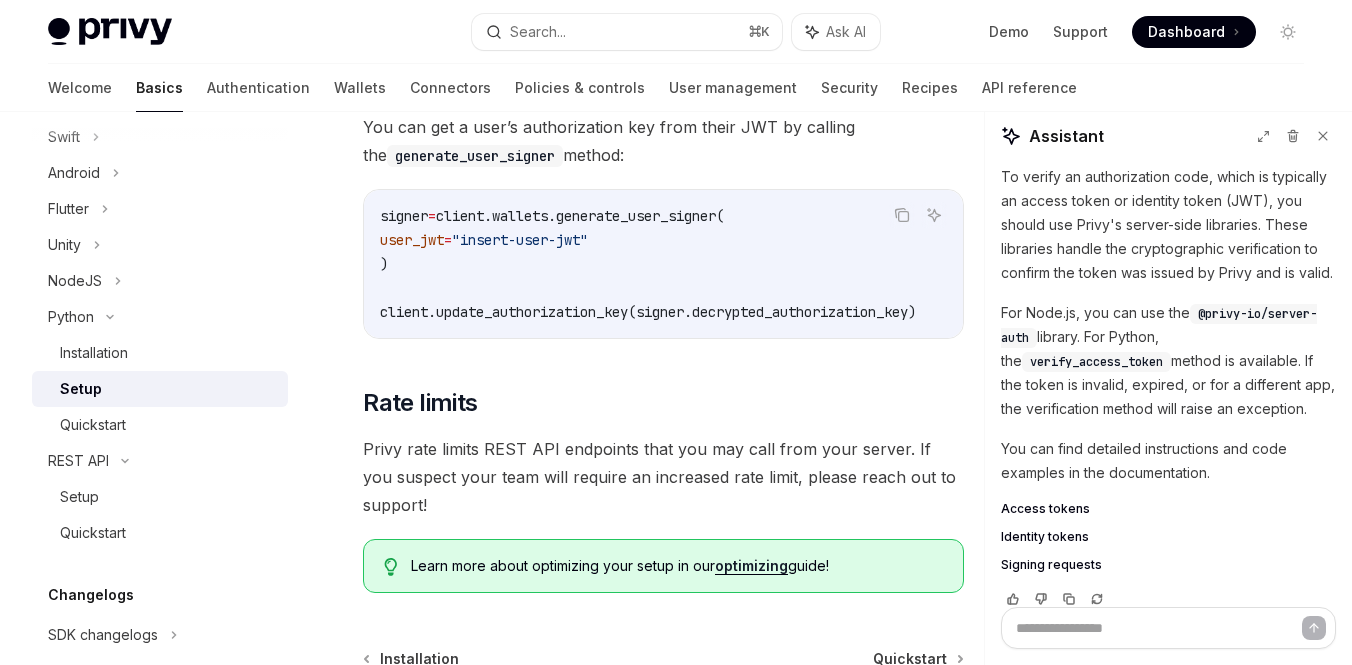 type on "*" 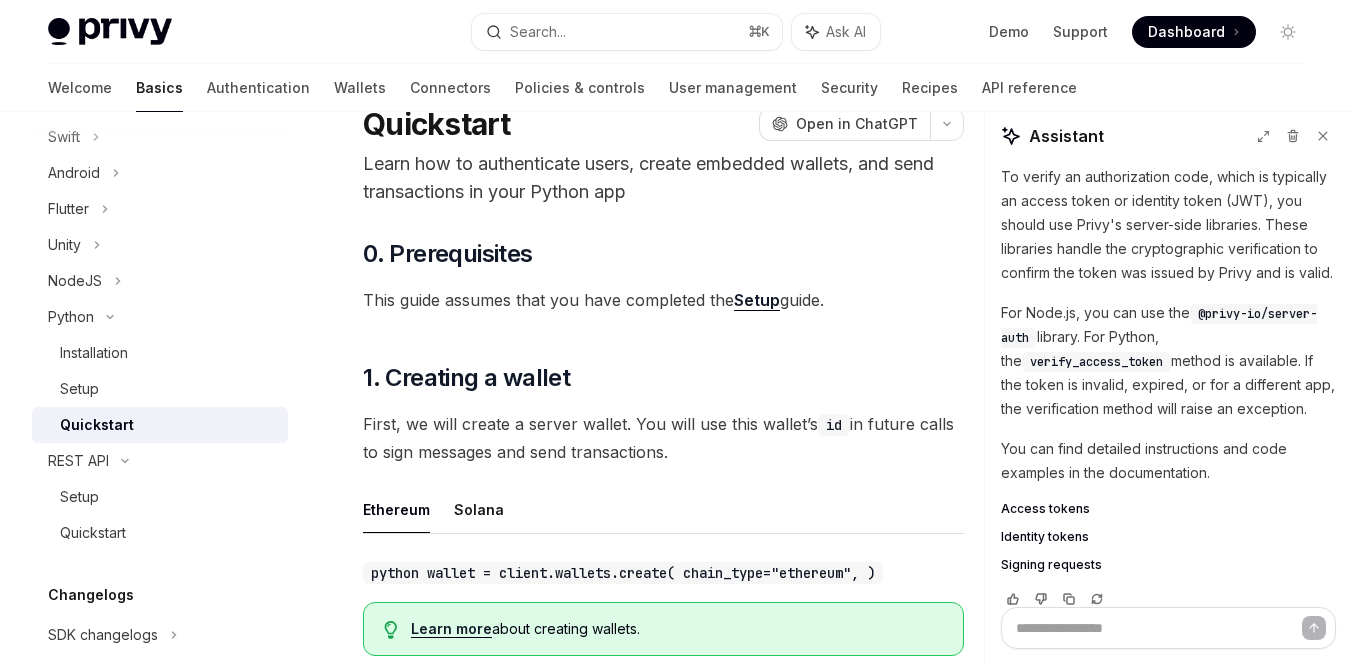 scroll, scrollTop: 87, scrollLeft: 0, axis: vertical 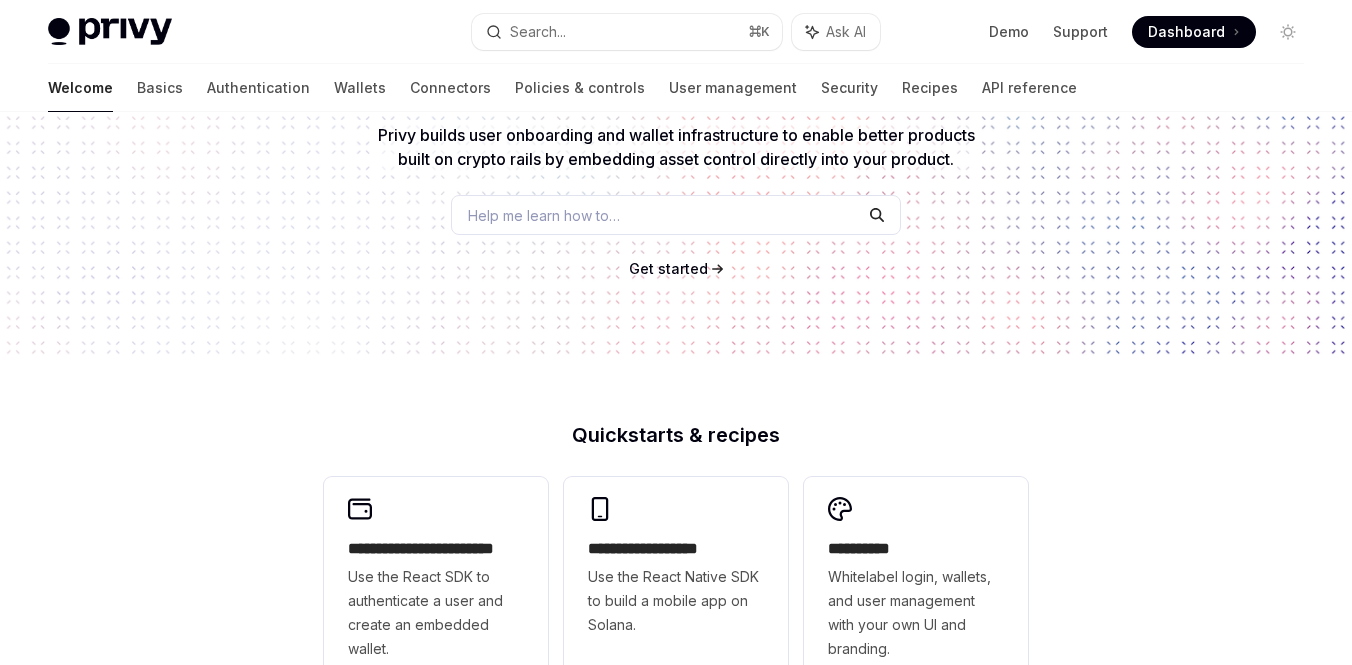 click on "Get started" at bounding box center (668, 268) 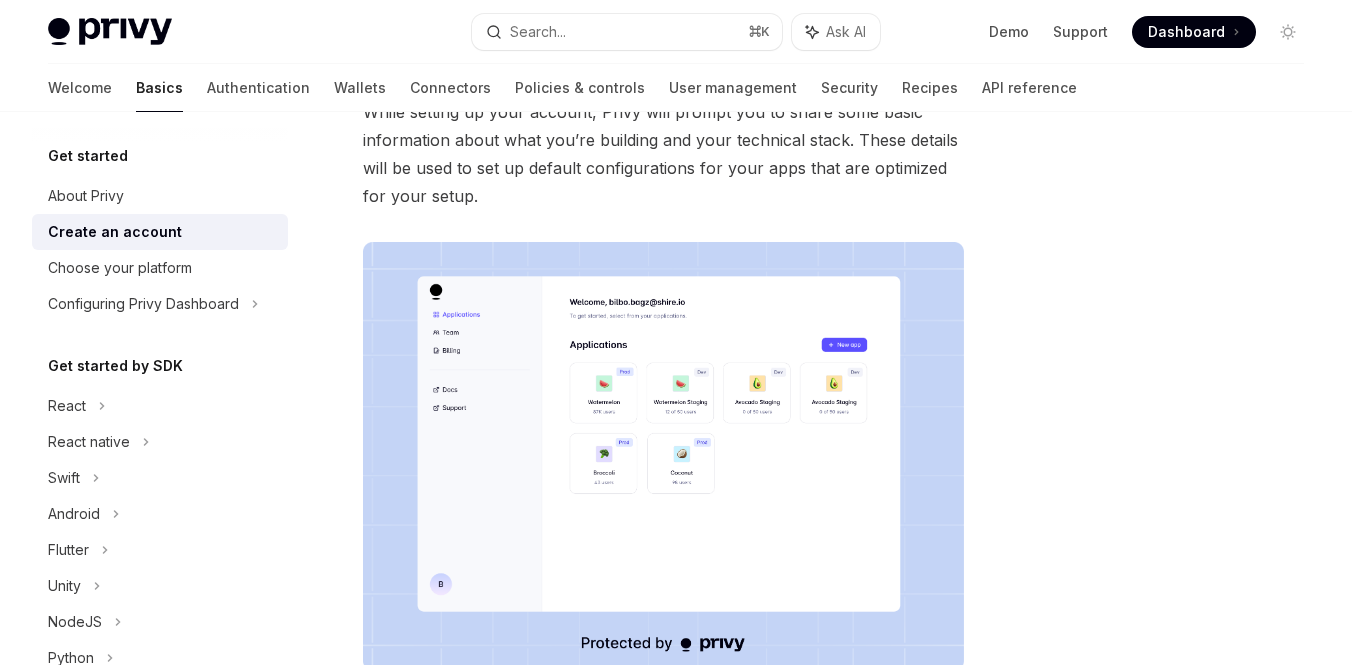 scroll, scrollTop: 279, scrollLeft: 0, axis: vertical 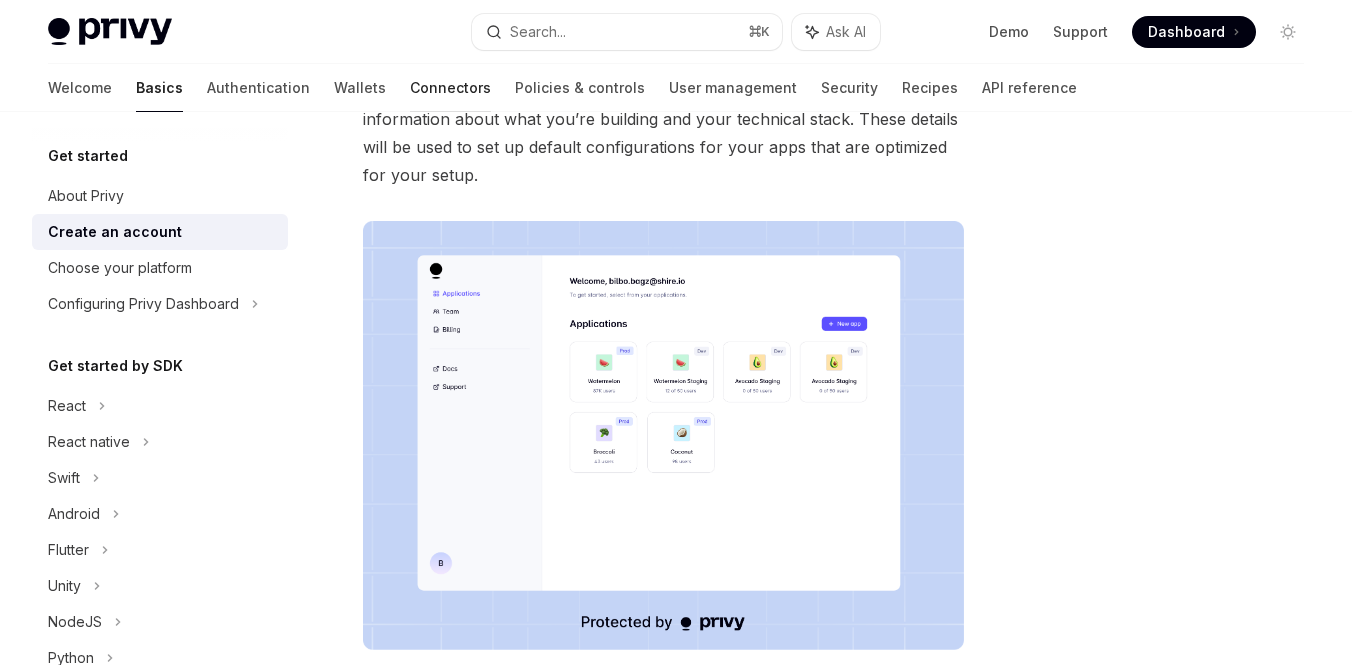 click on "Connectors" at bounding box center [450, 88] 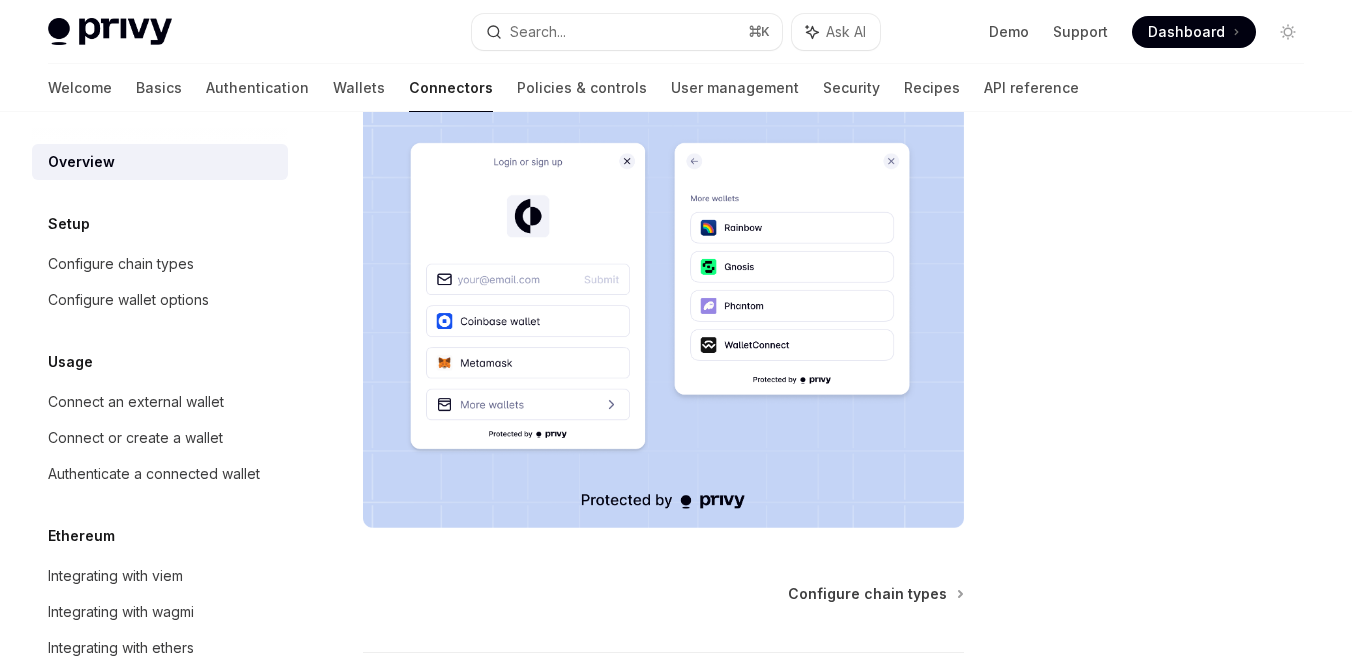 scroll, scrollTop: 559, scrollLeft: 0, axis: vertical 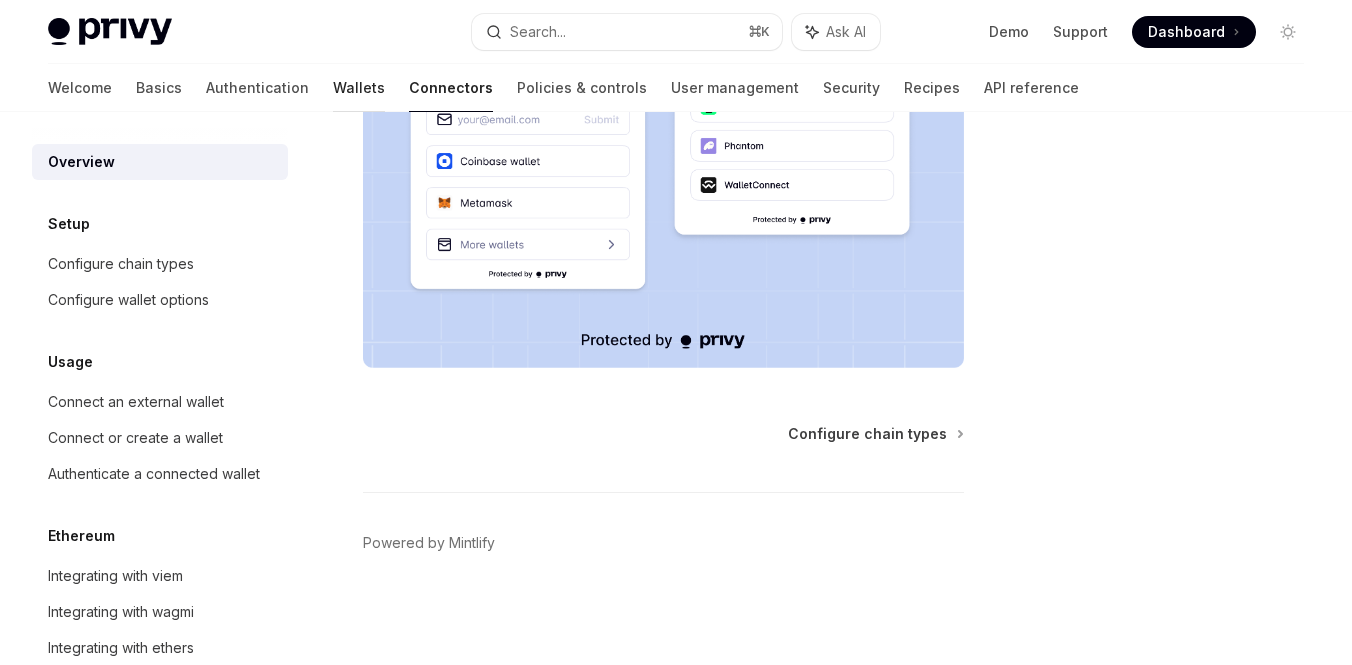 click on "Wallets" at bounding box center [359, 88] 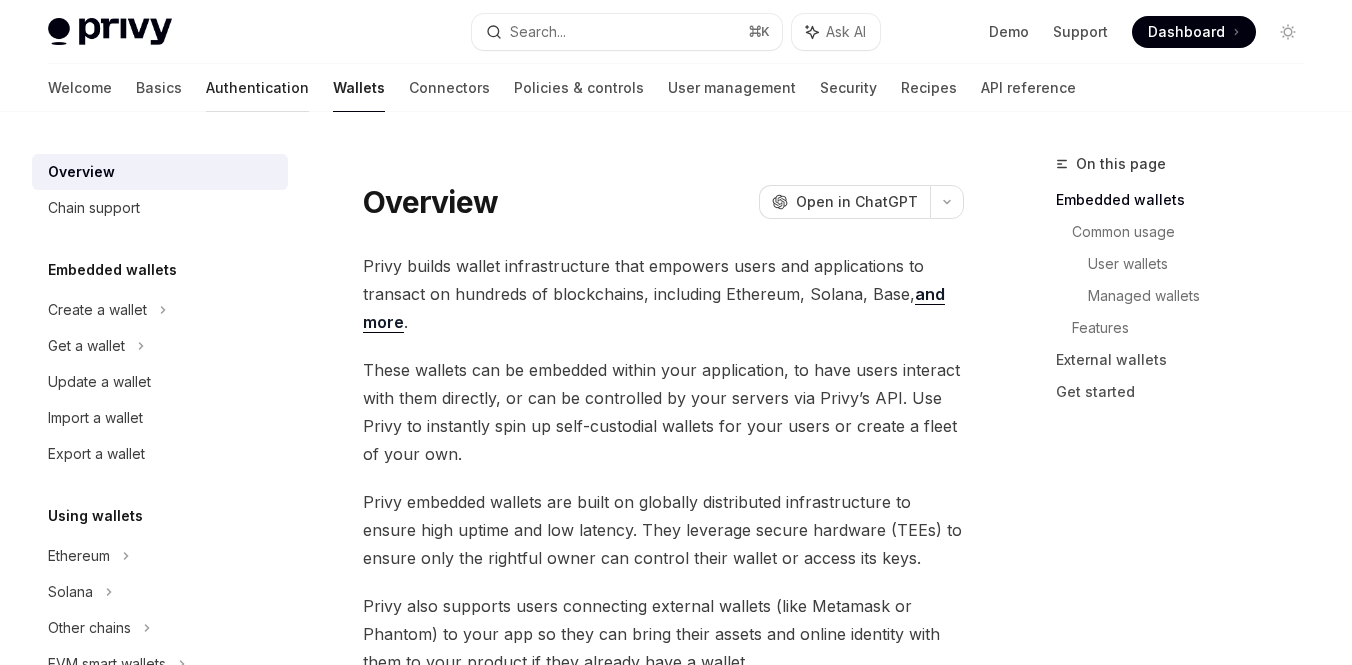 click on "Authentication" at bounding box center (257, 88) 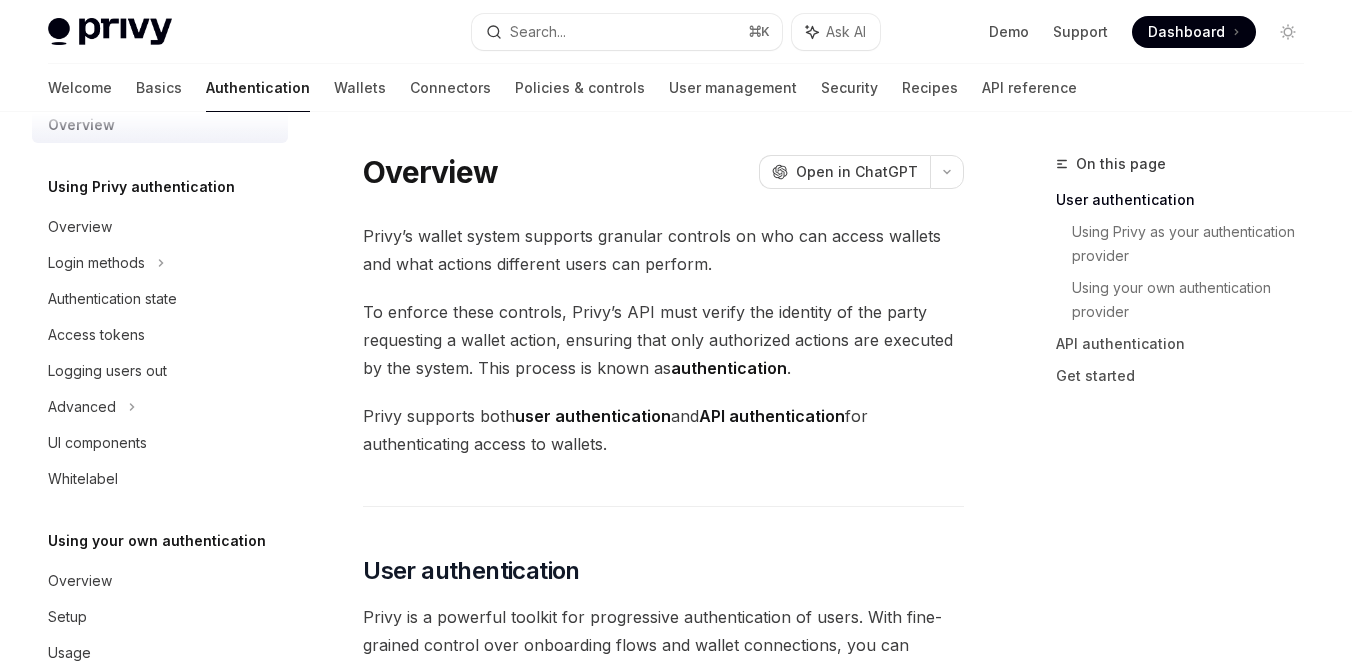 scroll, scrollTop: 39, scrollLeft: 0, axis: vertical 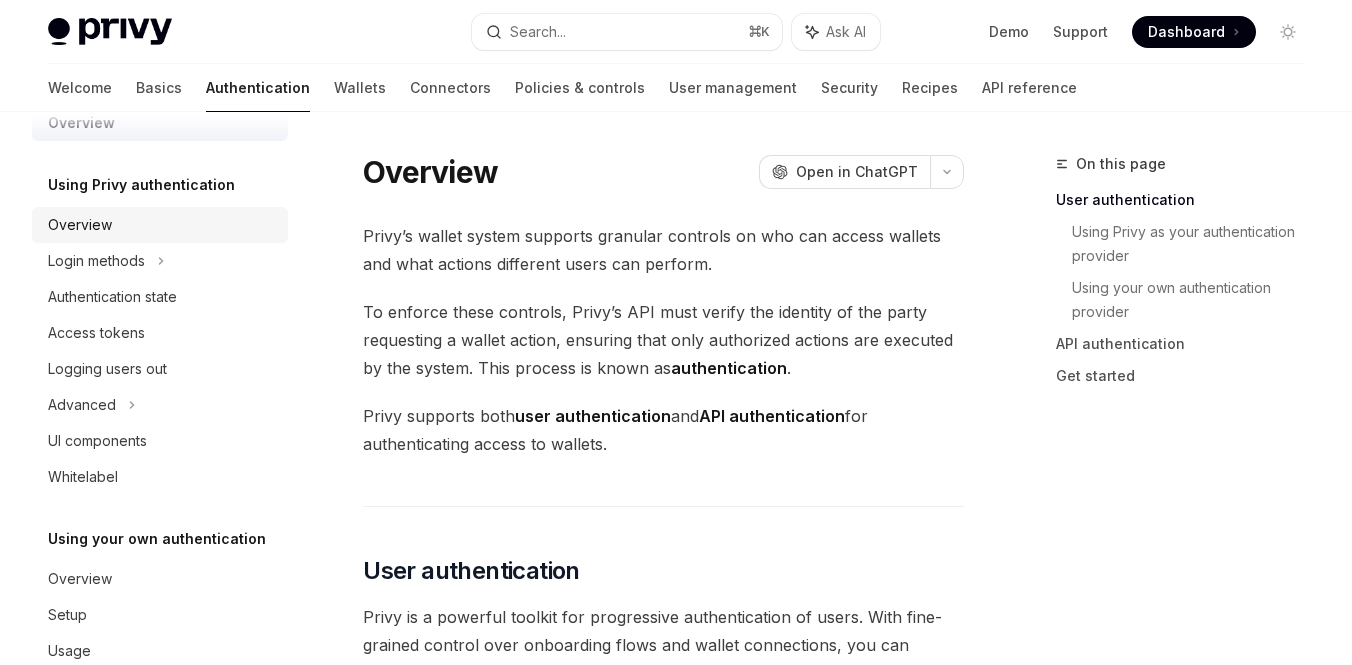 click on "Overview" at bounding box center [162, 225] 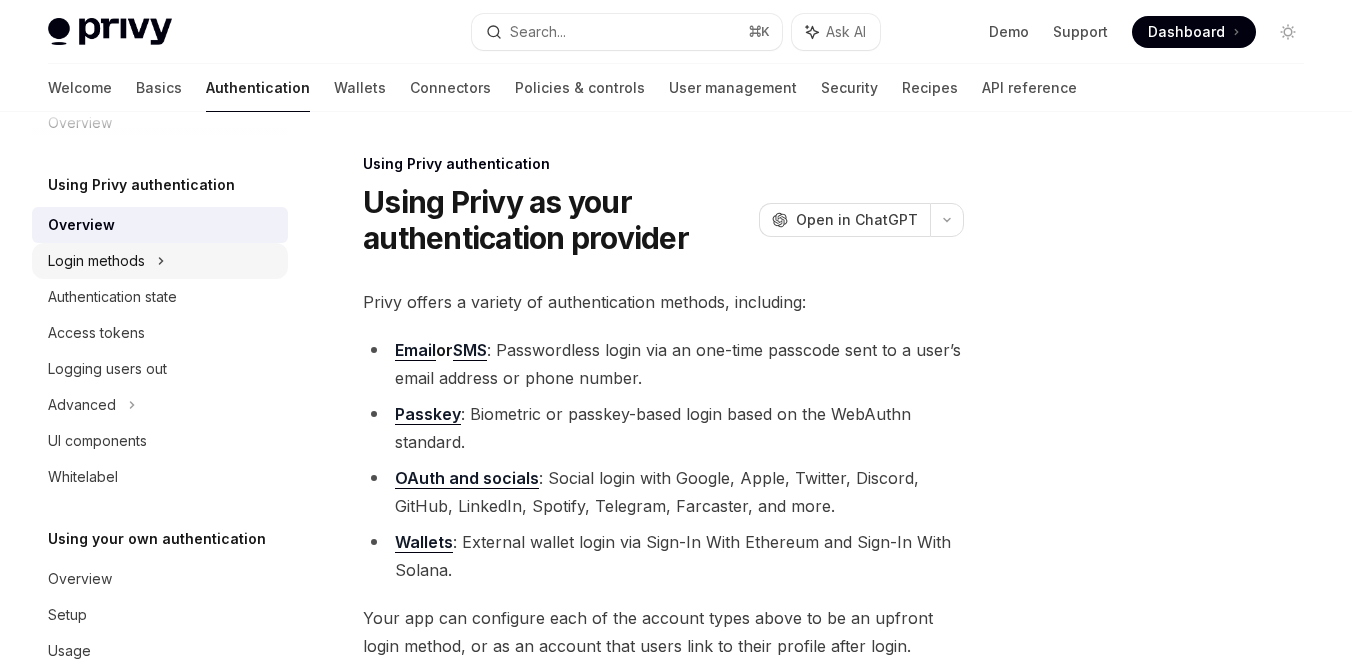 click on "Login methods" at bounding box center (160, 261) 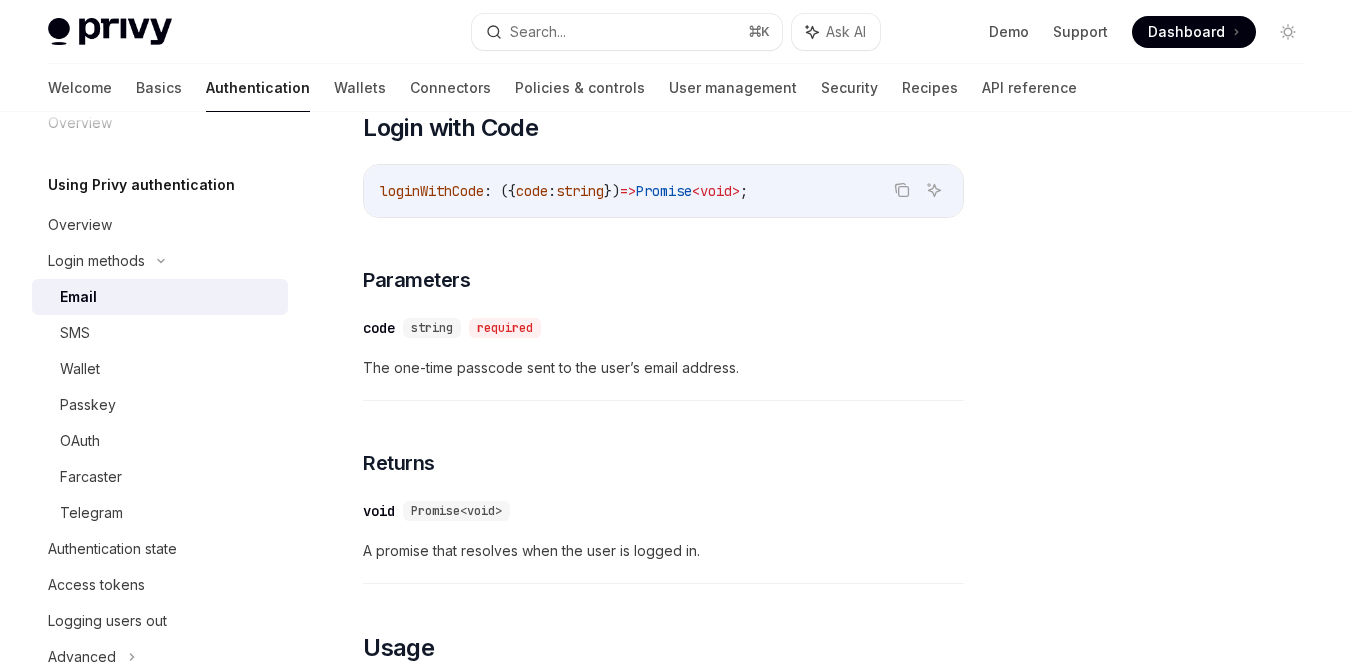 scroll, scrollTop: 1263, scrollLeft: 0, axis: vertical 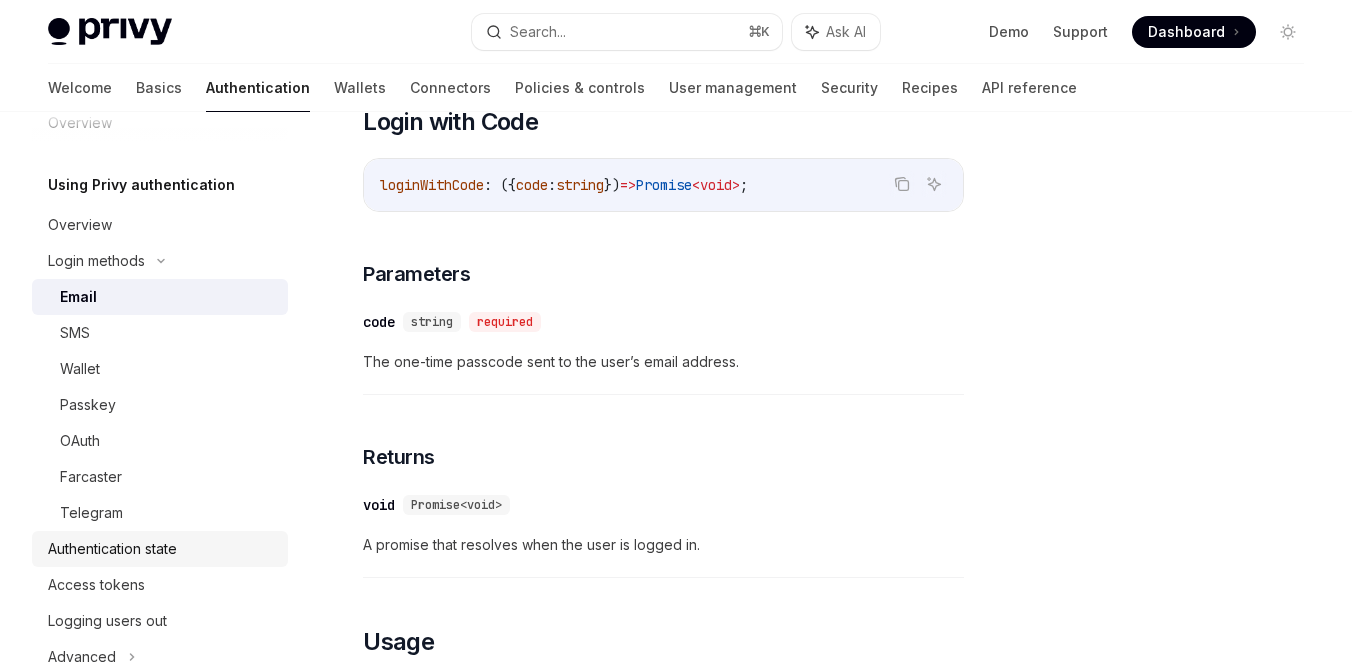 click on "Authentication state" at bounding box center (112, 549) 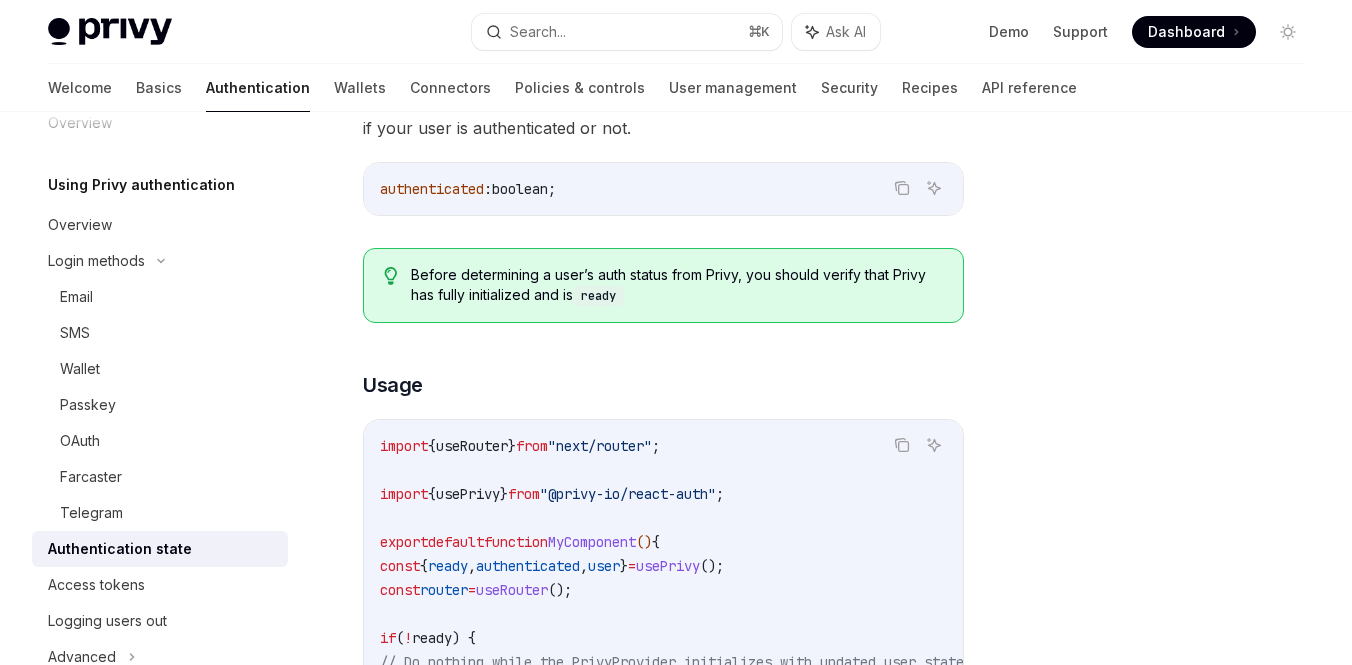 scroll, scrollTop: 237, scrollLeft: 0, axis: vertical 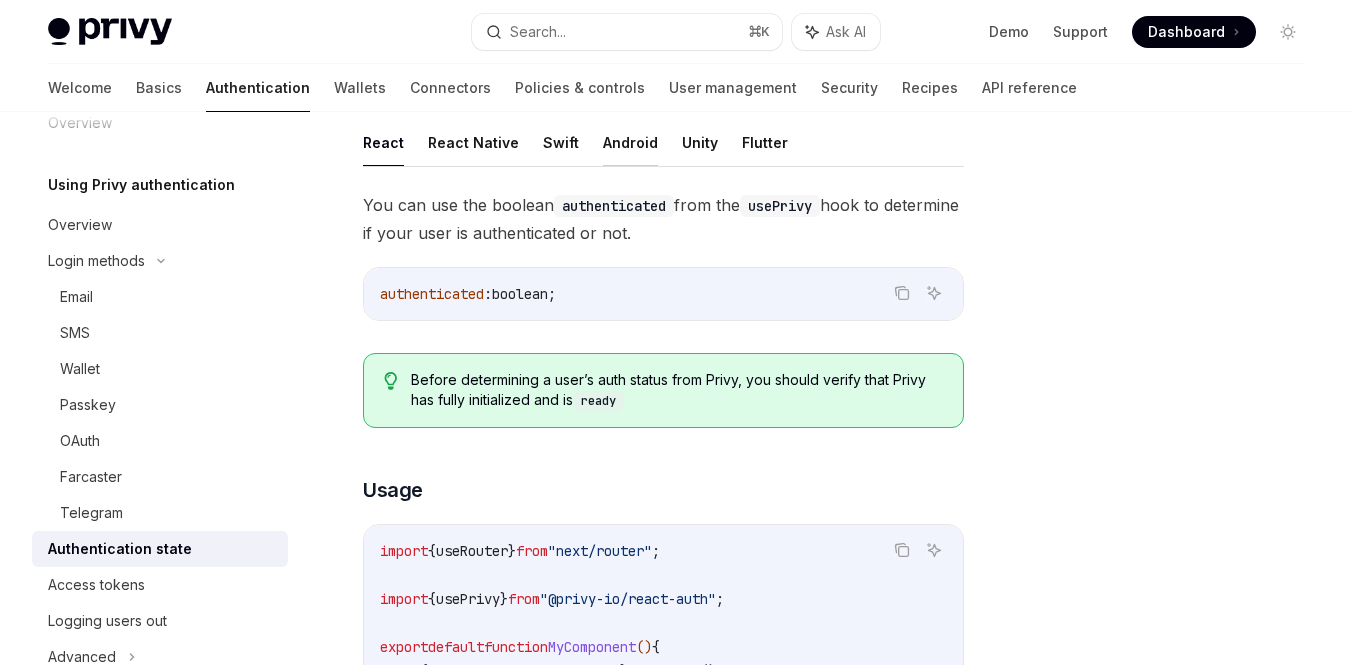 click on "Android" at bounding box center [630, 142] 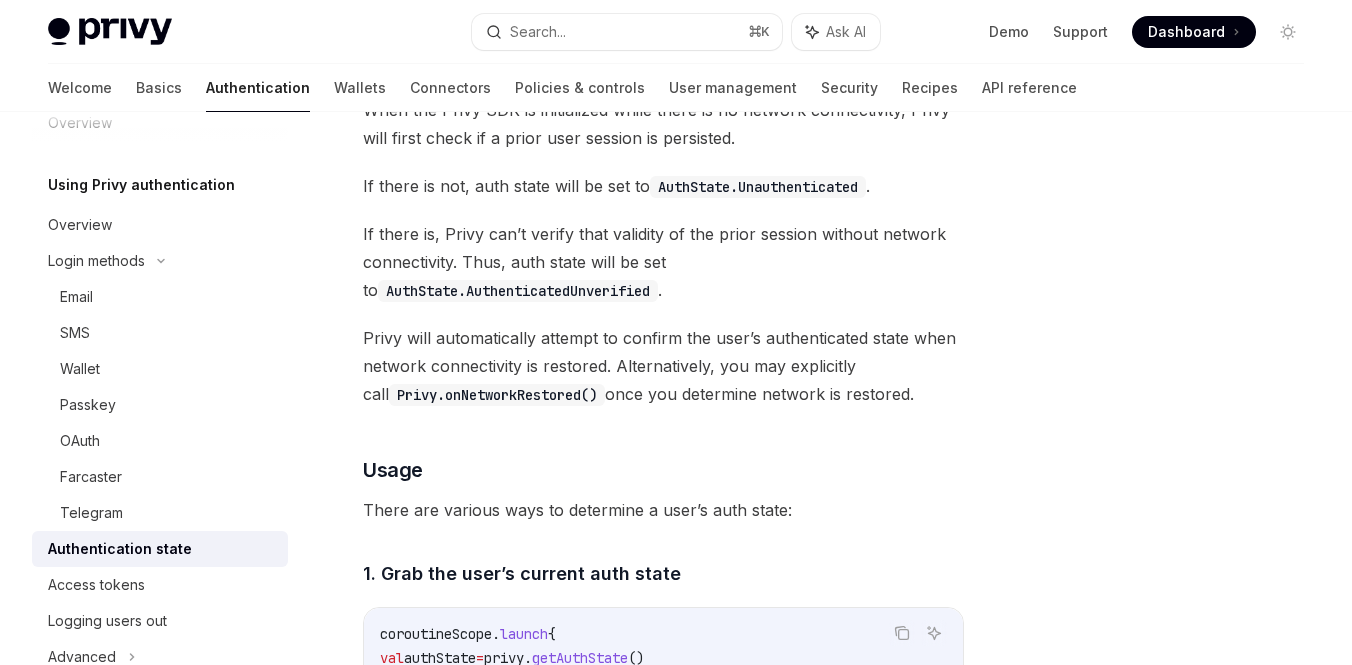 scroll, scrollTop: 888, scrollLeft: 0, axis: vertical 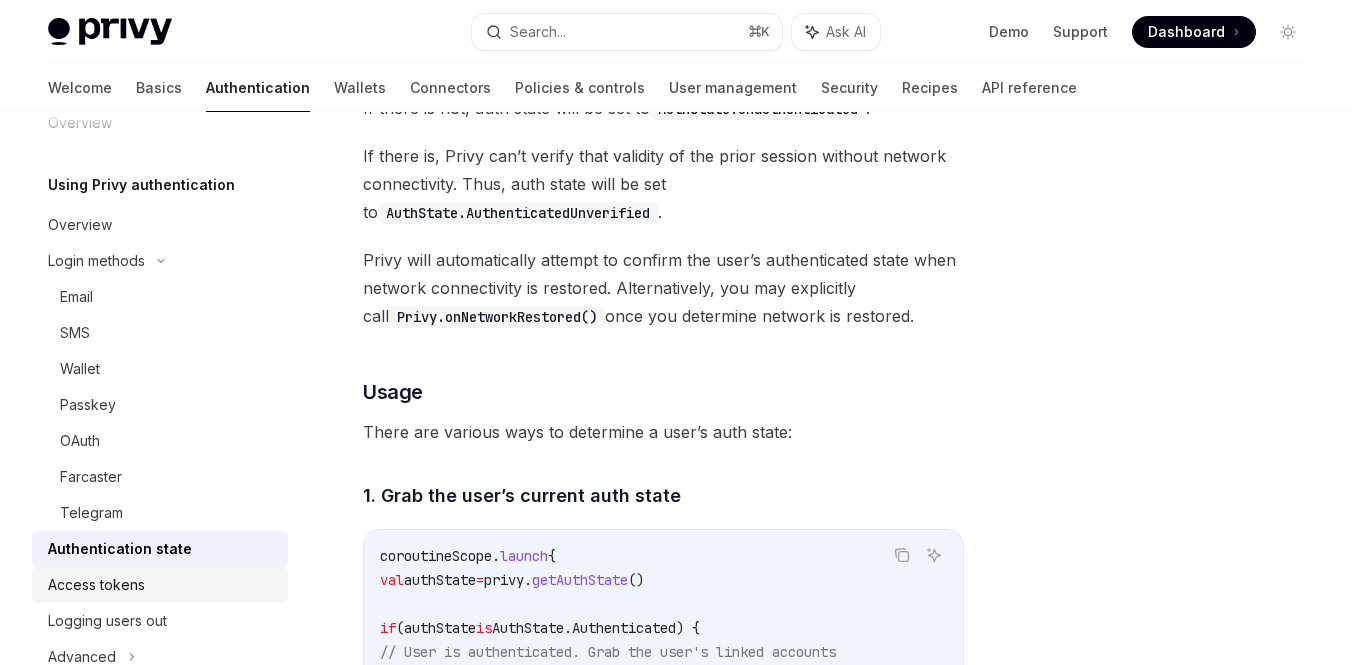 click on "Access tokens" at bounding box center (96, 585) 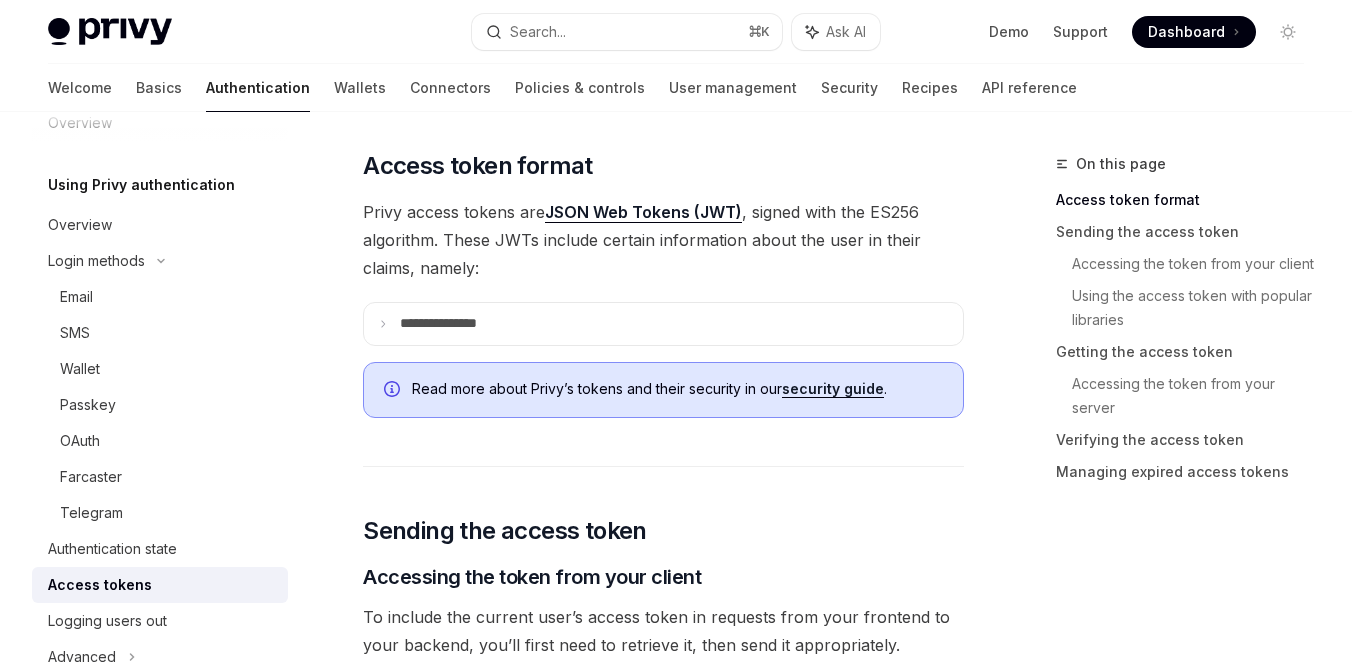 scroll, scrollTop: 401, scrollLeft: 0, axis: vertical 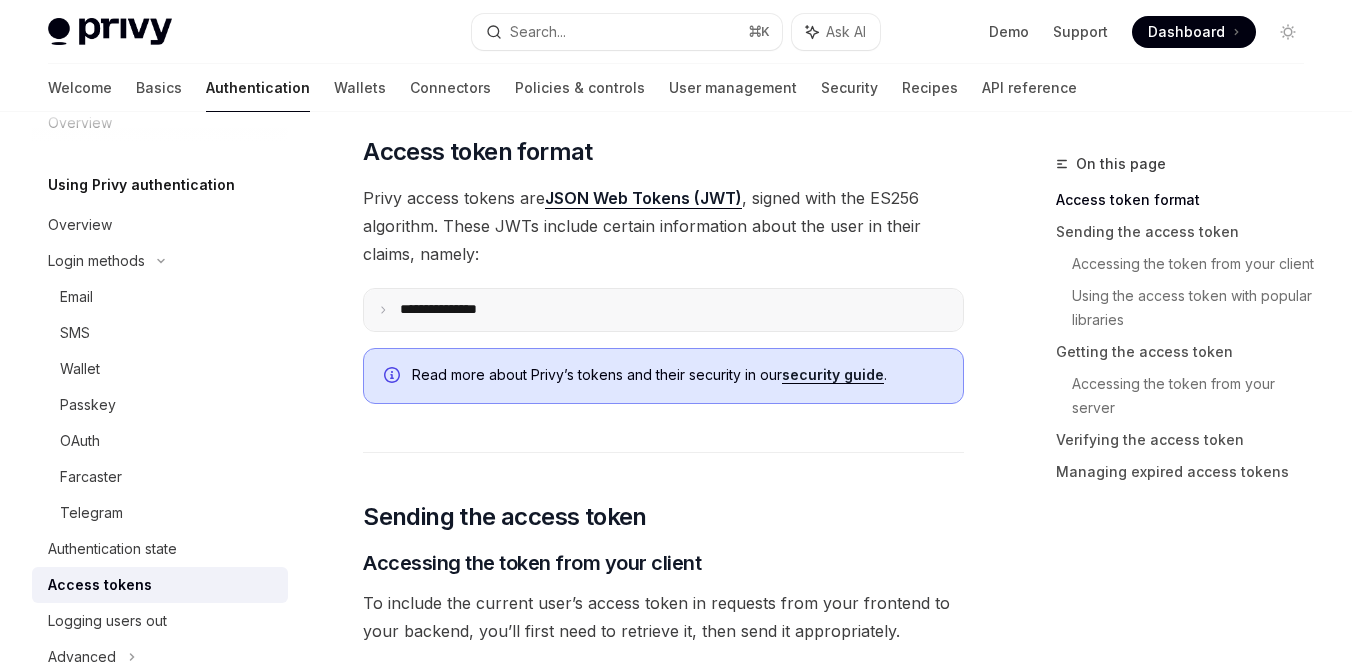 click on "**********" at bounding box center [663, 310] 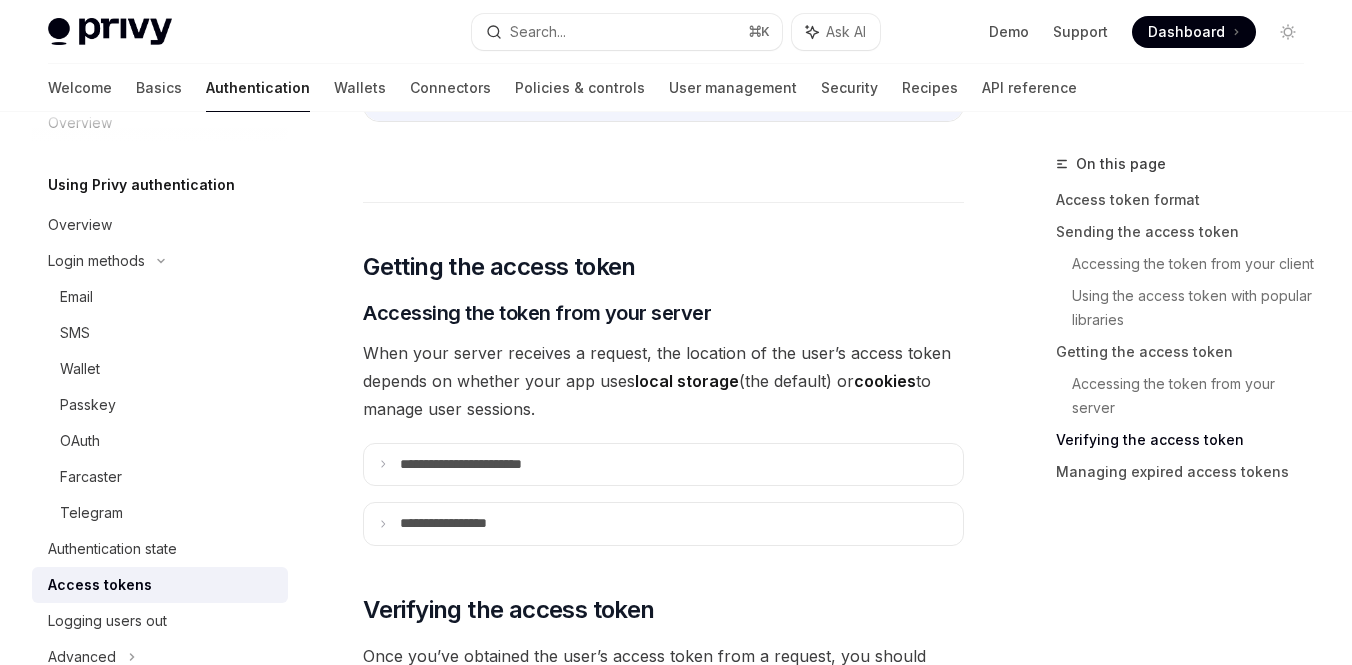 scroll, scrollTop: 3148, scrollLeft: 0, axis: vertical 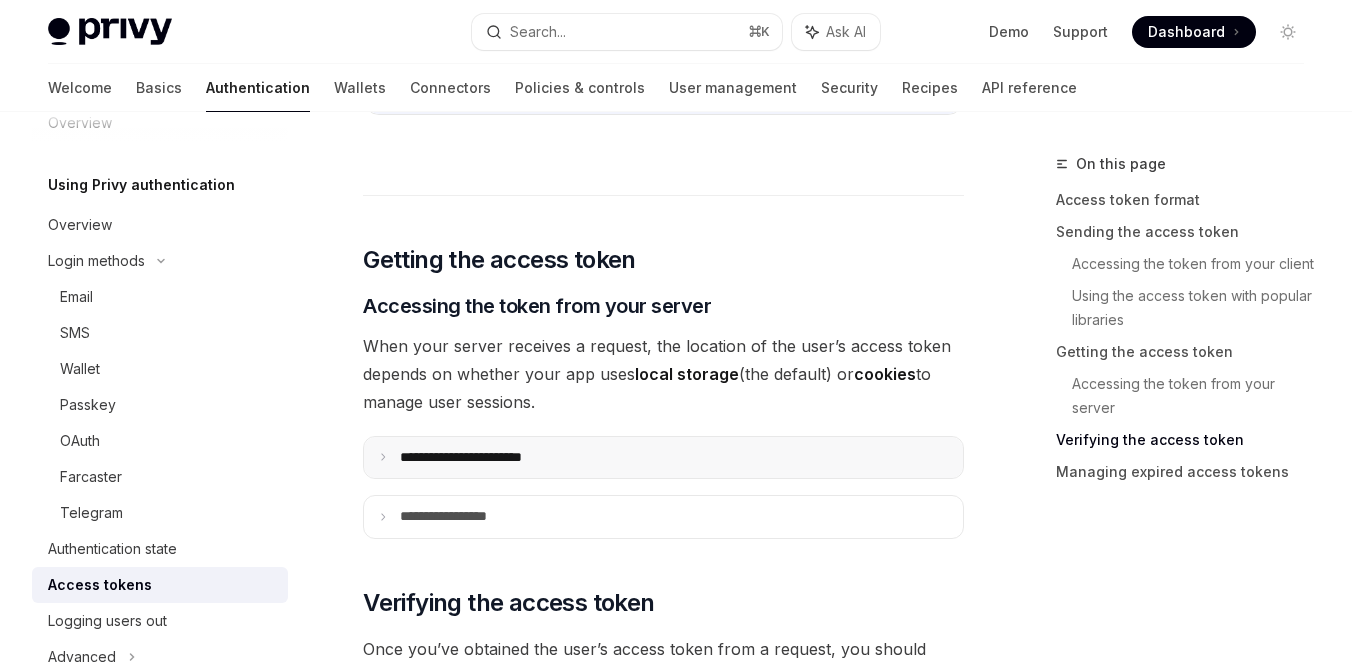 click on "**********" at bounding box center [663, 458] 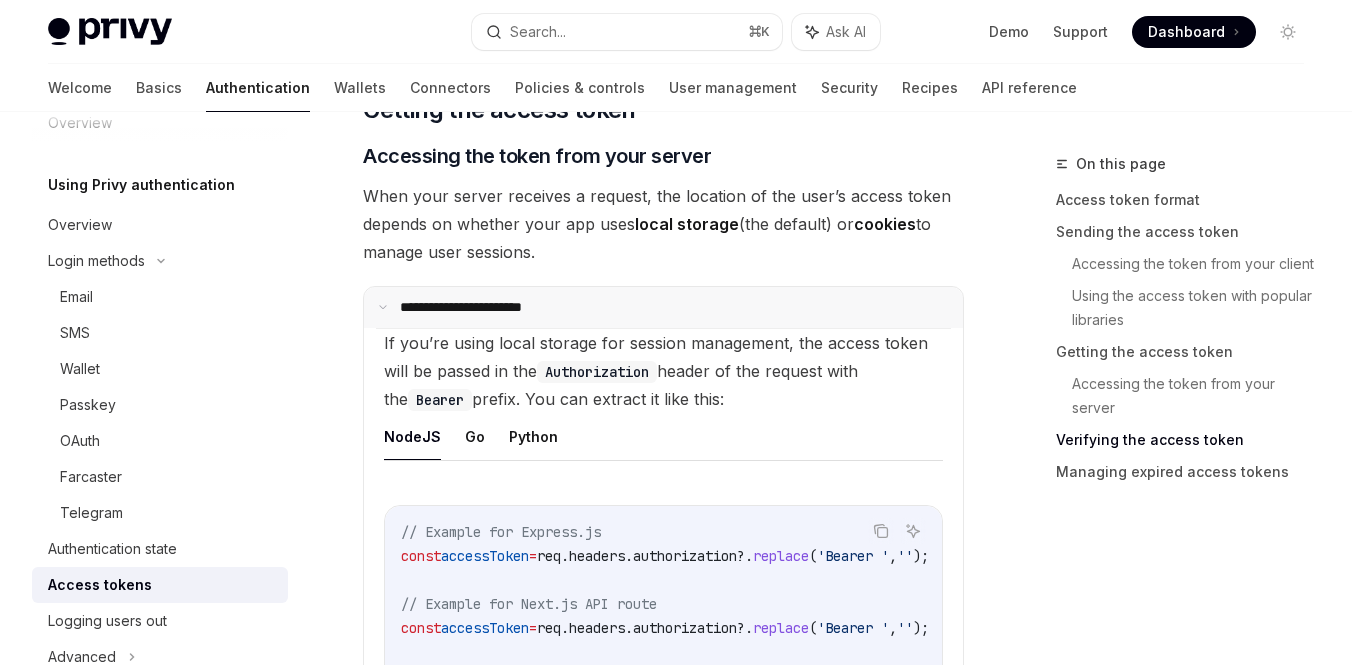 scroll, scrollTop: 3341, scrollLeft: 0, axis: vertical 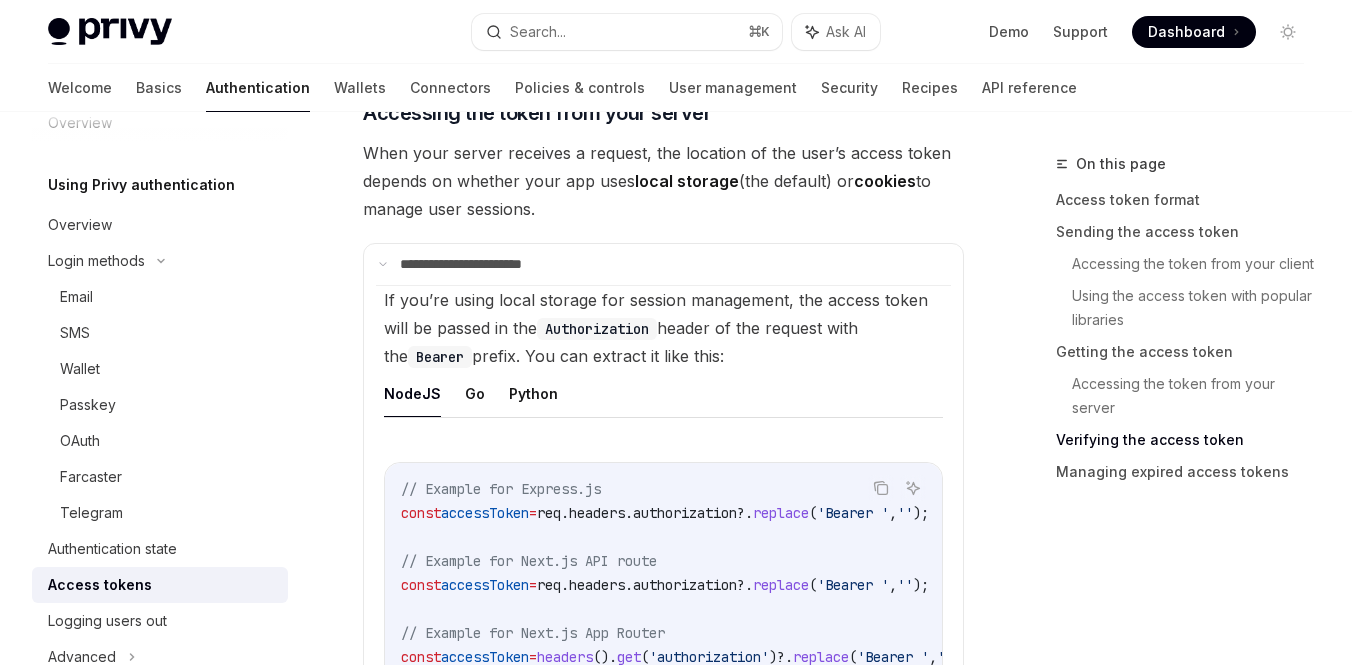 click on "If you’re using local storage for session management, the access token will be passed in the  Authorization  header of the request with the  Bearer  prefix. You can extract it like this:" at bounding box center (656, 328) 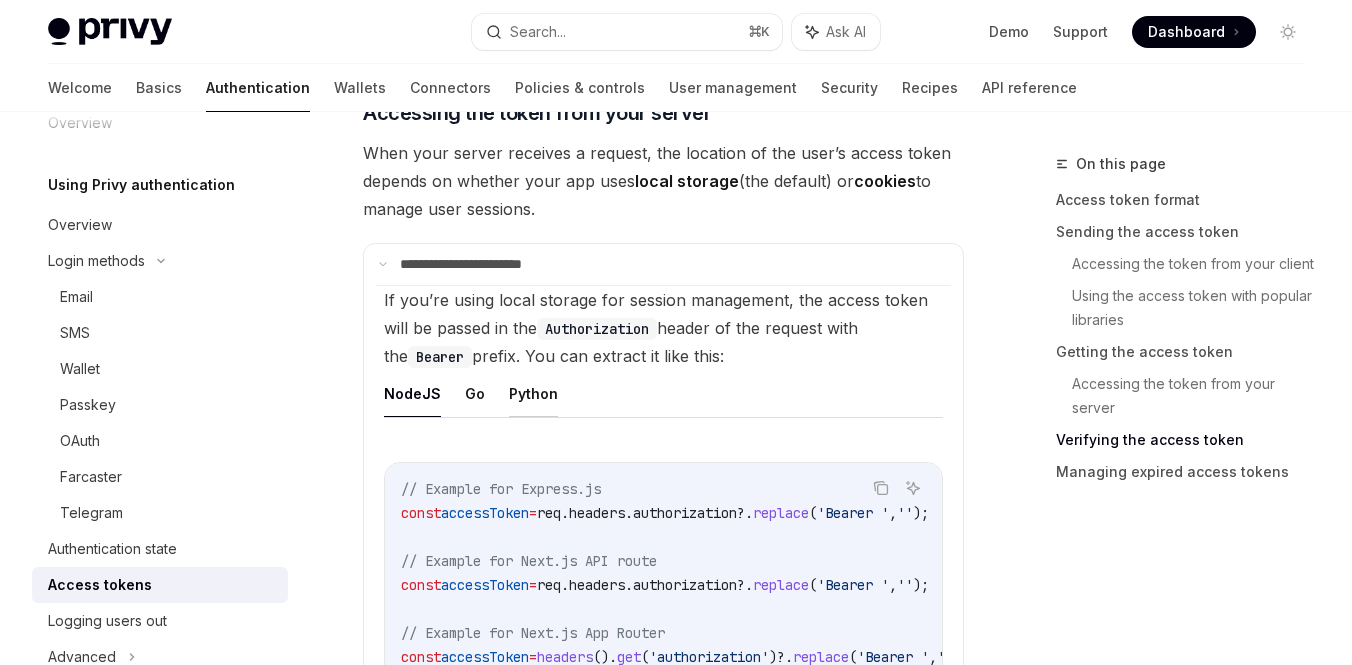 click on "Python" at bounding box center (533, 393) 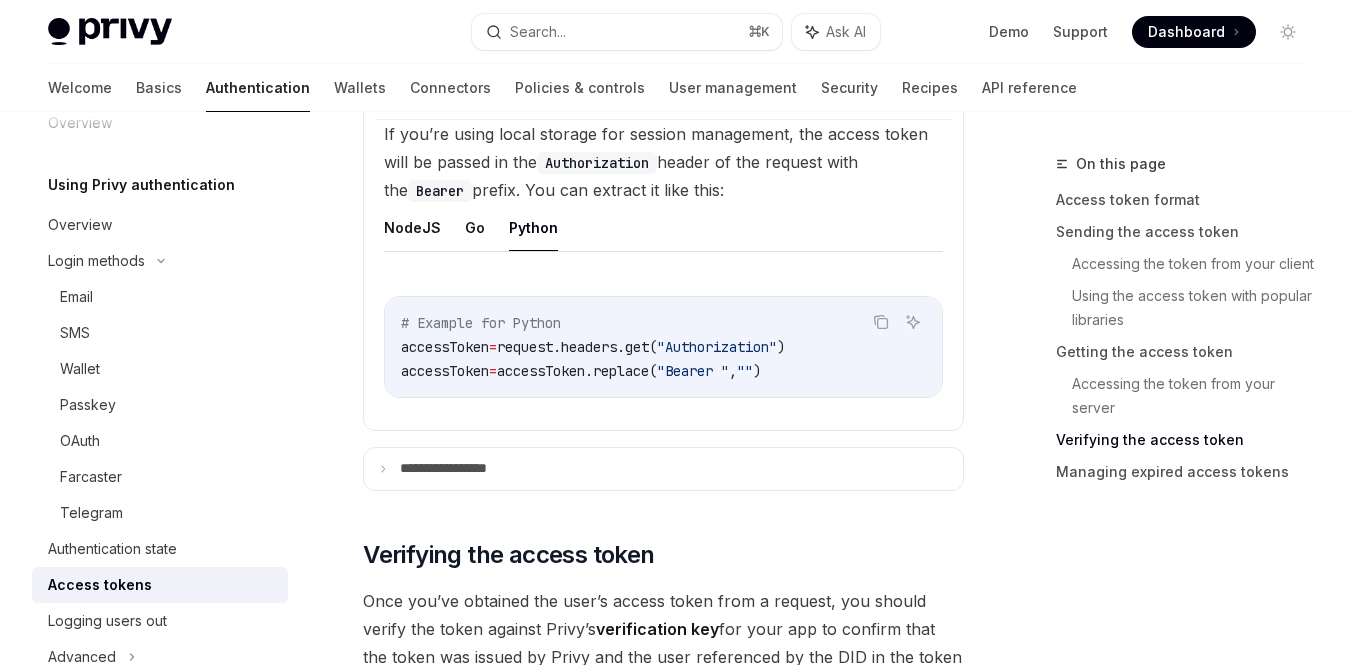 scroll, scrollTop: 3523, scrollLeft: 0, axis: vertical 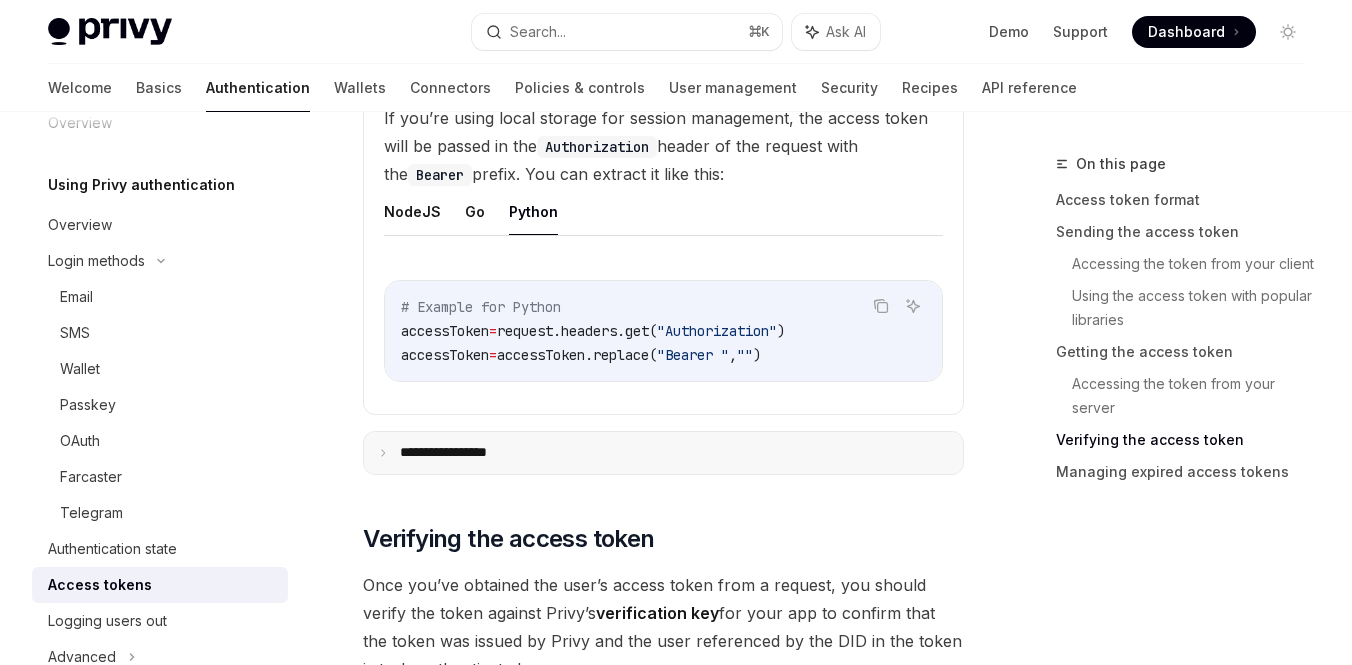 click on "**********" at bounding box center (663, 453) 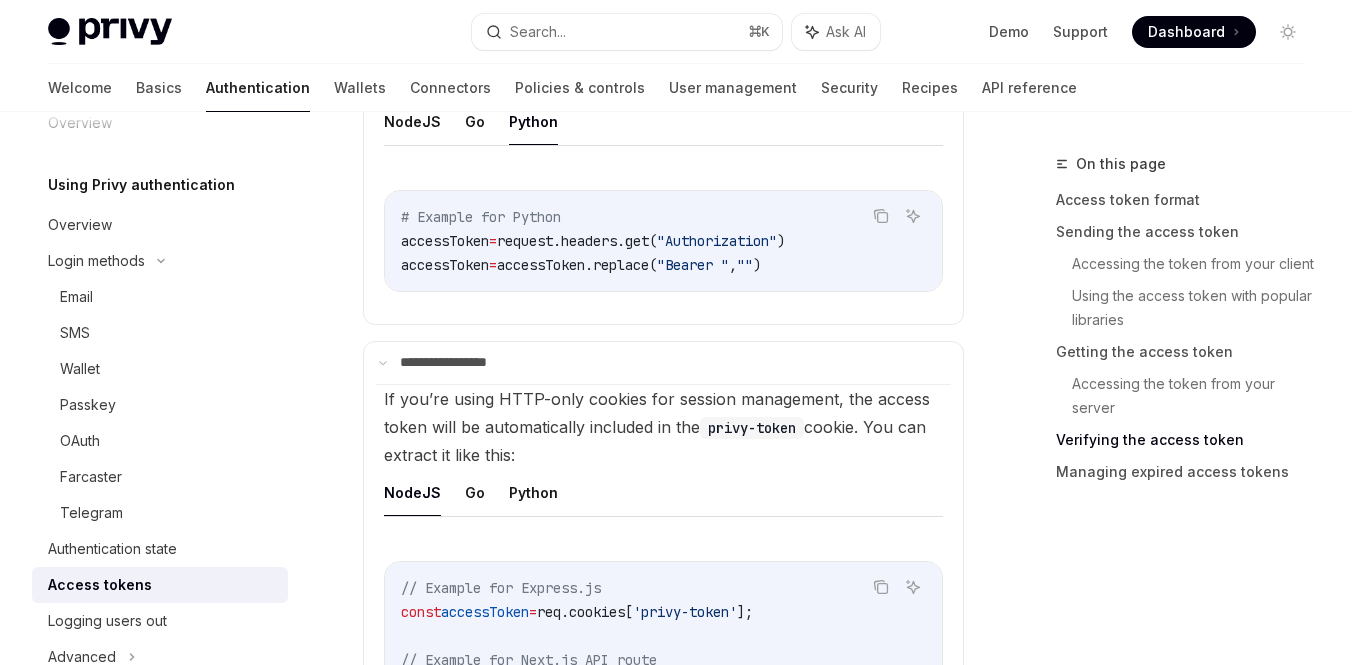 scroll, scrollTop: 3635, scrollLeft: 0, axis: vertical 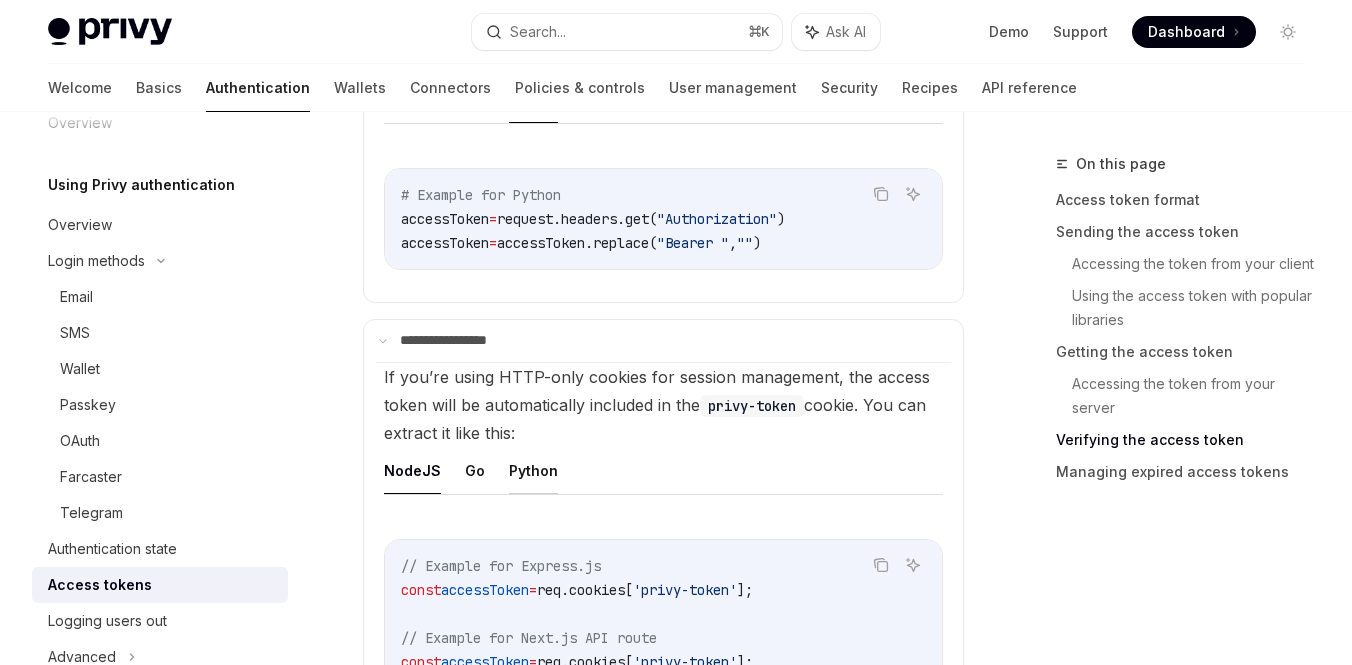 click on "Python" at bounding box center [533, 470] 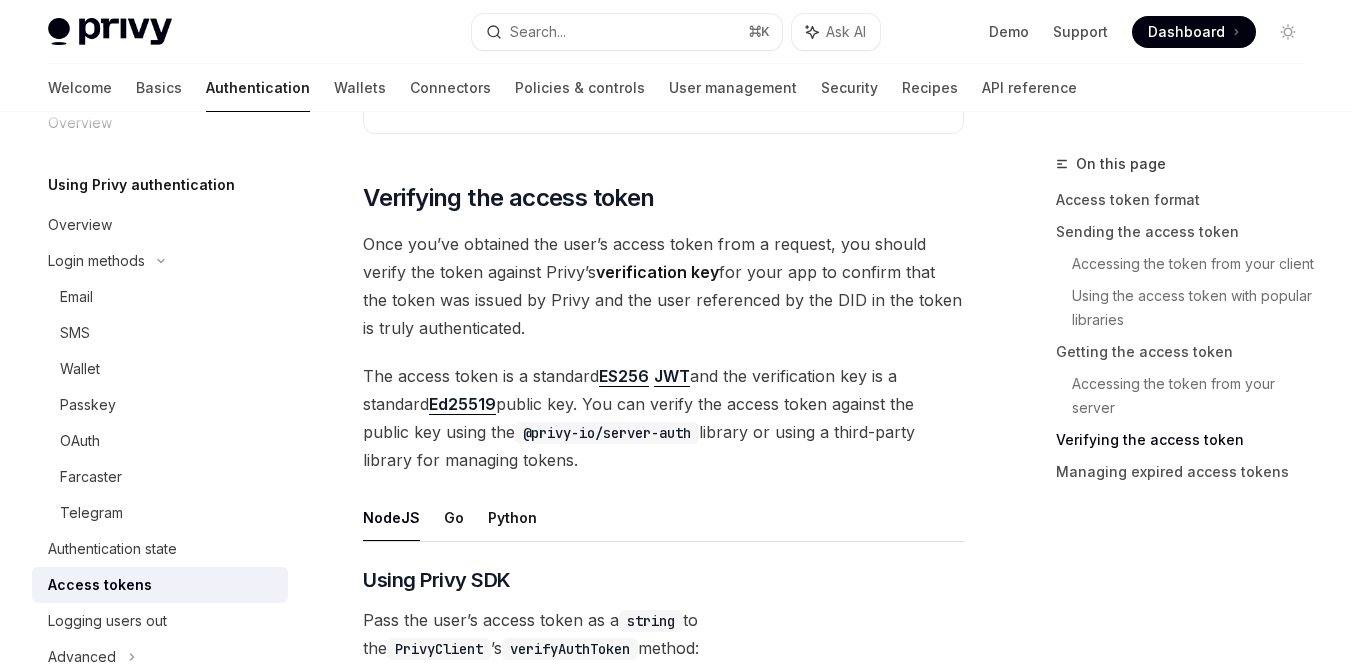scroll, scrollTop: 4169, scrollLeft: 0, axis: vertical 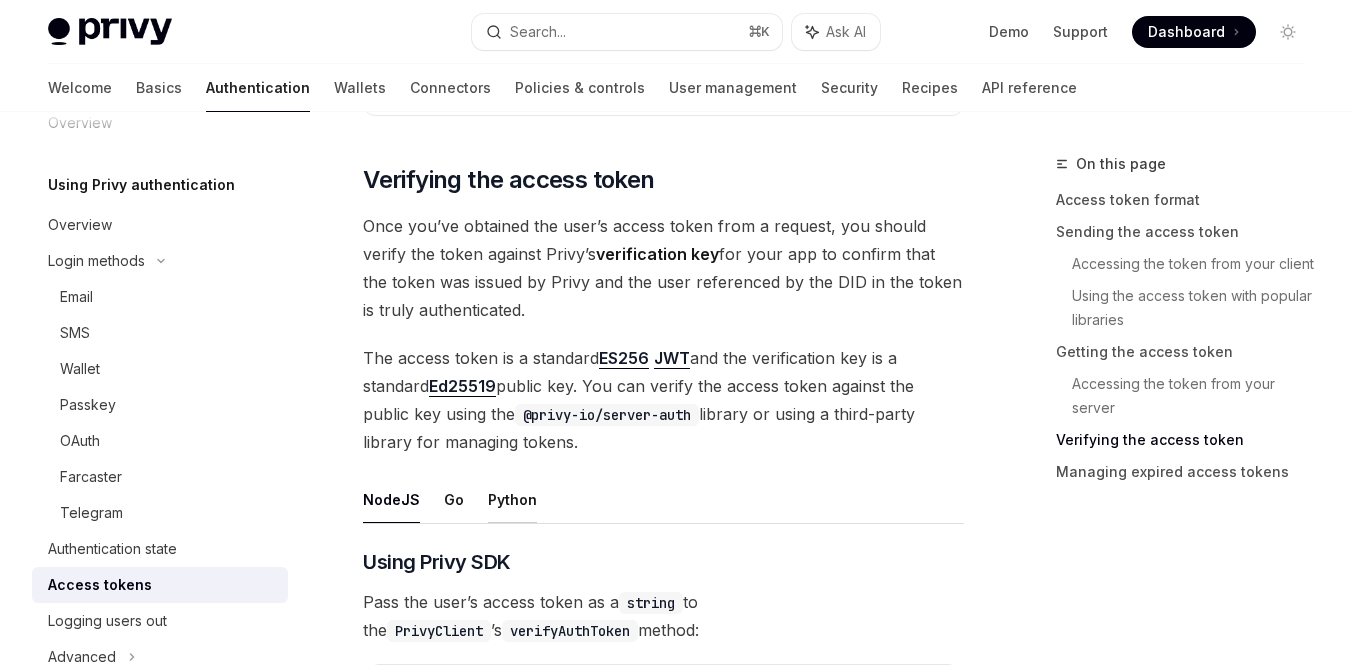 click on "Python" at bounding box center (512, 499) 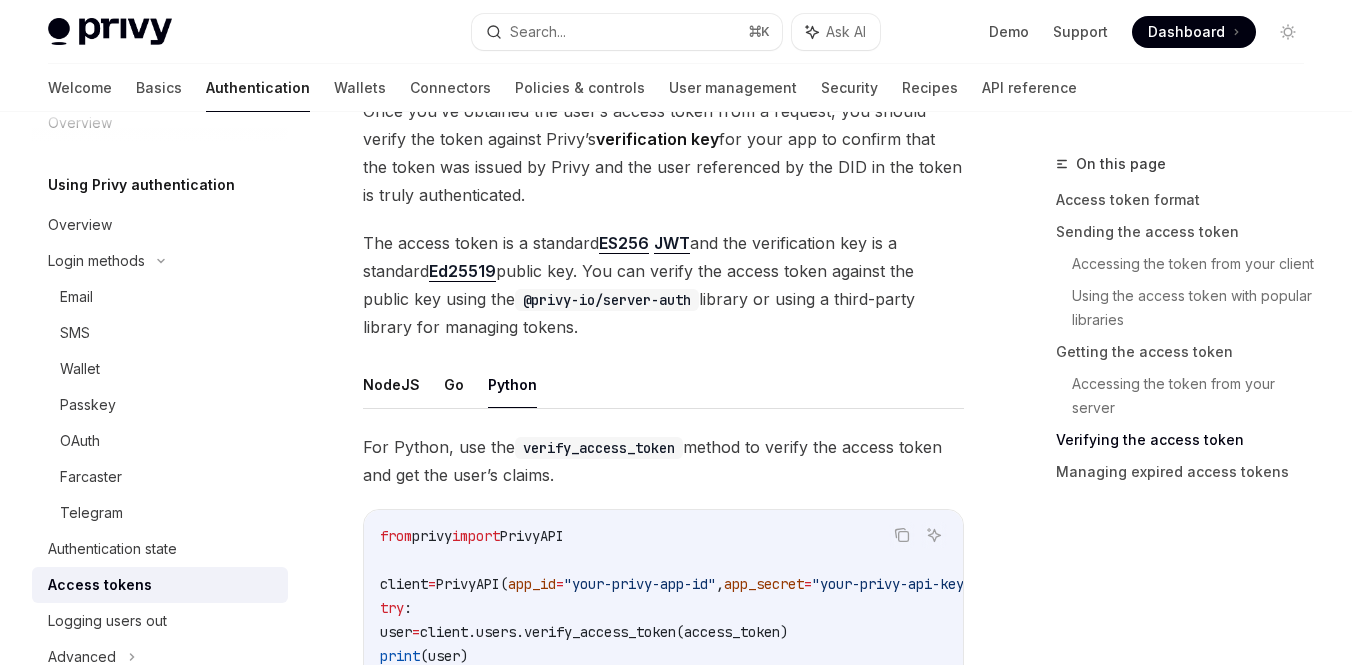scroll, scrollTop: 4301, scrollLeft: 0, axis: vertical 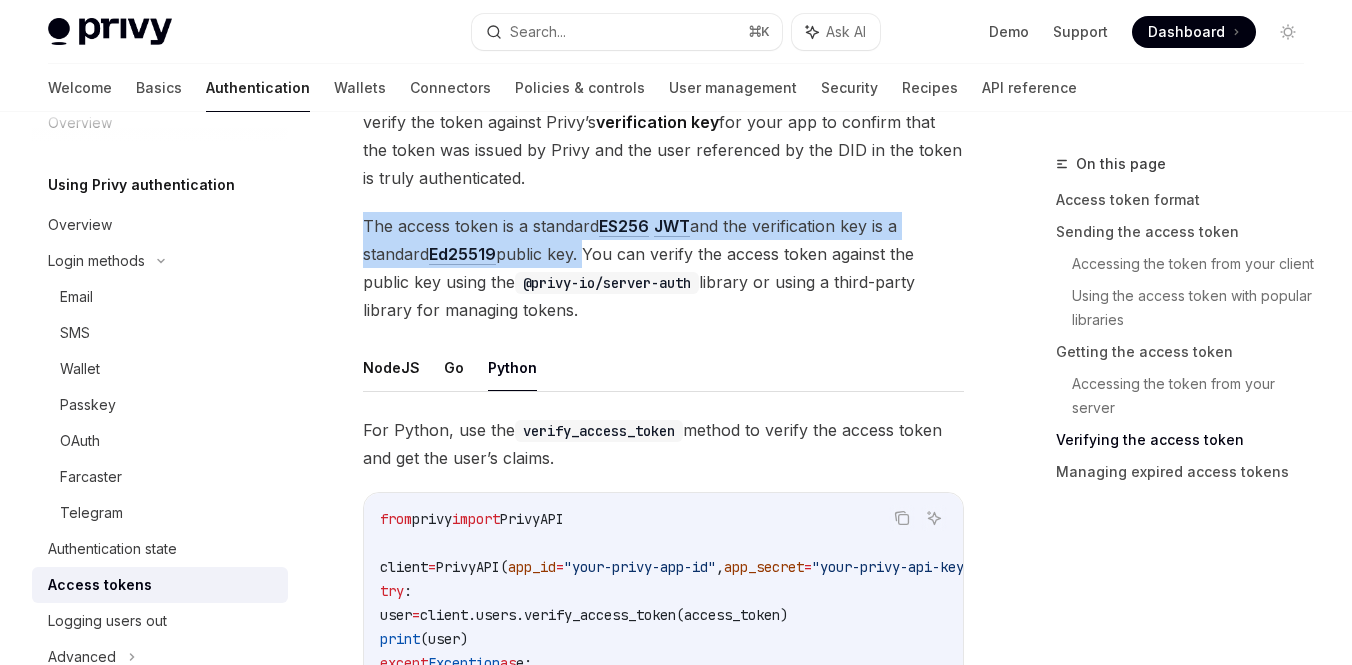 drag, startPoint x: 356, startPoint y: 230, endPoint x: 588, endPoint y: 267, distance: 234.9319 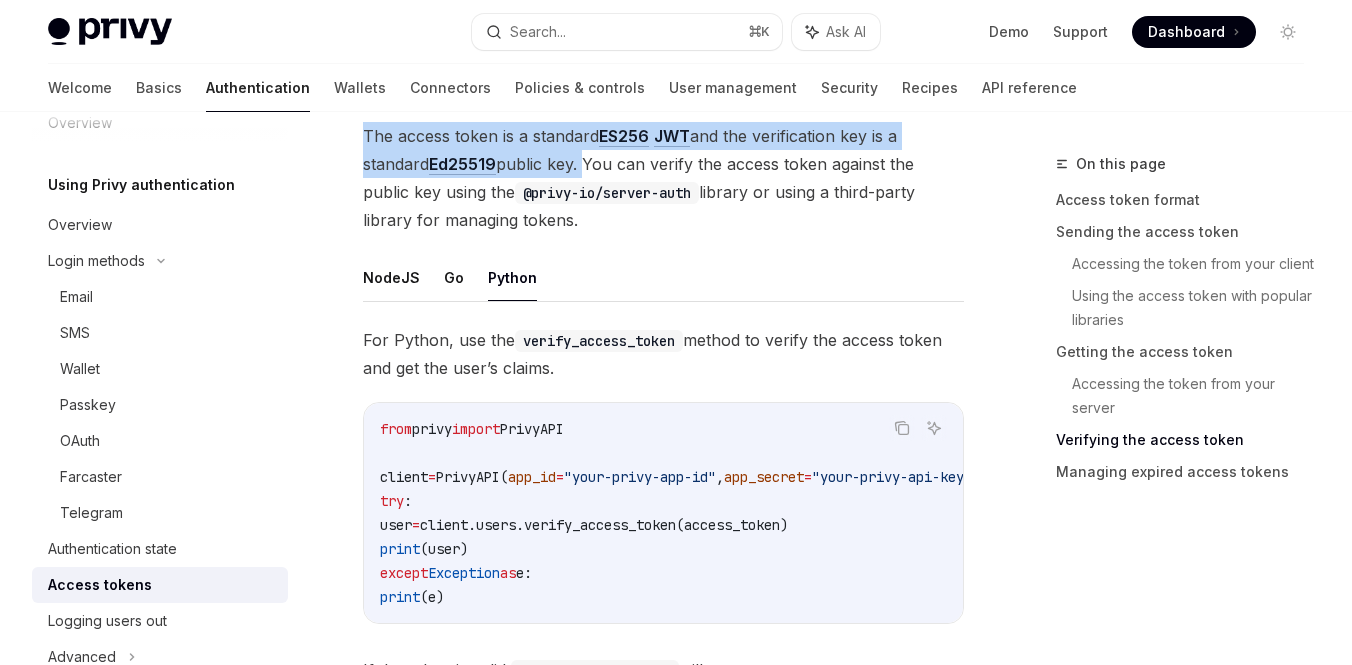 scroll, scrollTop: 4394, scrollLeft: 0, axis: vertical 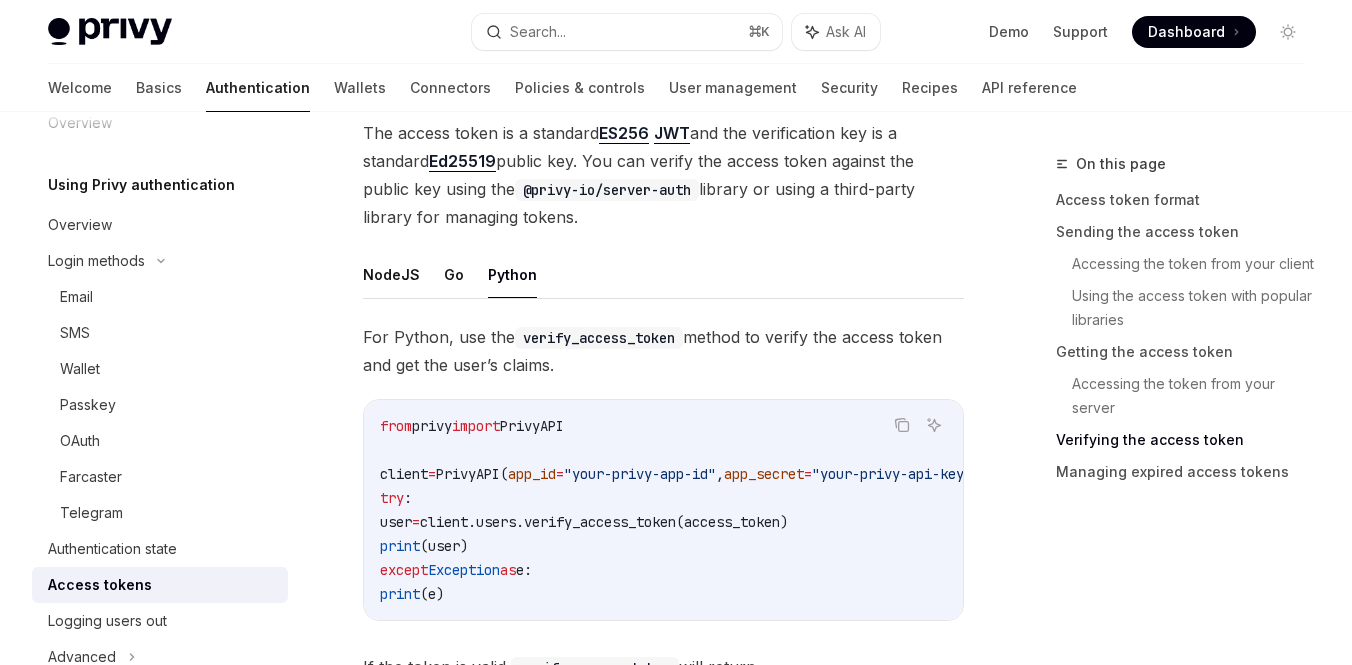 click on "client.users.verify_access_token(access_token)" at bounding box center (604, 522) 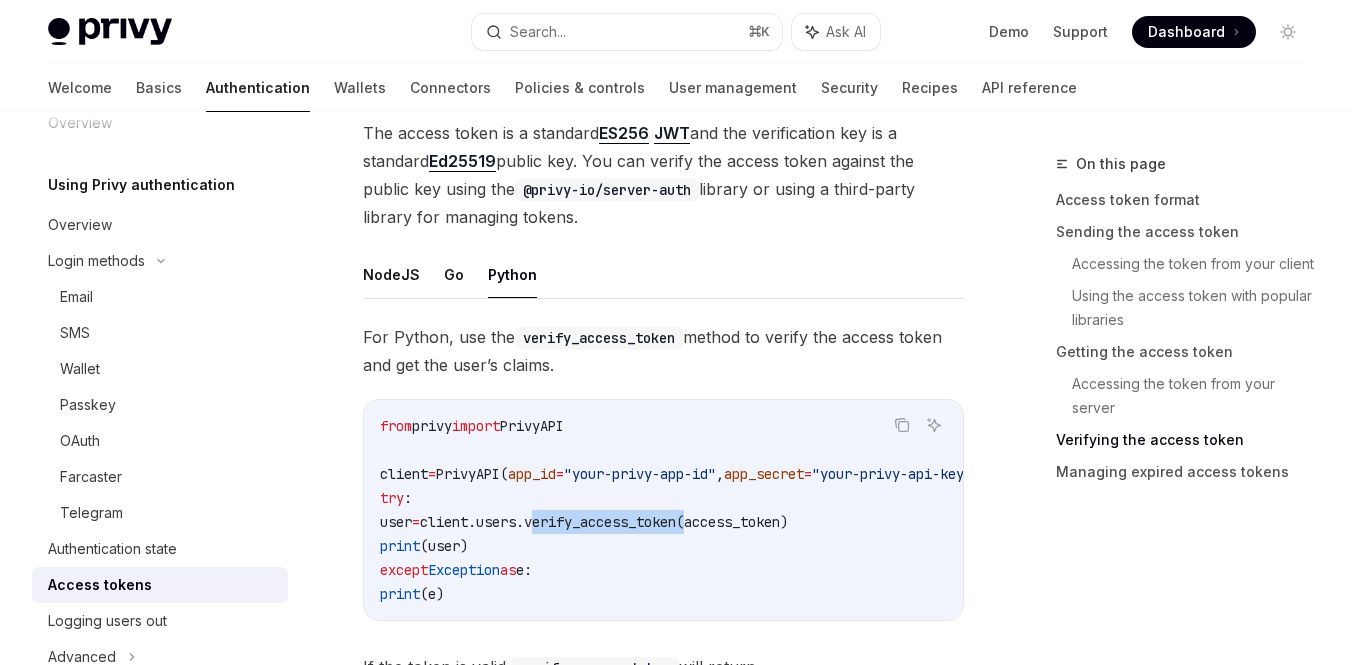 click on "client.users.verify_access_token(access_token)" at bounding box center [604, 522] 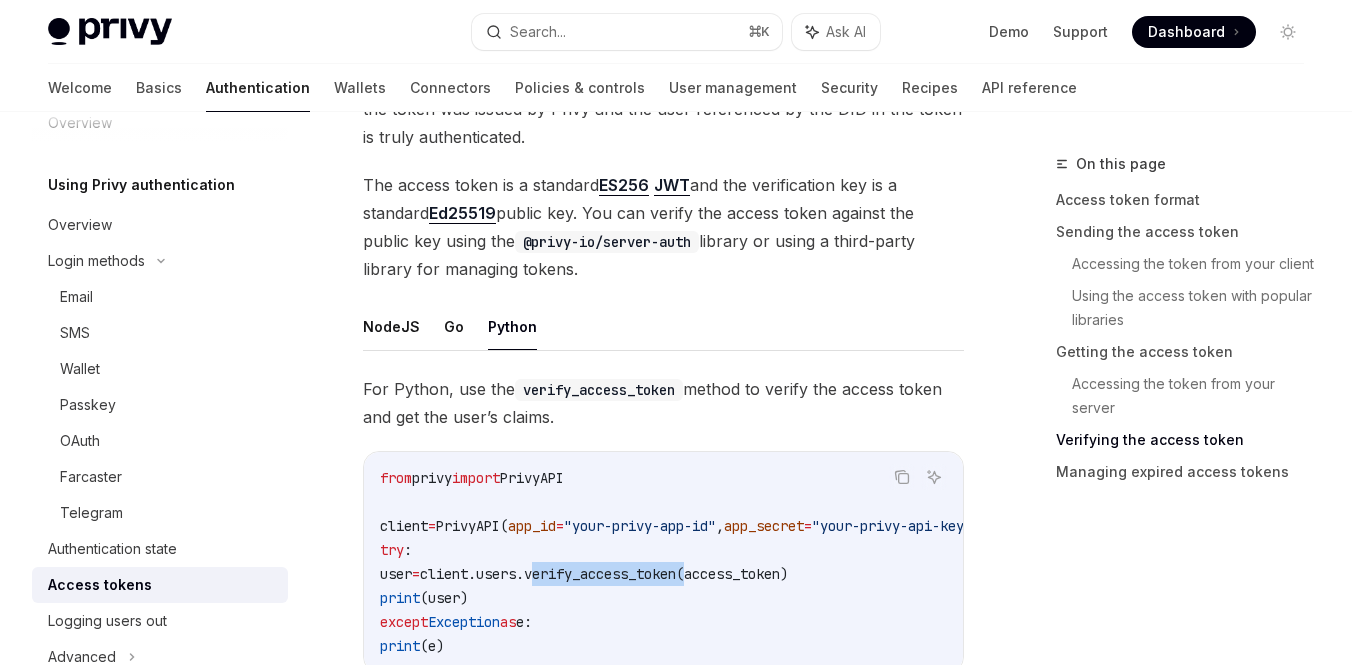 scroll, scrollTop: 4319, scrollLeft: 0, axis: vertical 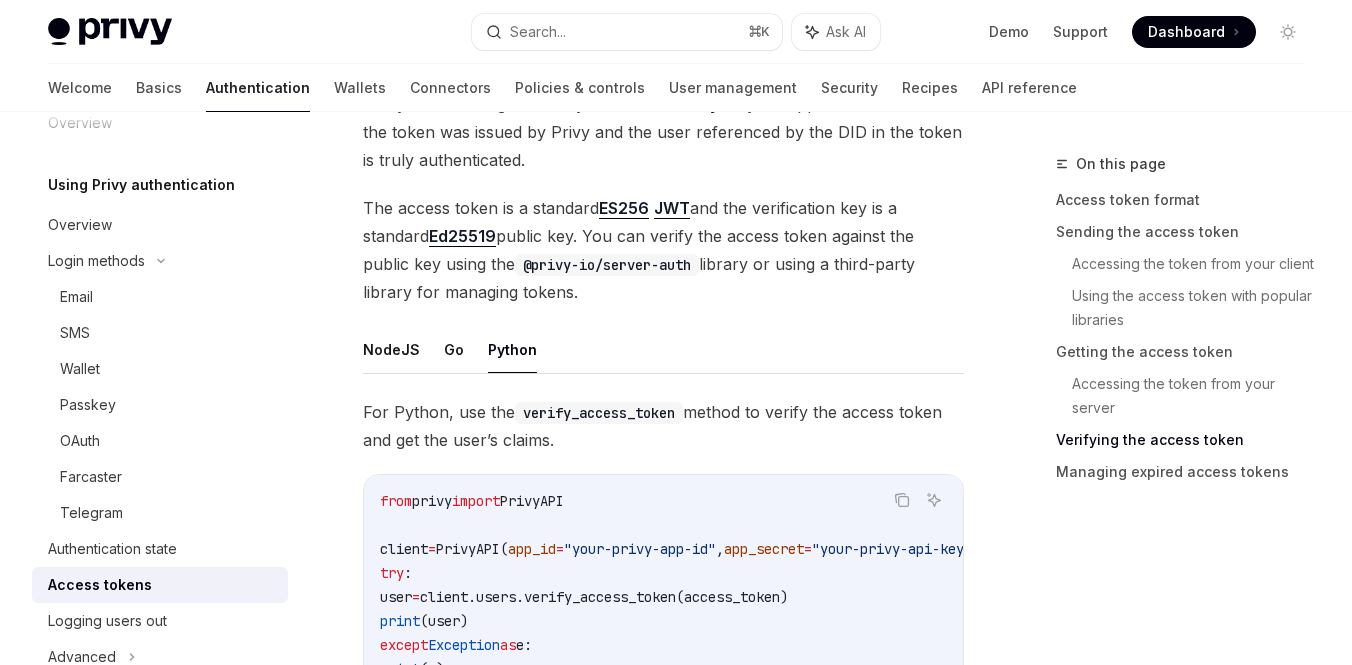 click on "The access token is a standard  ES256   JWT  and the verification key is a standard  Ed25519  public key. You can verify the access token against the public key using the  @privy-io/server-auth  library or using a third-party library for managing tokens." at bounding box center (663, 250) 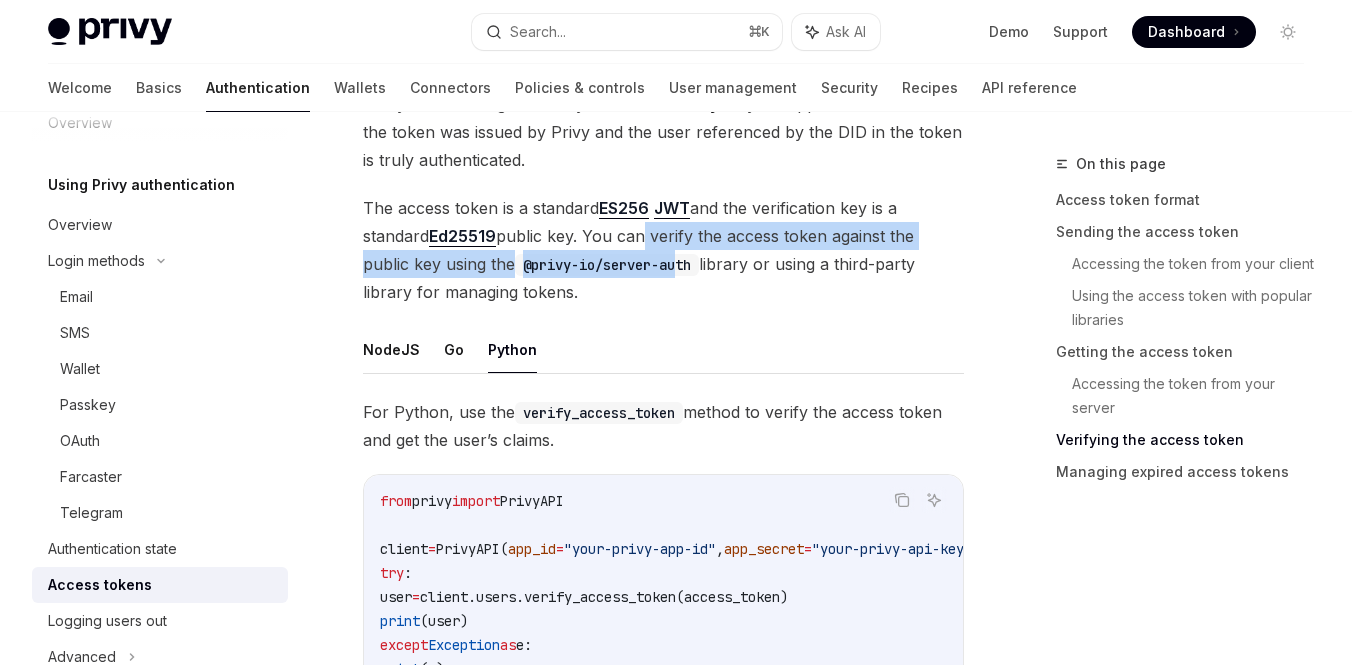 drag, startPoint x: 641, startPoint y: 241, endPoint x: 685, endPoint y: 270, distance: 52.69725 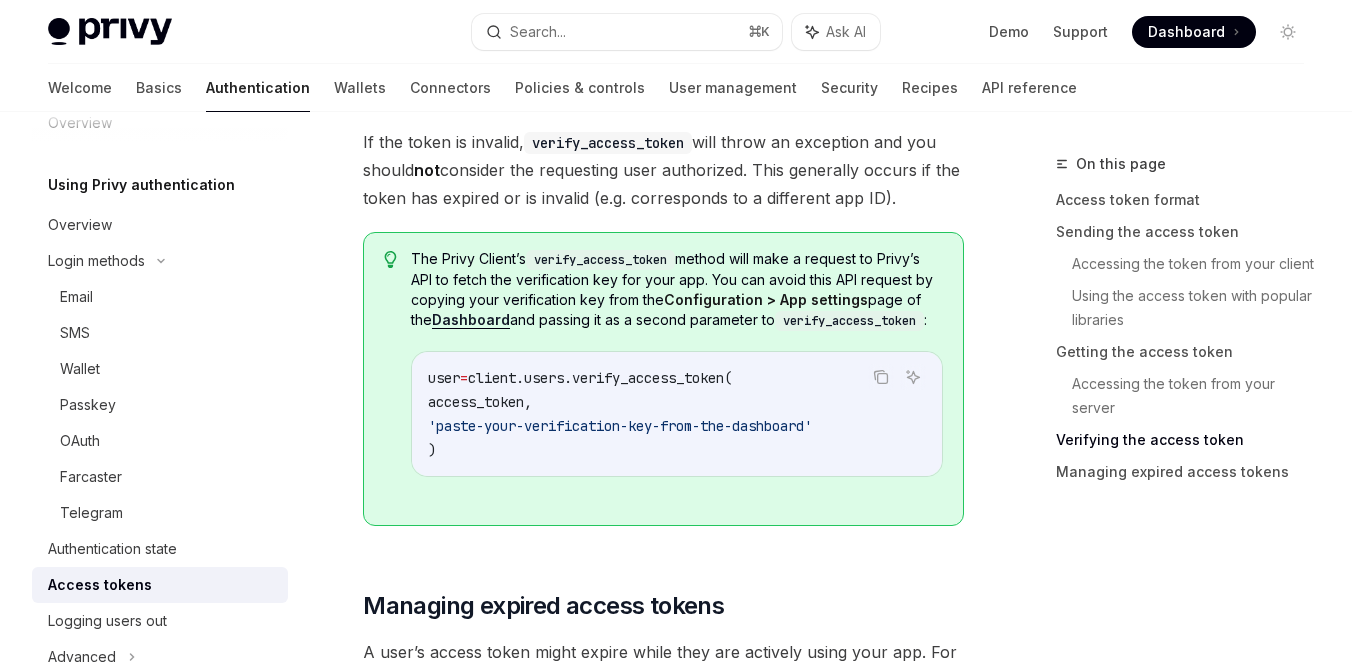 scroll, scrollTop: 5339, scrollLeft: 0, axis: vertical 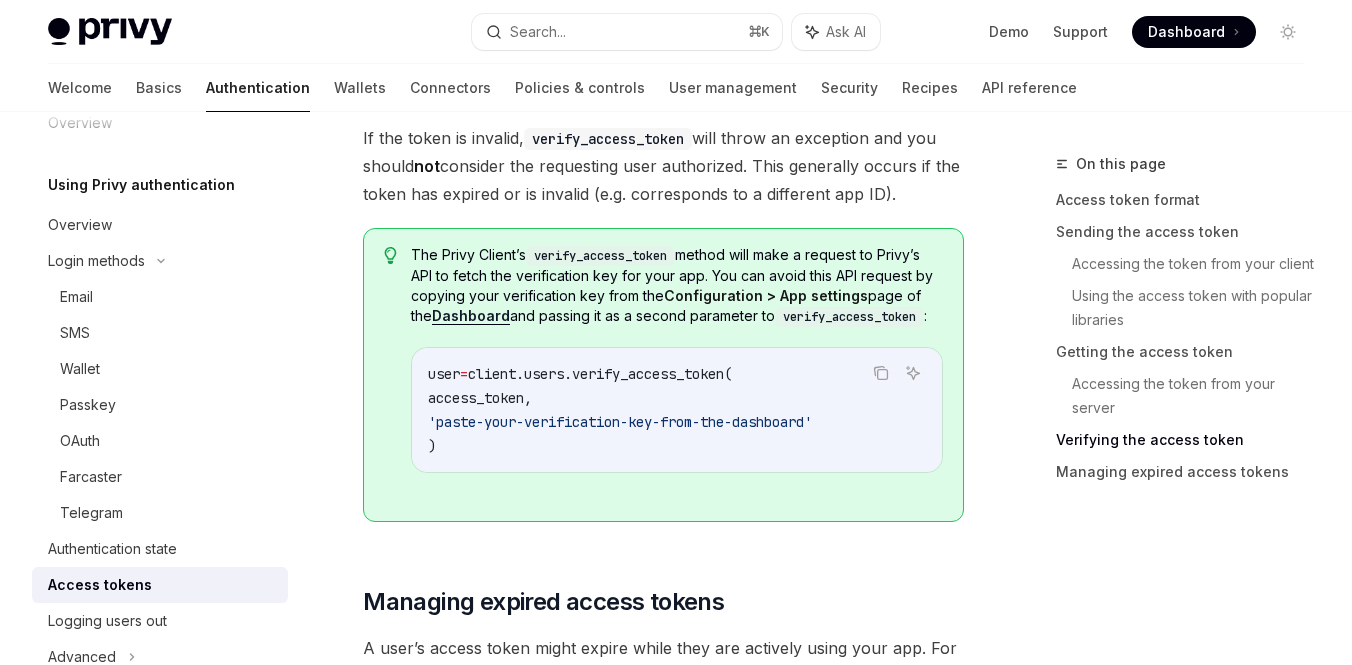 click on "'paste-your-verification-key-from-the-dashboard'" at bounding box center (620, 422) 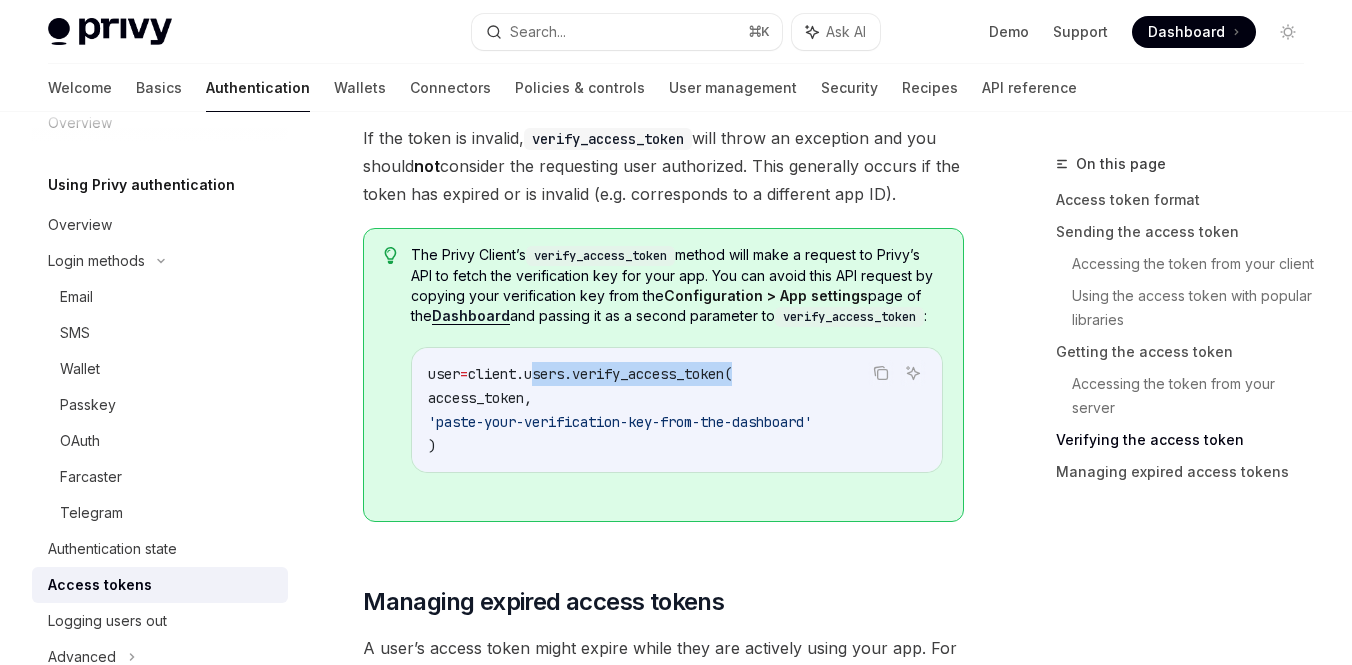 drag, startPoint x: 546, startPoint y: 361, endPoint x: 757, endPoint y: 357, distance: 211.03792 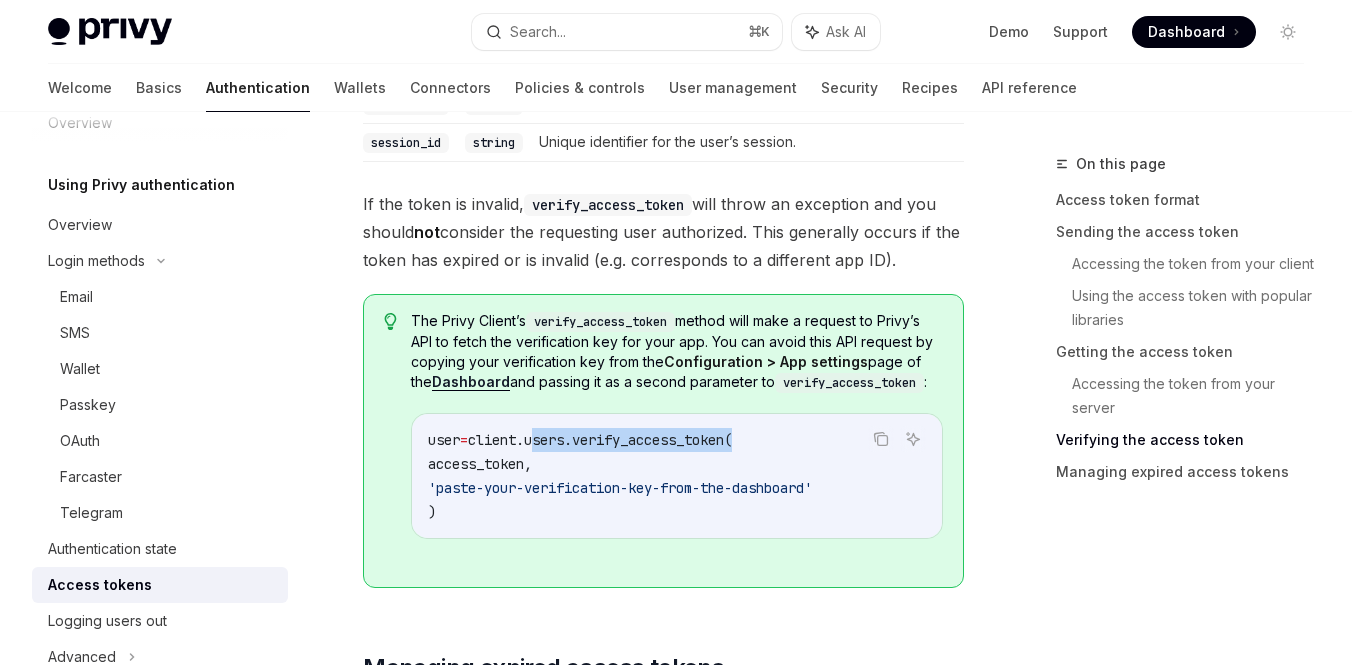 scroll, scrollTop: 5250, scrollLeft: 0, axis: vertical 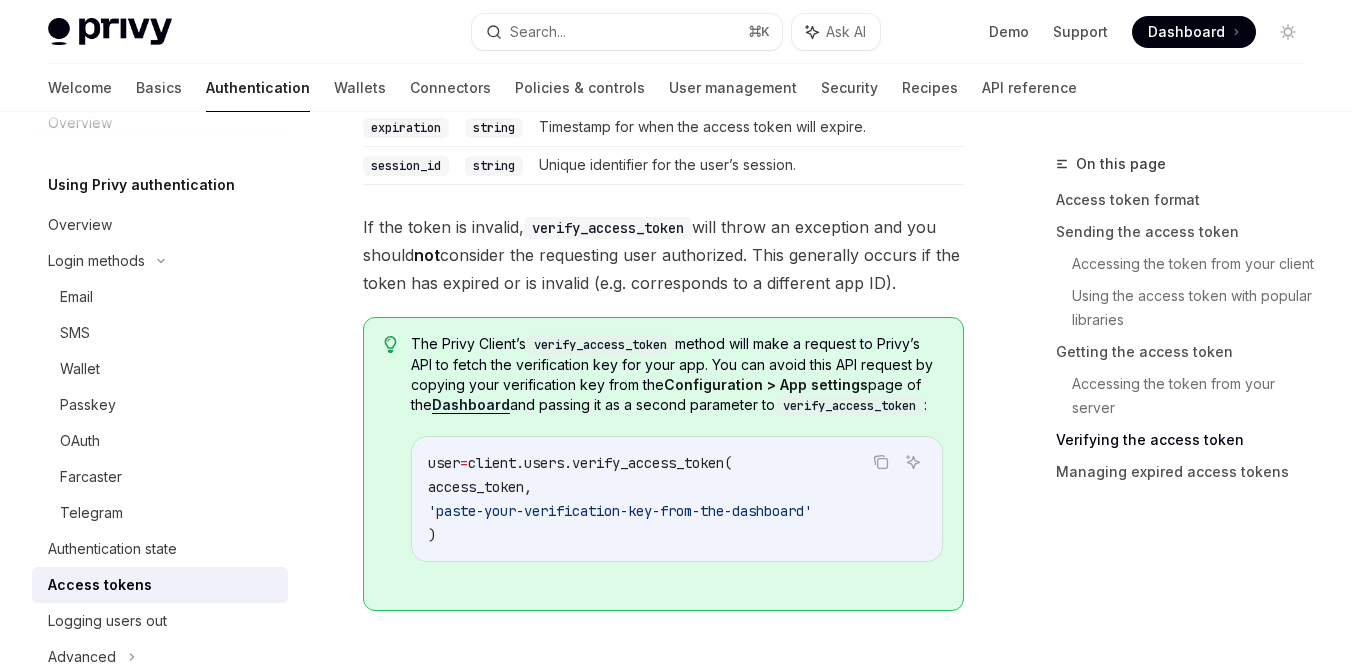 click on "The Privy Client’s  verify_access_token  method will make a request to Privy’s API to fetch the verification key for your app. You can avoid this API request by copying your verification key from the  Configuration > App settings  page of the  Dashboard  and passing it as a second parameter to  verify_access_token :" at bounding box center (677, 375) 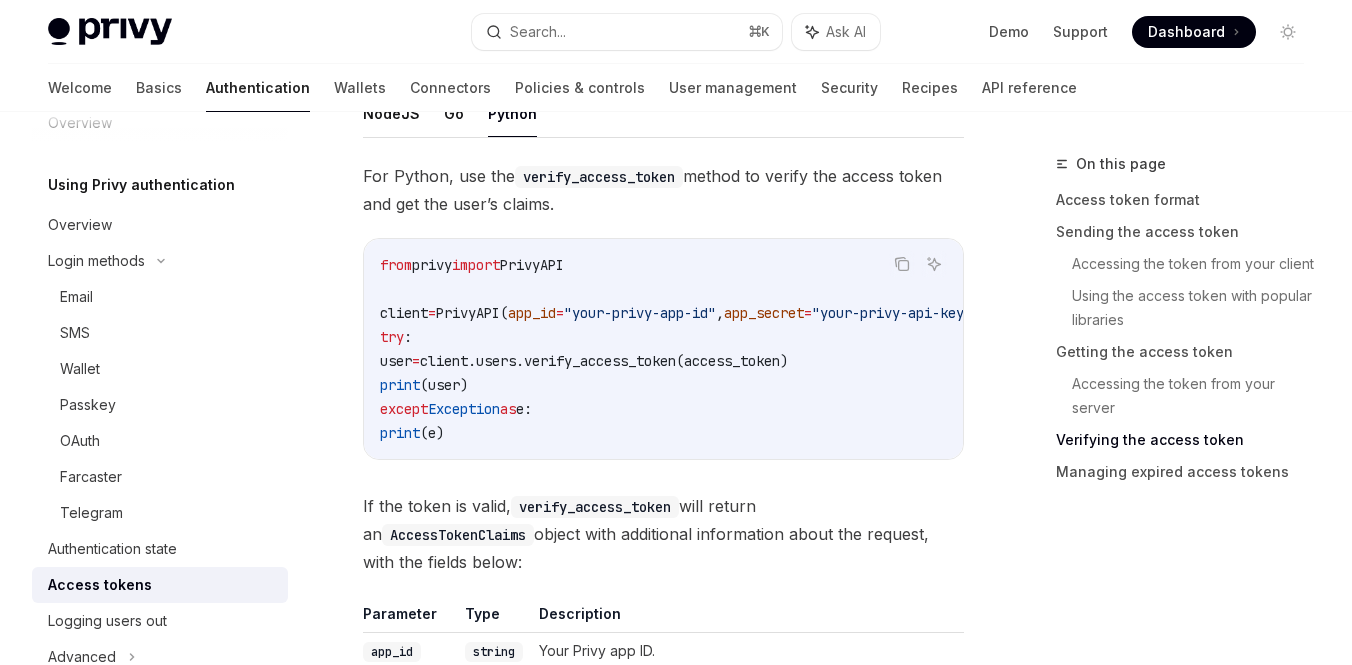 scroll, scrollTop: 4547, scrollLeft: 0, axis: vertical 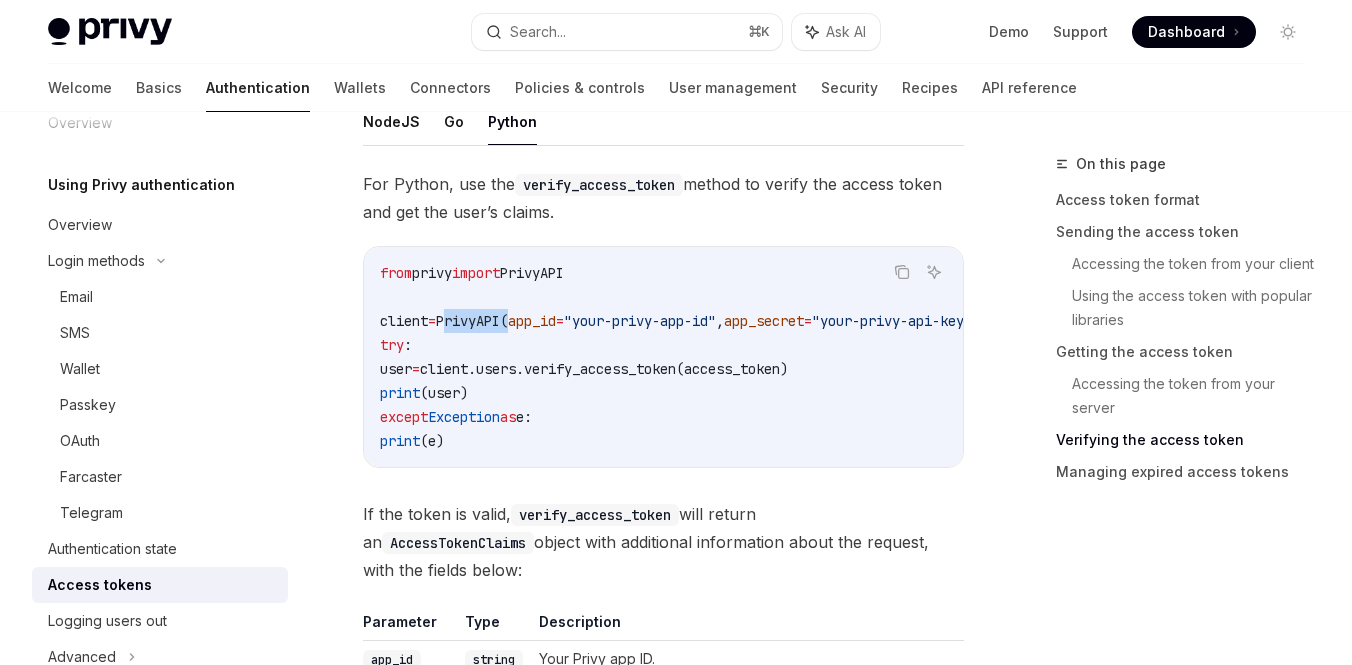 drag, startPoint x: 456, startPoint y: 324, endPoint x: 527, endPoint y: 324, distance: 71 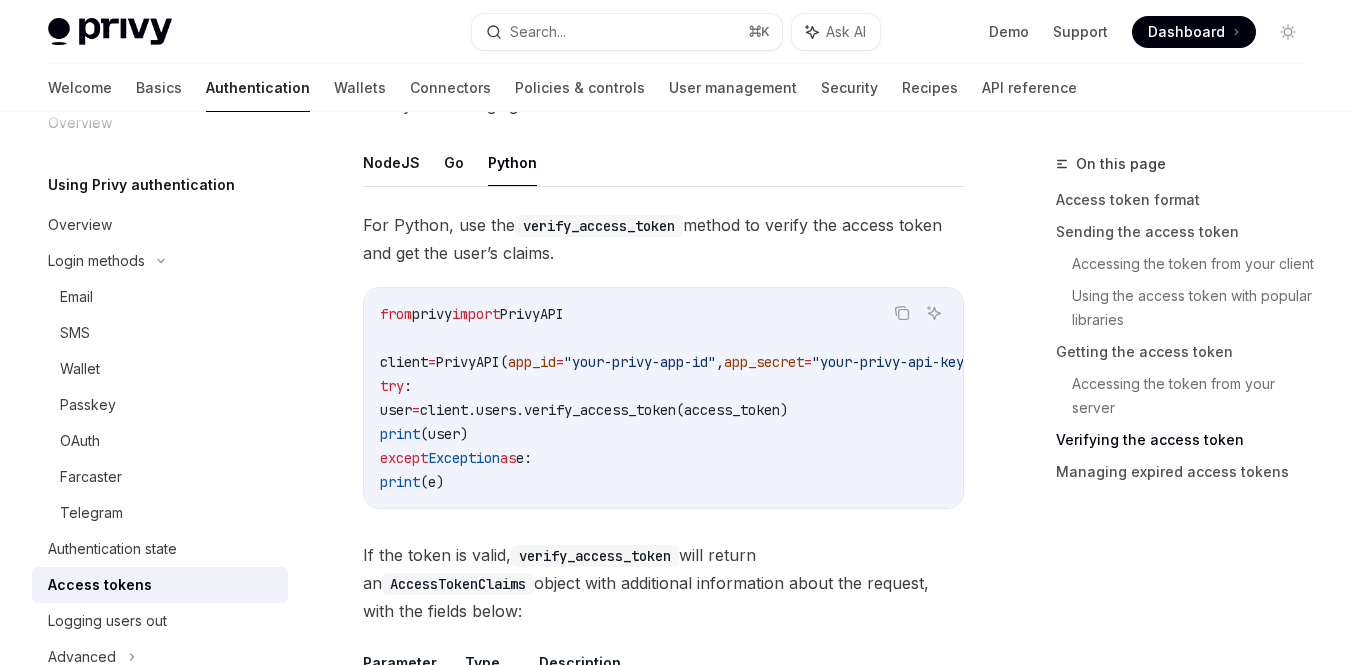 scroll, scrollTop: 4504, scrollLeft: 0, axis: vertical 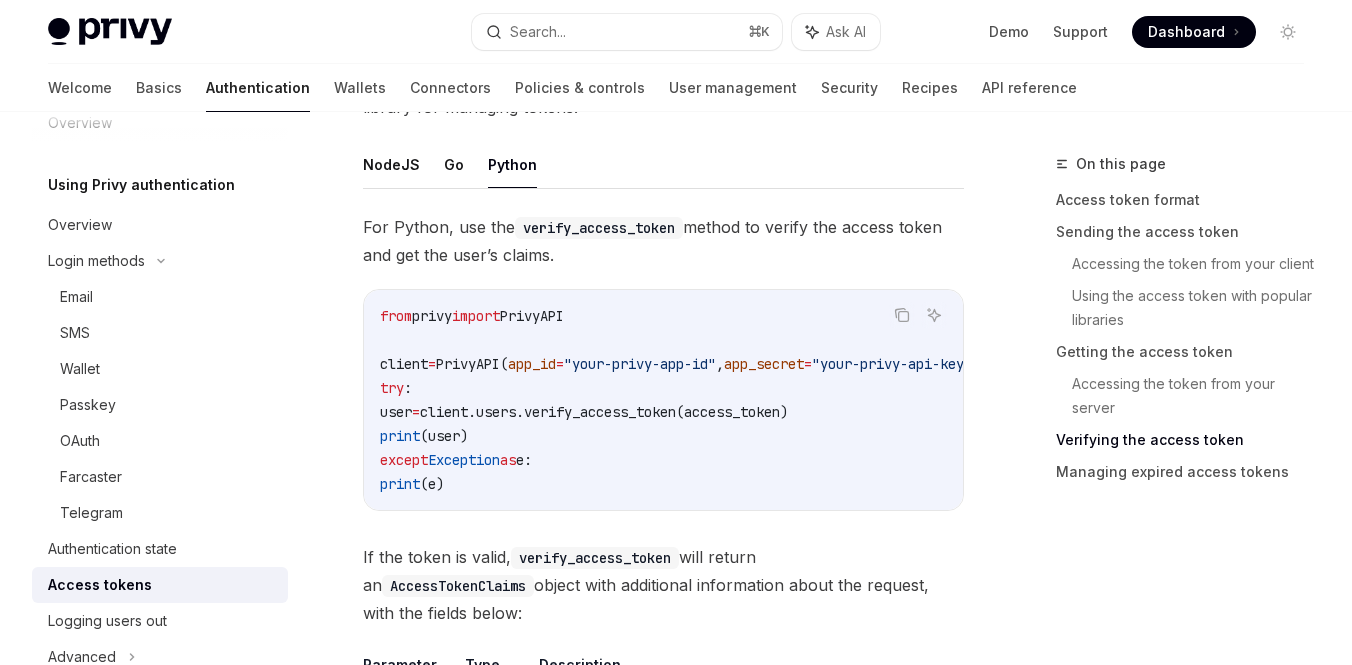 click on "client.users.verify_access_token(access_token)" at bounding box center [604, 412] 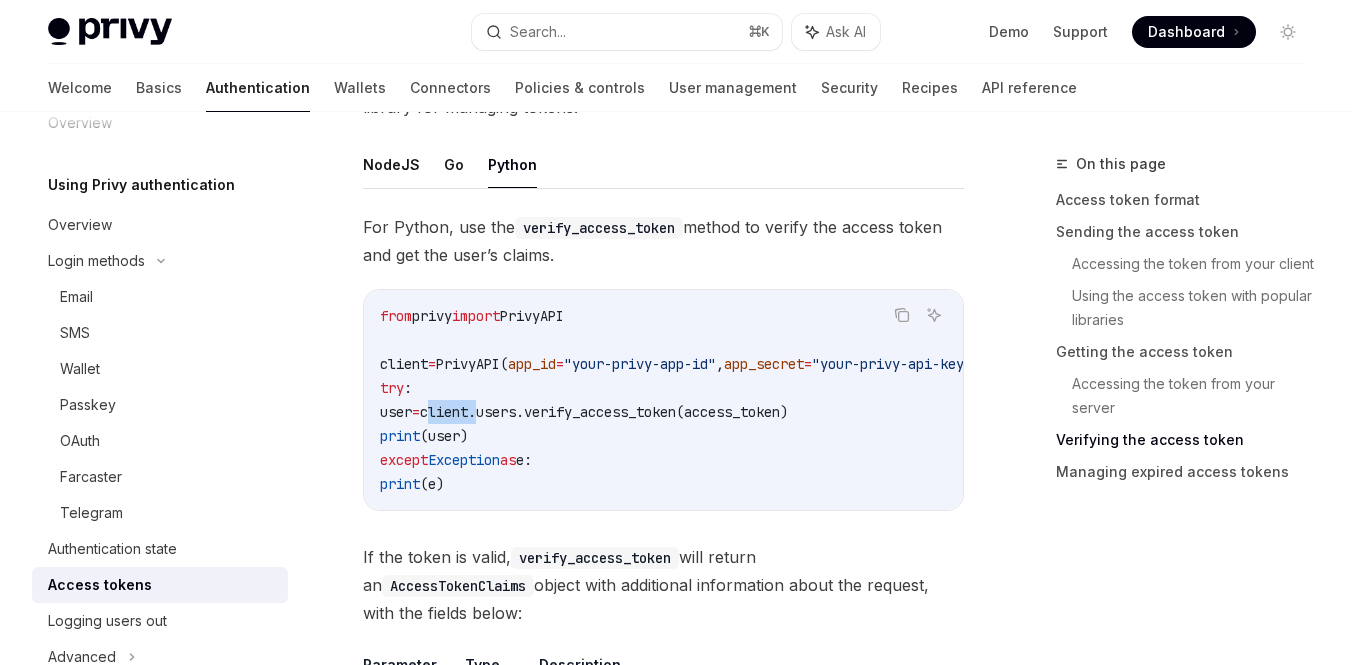 click on "client.users.verify_access_token(access_token)" at bounding box center (604, 412) 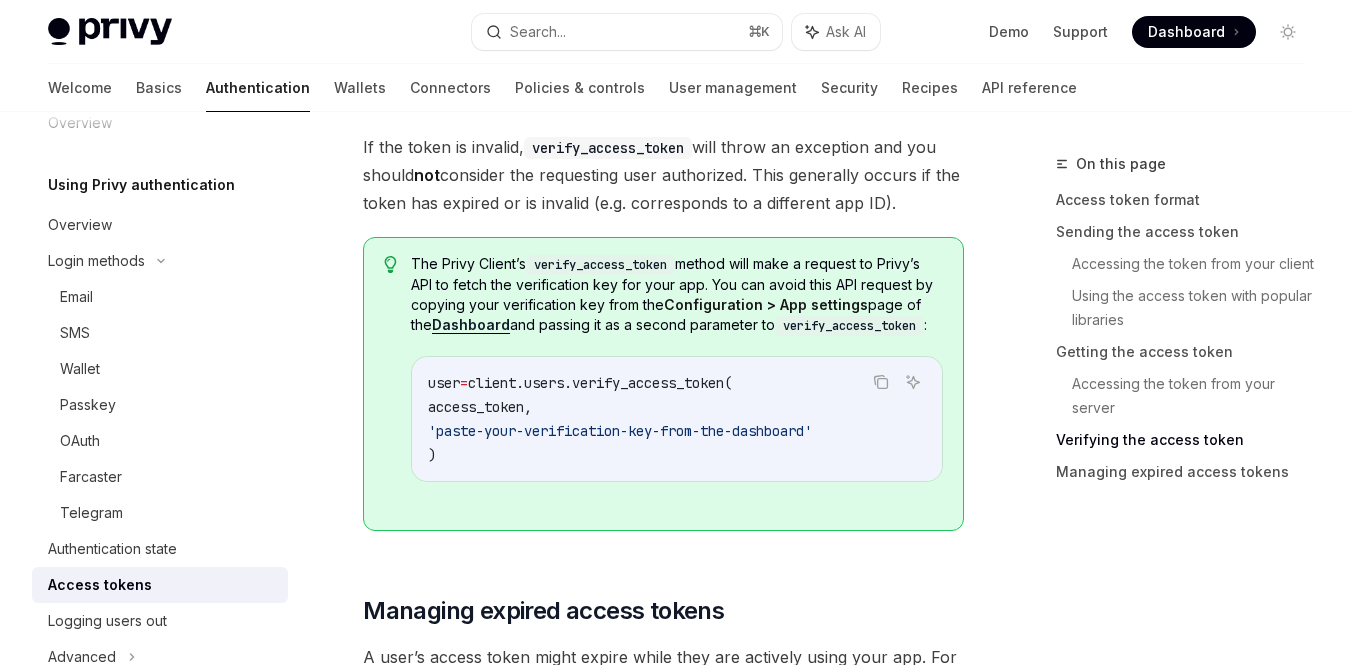 scroll, scrollTop: 5370, scrollLeft: 0, axis: vertical 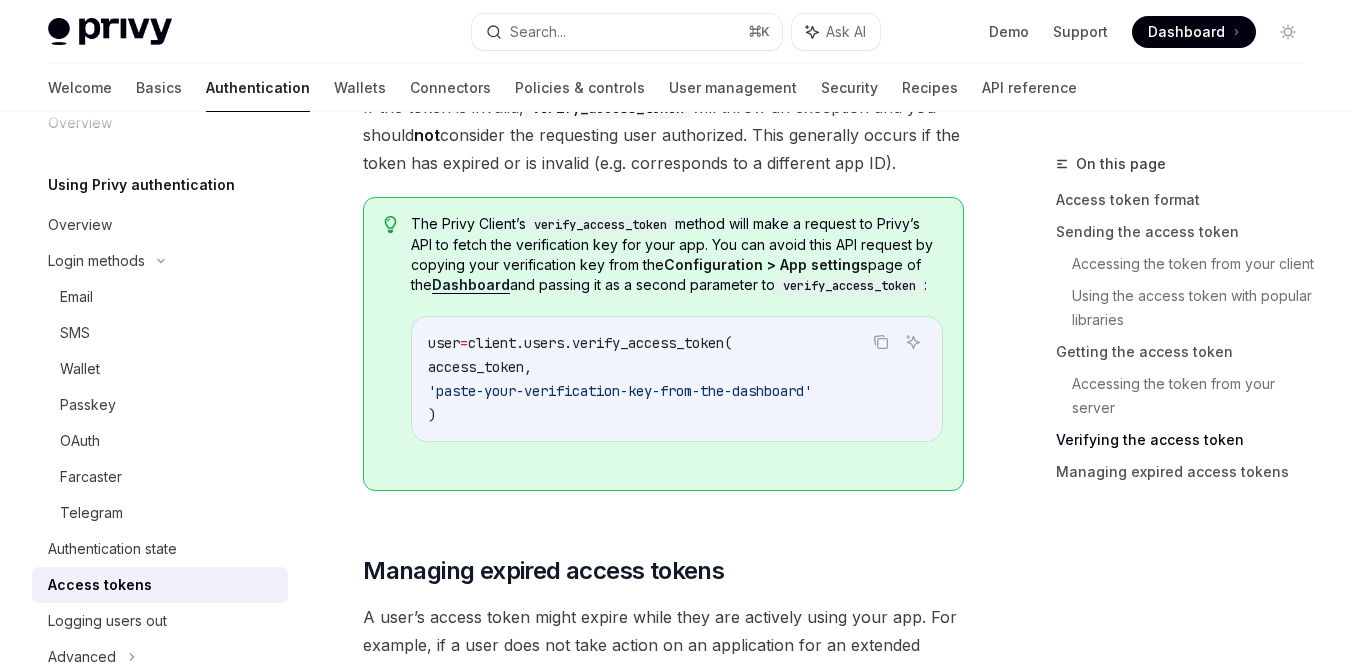 drag, startPoint x: 607, startPoint y: 330, endPoint x: 628, endPoint y: 344, distance: 25.23886 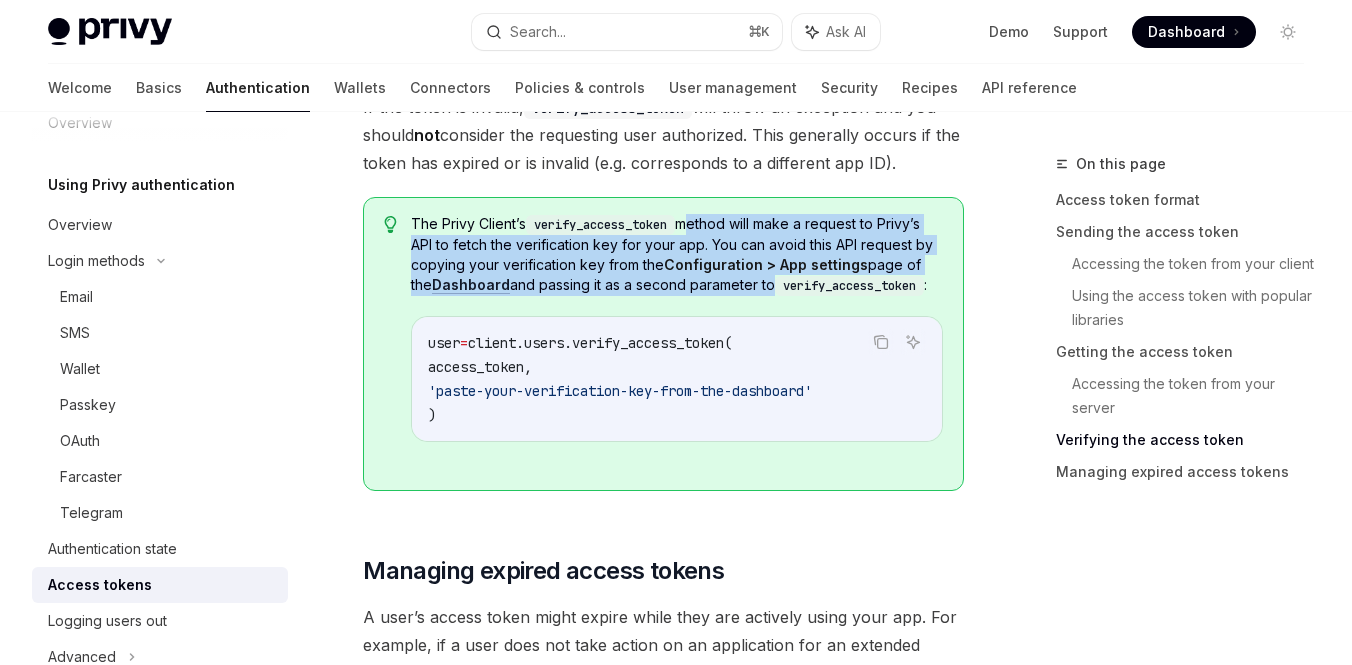 drag, startPoint x: 690, startPoint y: 213, endPoint x: 746, endPoint y: 272, distance: 81.34495 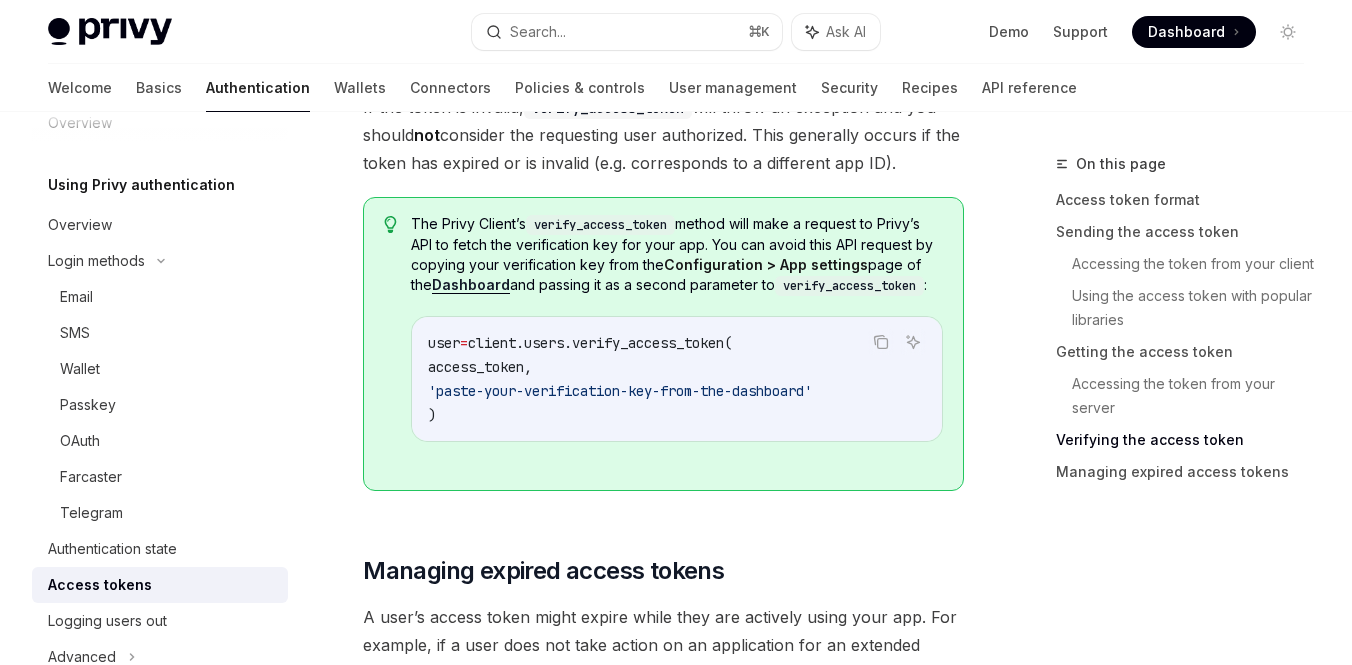 drag, startPoint x: 752, startPoint y: 273, endPoint x: 695, endPoint y: 205, distance: 88.72993 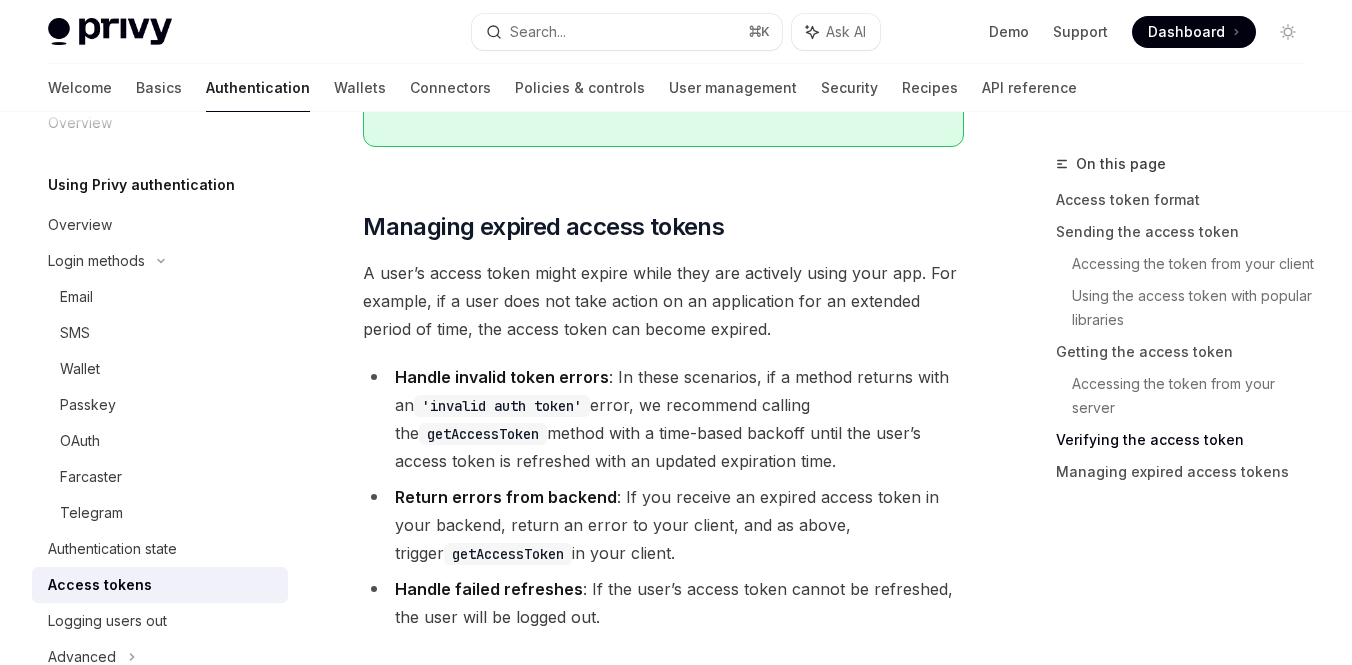 scroll, scrollTop: 5706, scrollLeft: 0, axis: vertical 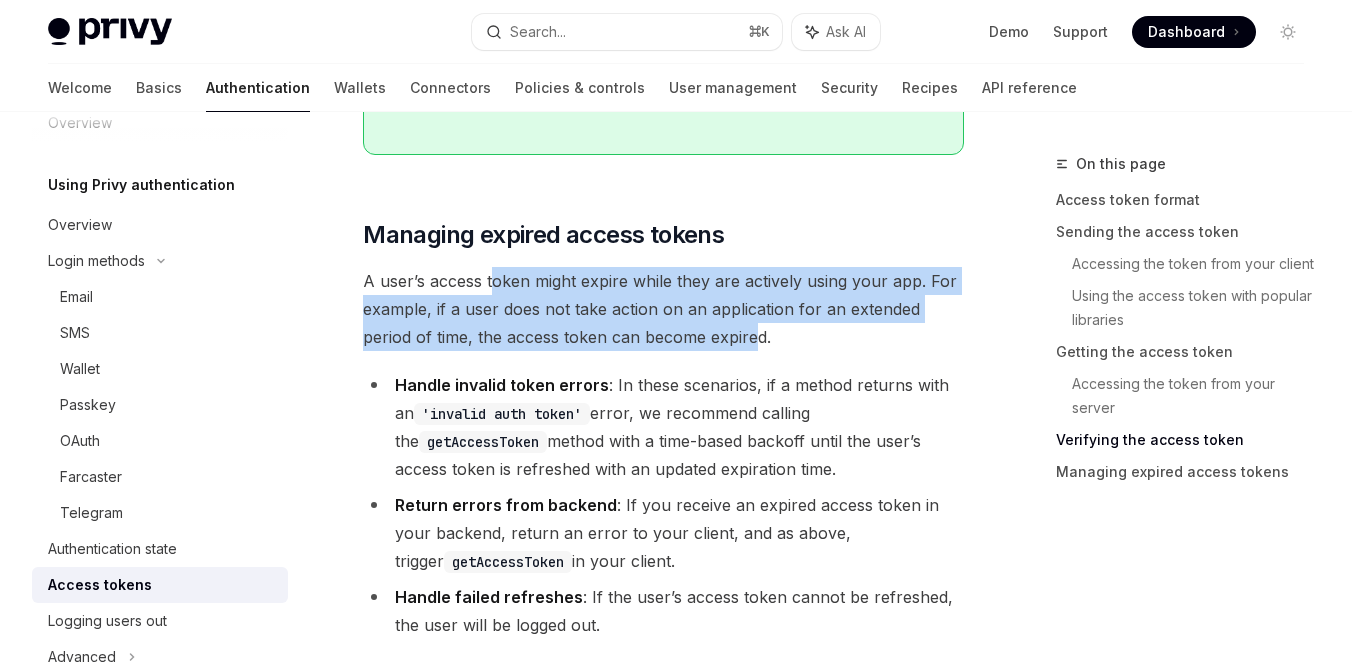 drag, startPoint x: 489, startPoint y: 264, endPoint x: 751, endPoint y: 316, distance: 267.11047 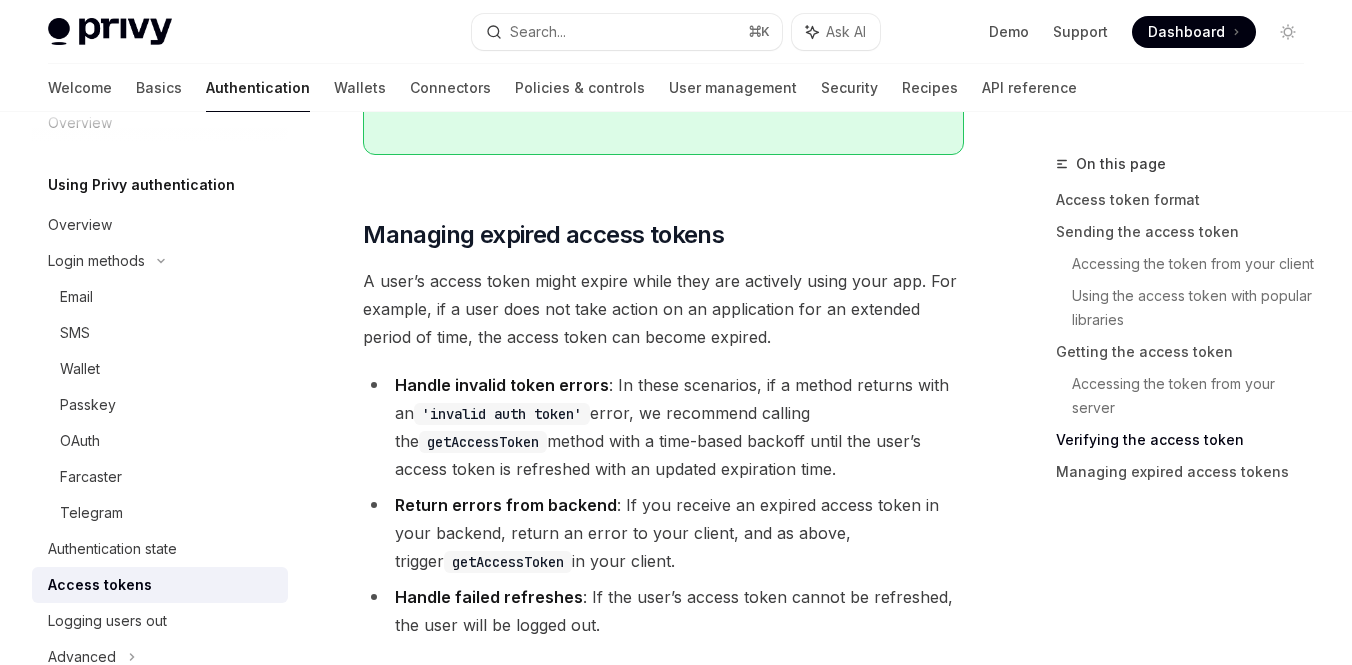 drag, startPoint x: 574, startPoint y: 296, endPoint x: 719, endPoint y: 305, distance: 145.27904 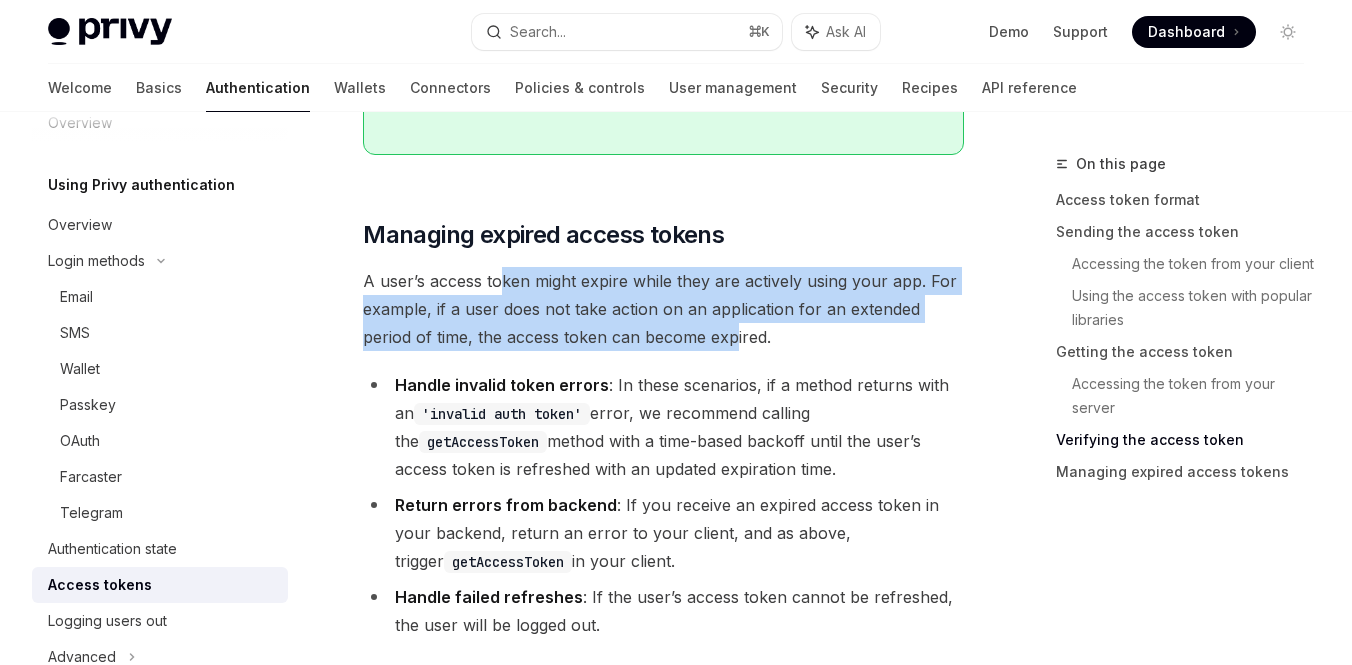 drag, startPoint x: 735, startPoint y: 312, endPoint x: 498, endPoint y: 262, distance: 242.21684 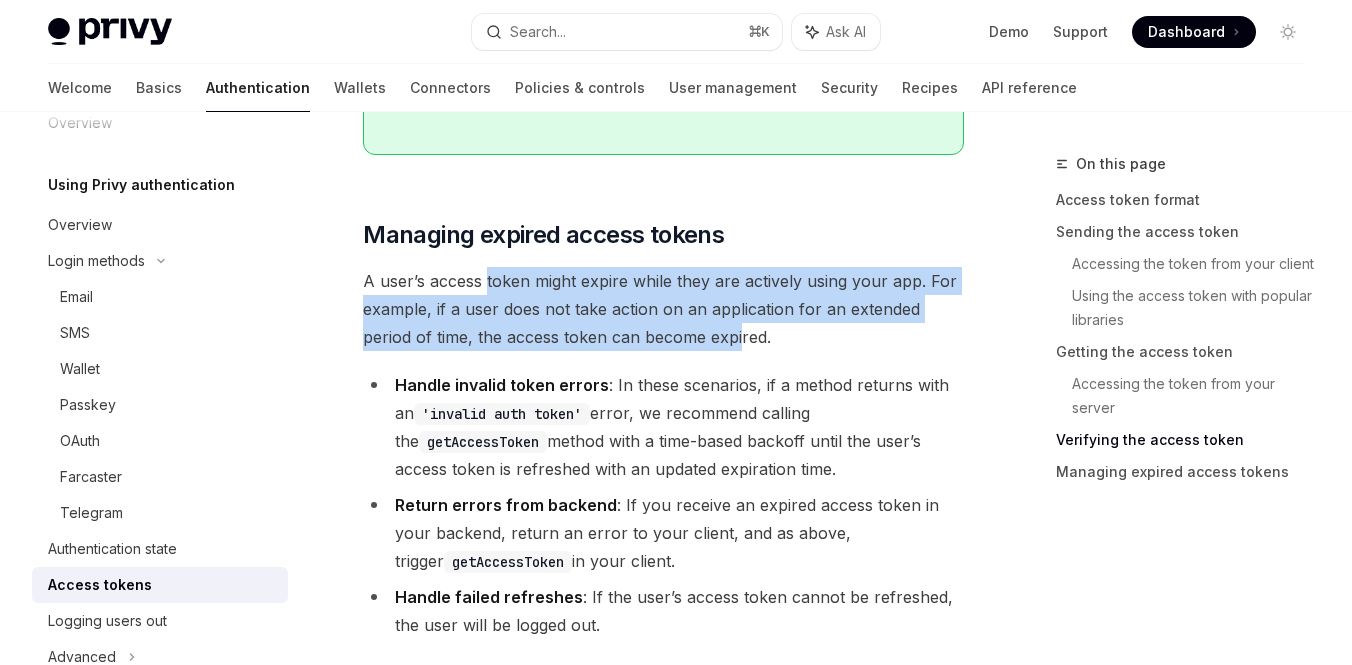 drag, startPoint x: 486, startPoint y: 259, endPoint x: 742, endPoint y: 317, distance: 262.4881 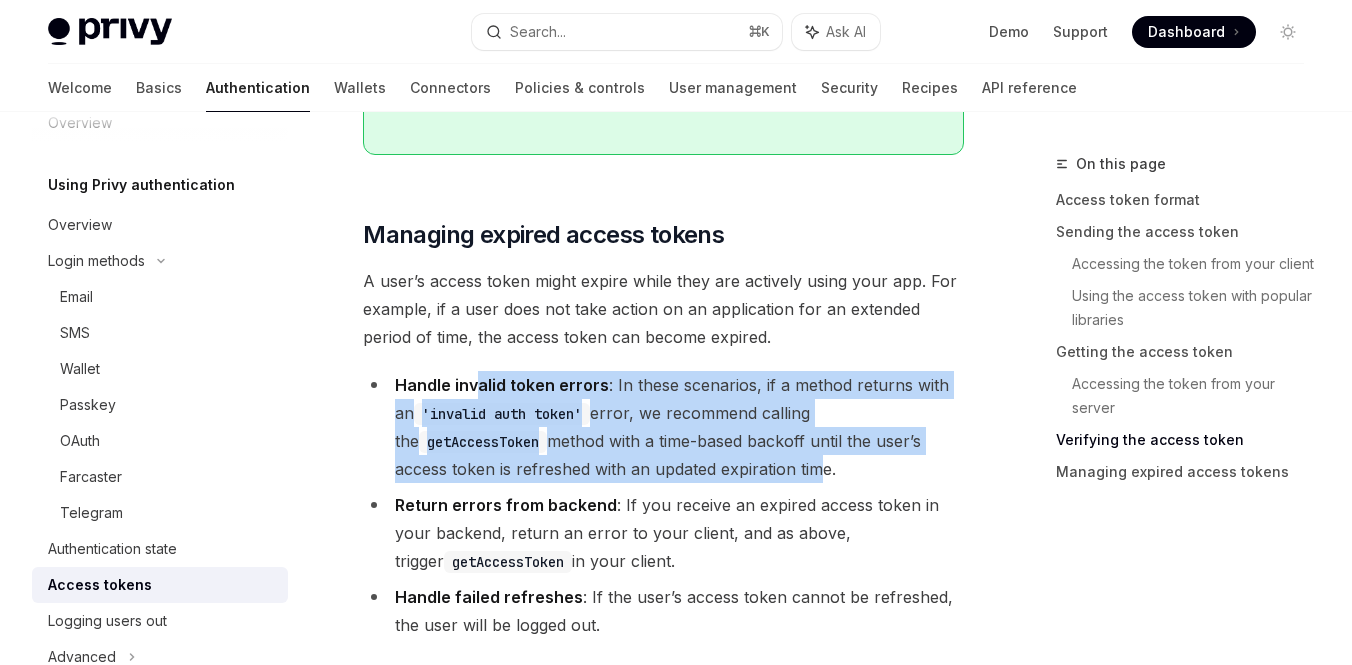 drag, startPoint x: 475, startPoint y: 371, endPoint x: 815, endPoint y: 460, distance: 351.45554 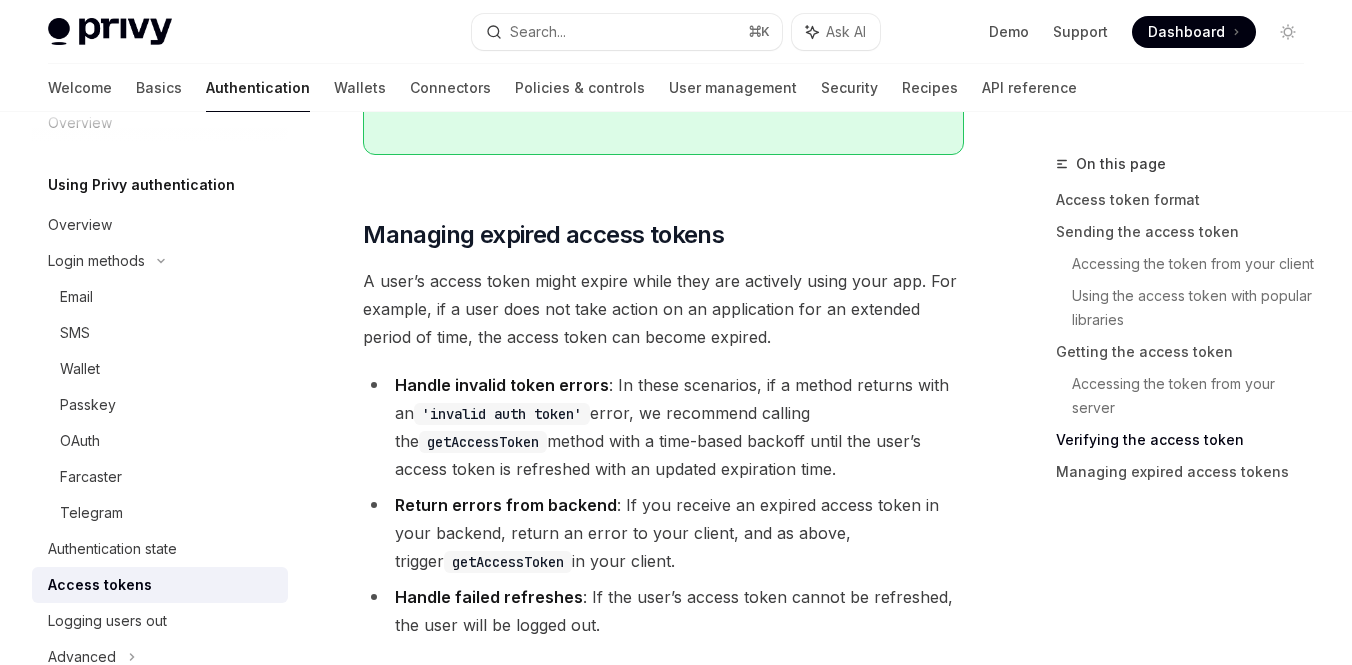 click on "Handle invalid token errors : In these scenarios, if a method returns with an  'invalid auth token'  error, we recommend calling the  getAccessToken  method with a time-based backoff until the user’s access token is refreshed with an updated expiration time." at bounding box center [663, 427] 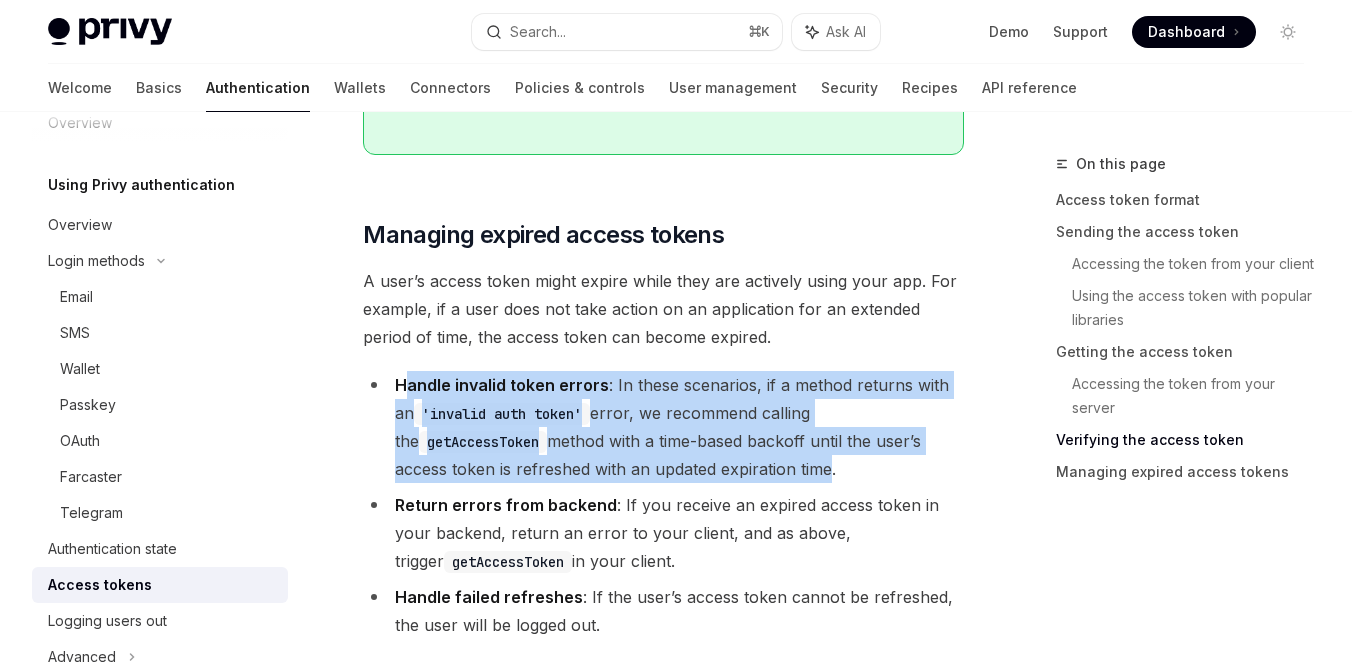drag, startPoint x: 815, startPoint y: 460, endPoint x: 410, endPoint y: 372, distance: 414.45023 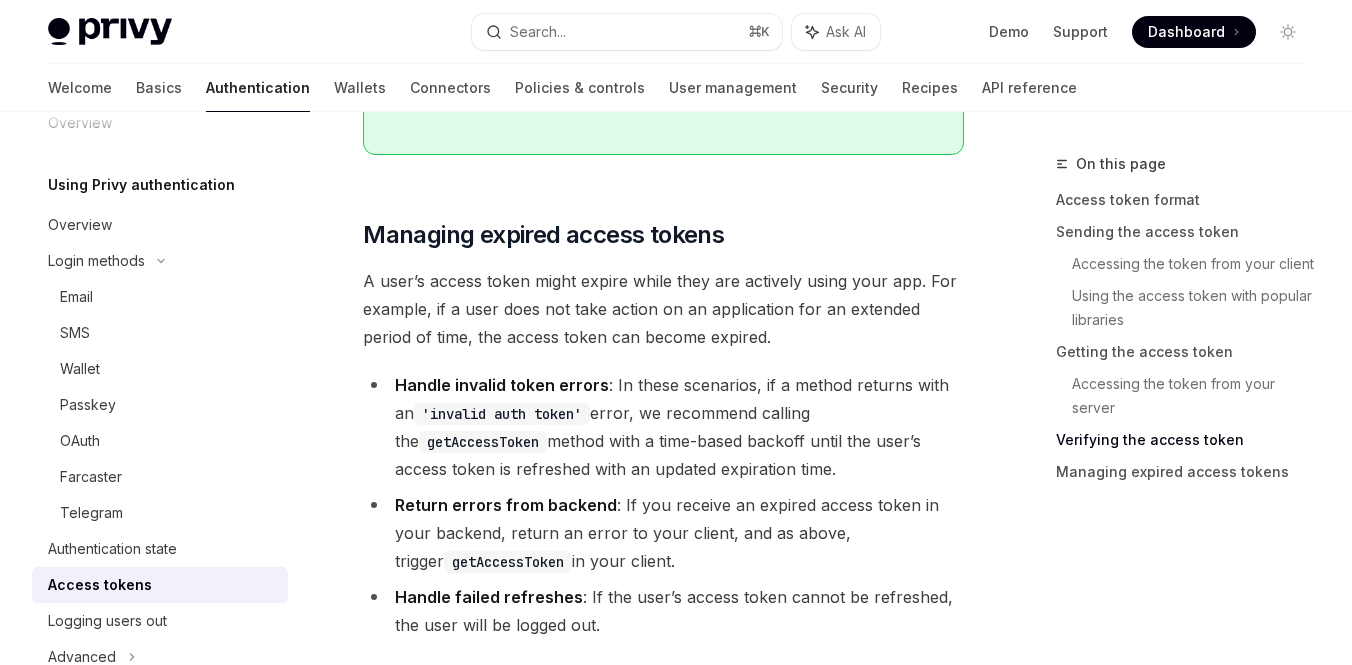 scroll, scrollTop: 5748, scrollLeft: 0, axis: vertical 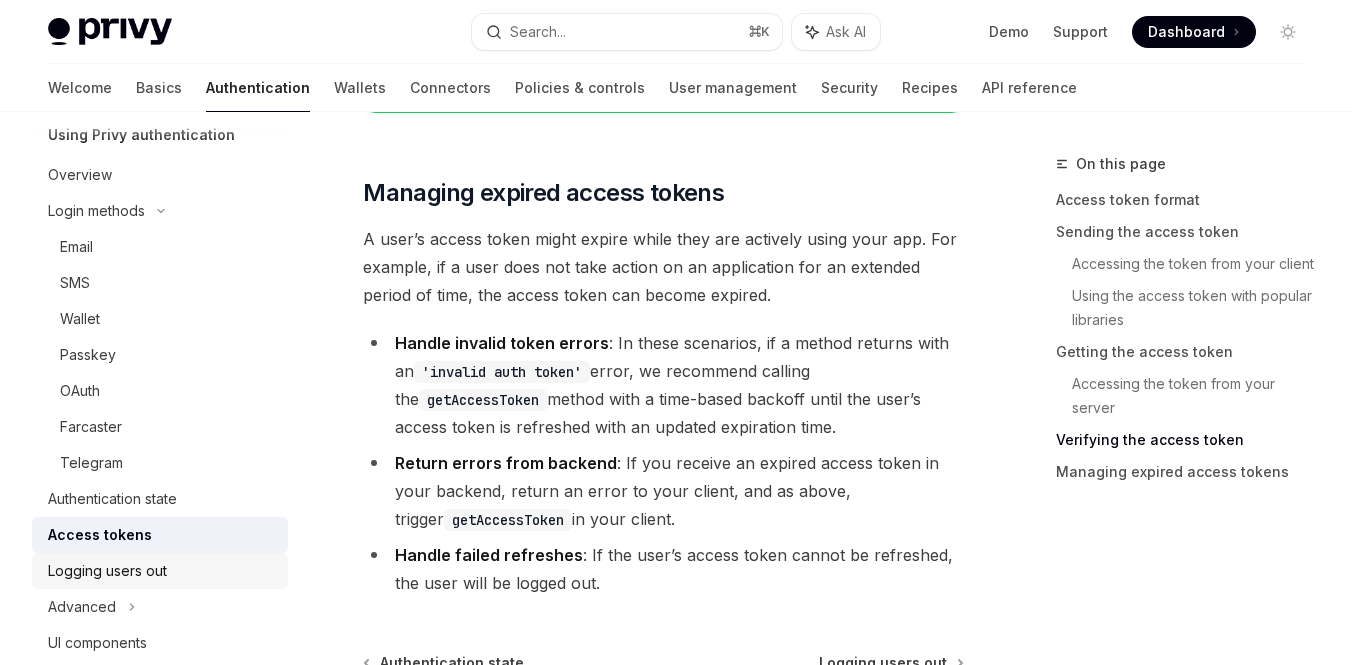 click on "Logging users out" at bounding box center (107, 571) 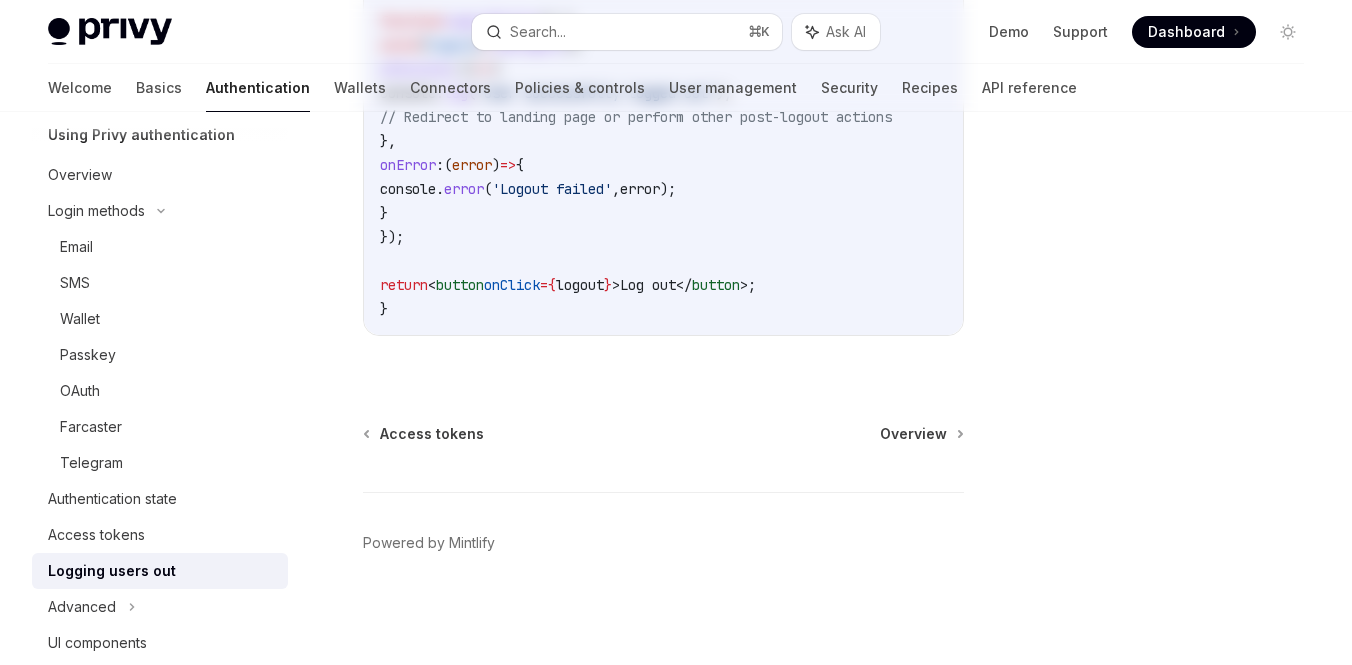 scroll, scrollTop: 0, scrollLeft: 0, axis: both 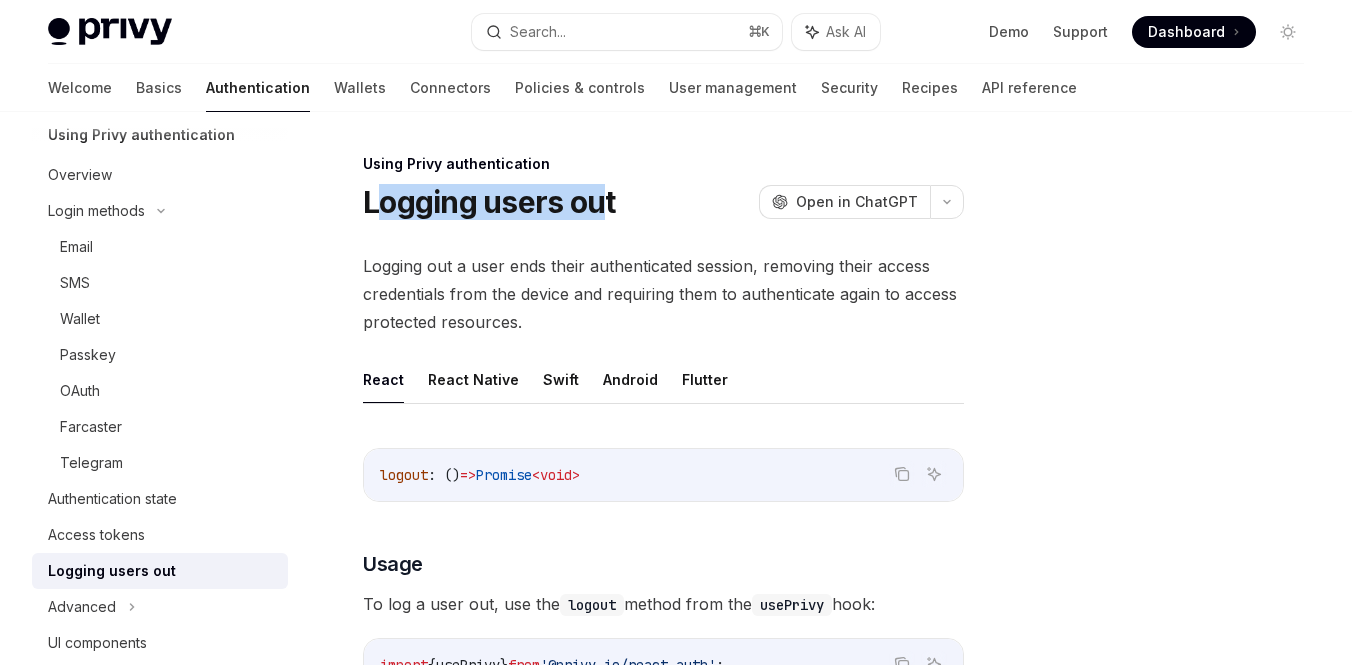 drag, startPoint x: 380, startPoint y: 202, endPoint x: 603, endPoint y: 203, distance: 223.00224 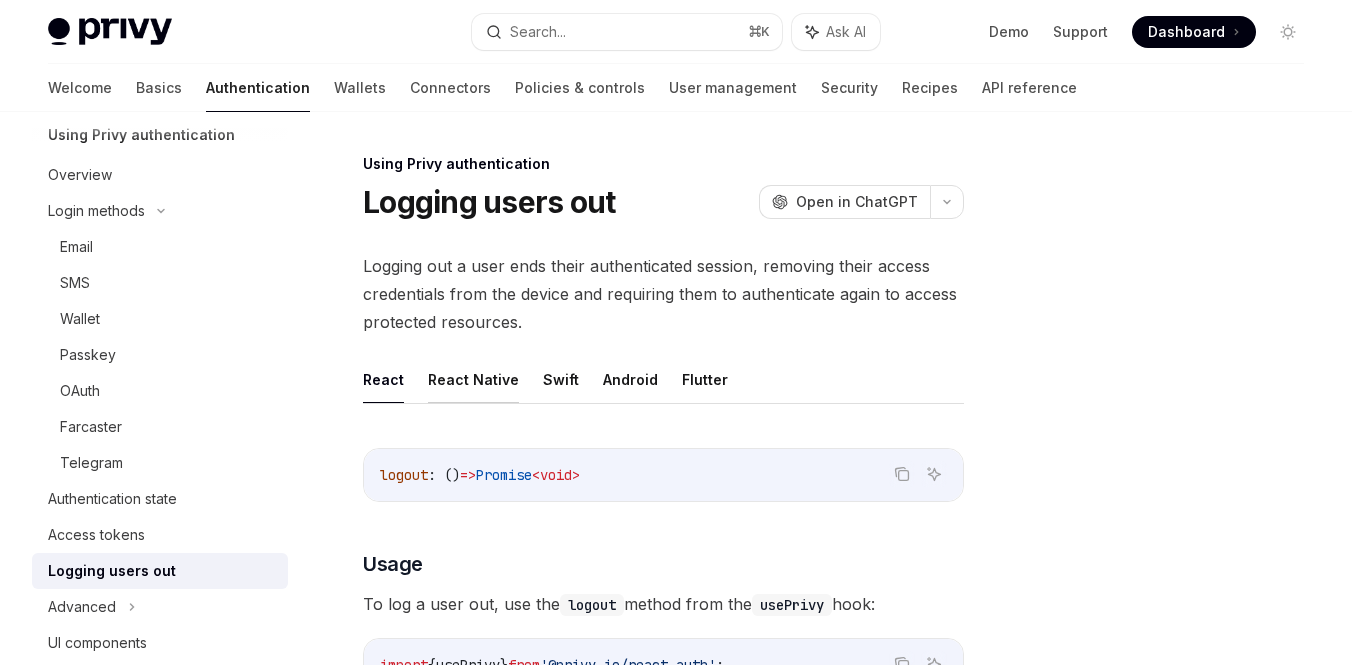 click on "React Native" at bounding box center (473, 379) 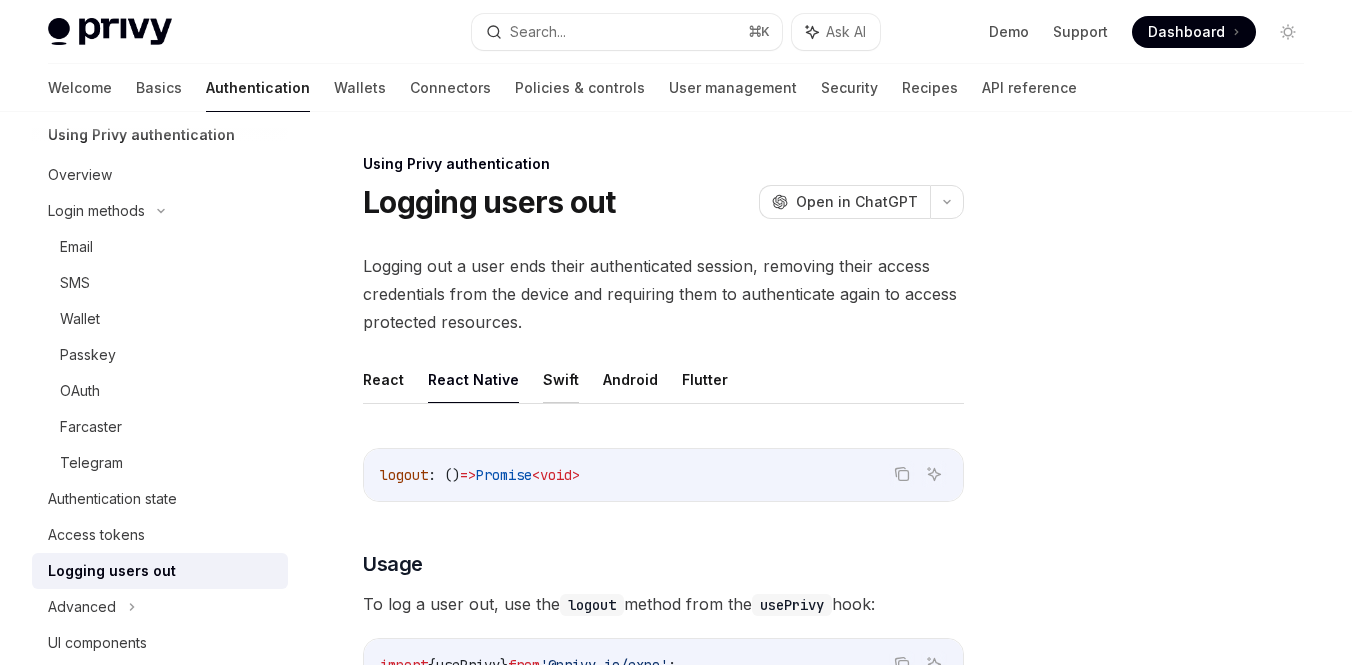 click on "Swift" at bounding box center [561, 379] 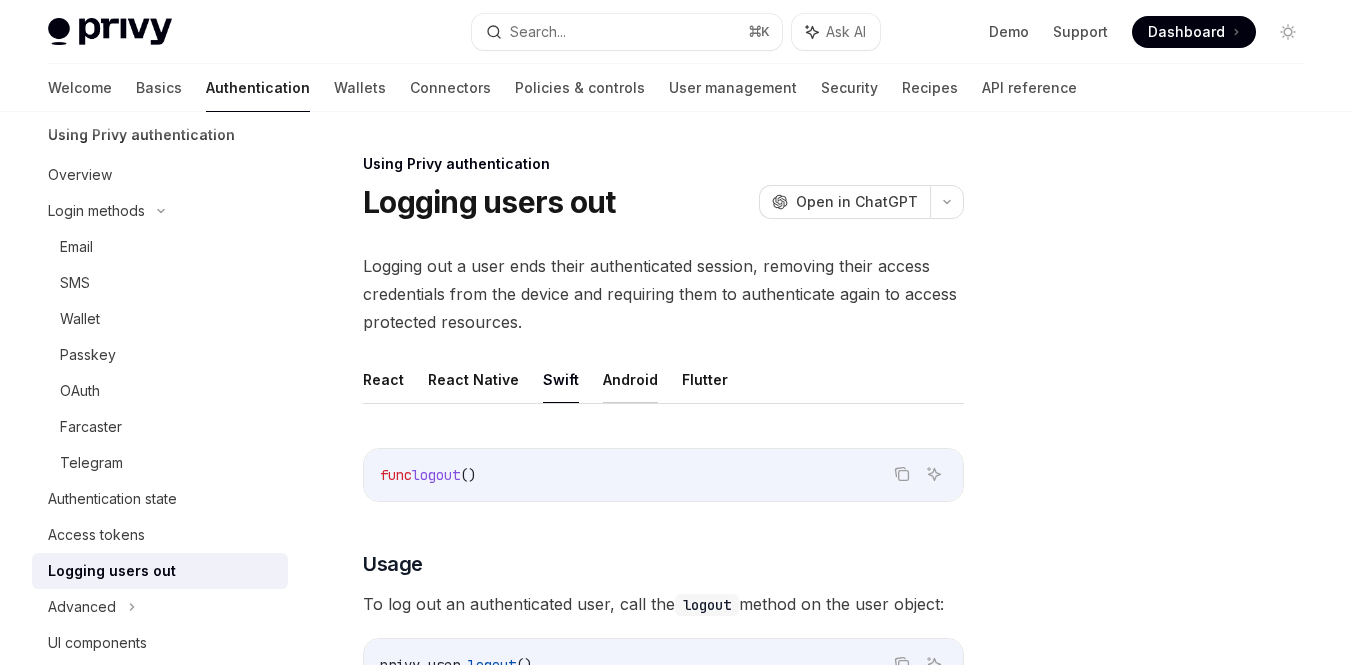 click on "Android" at bounding box center [630, 379] 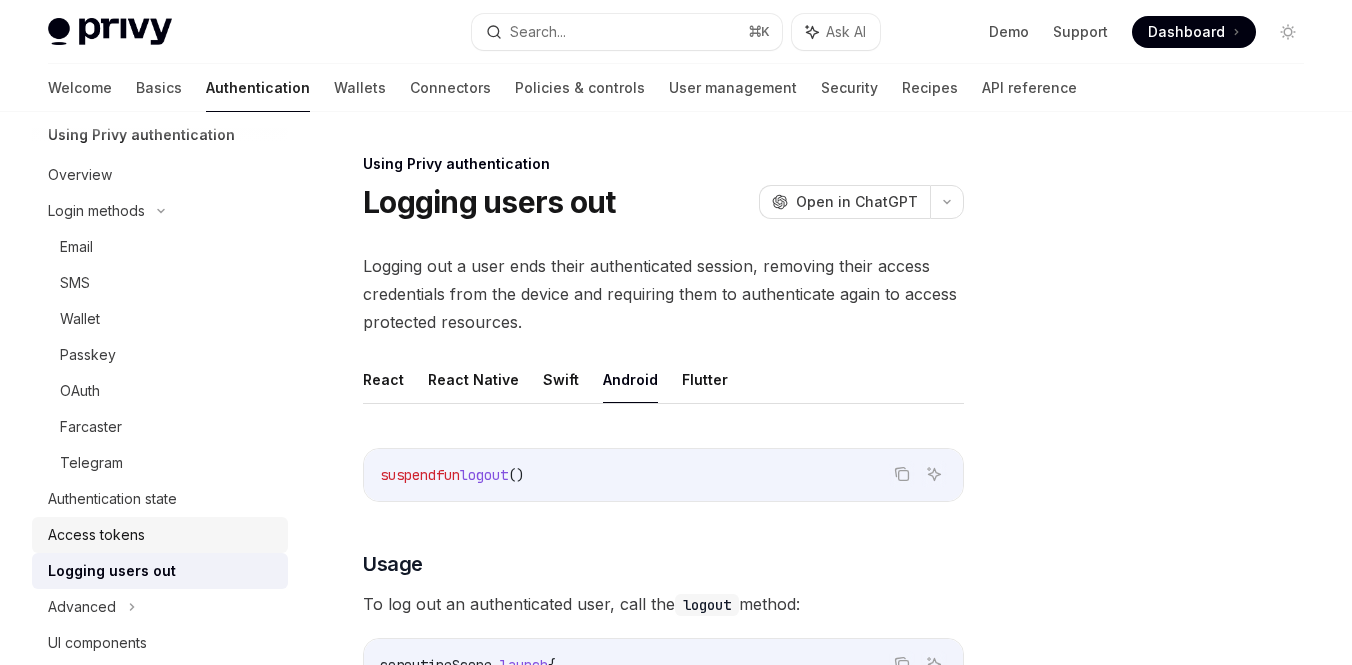 click on "Access tokens" at bounding box center (162, 535) 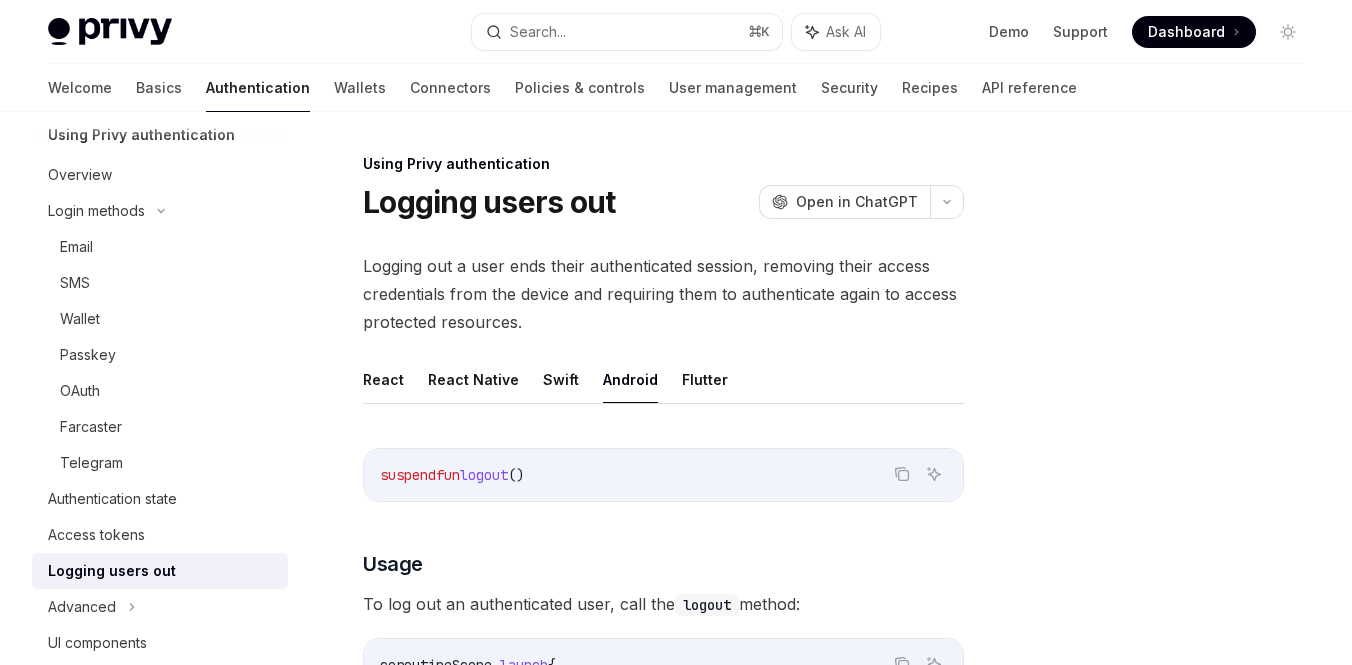 type on "*" 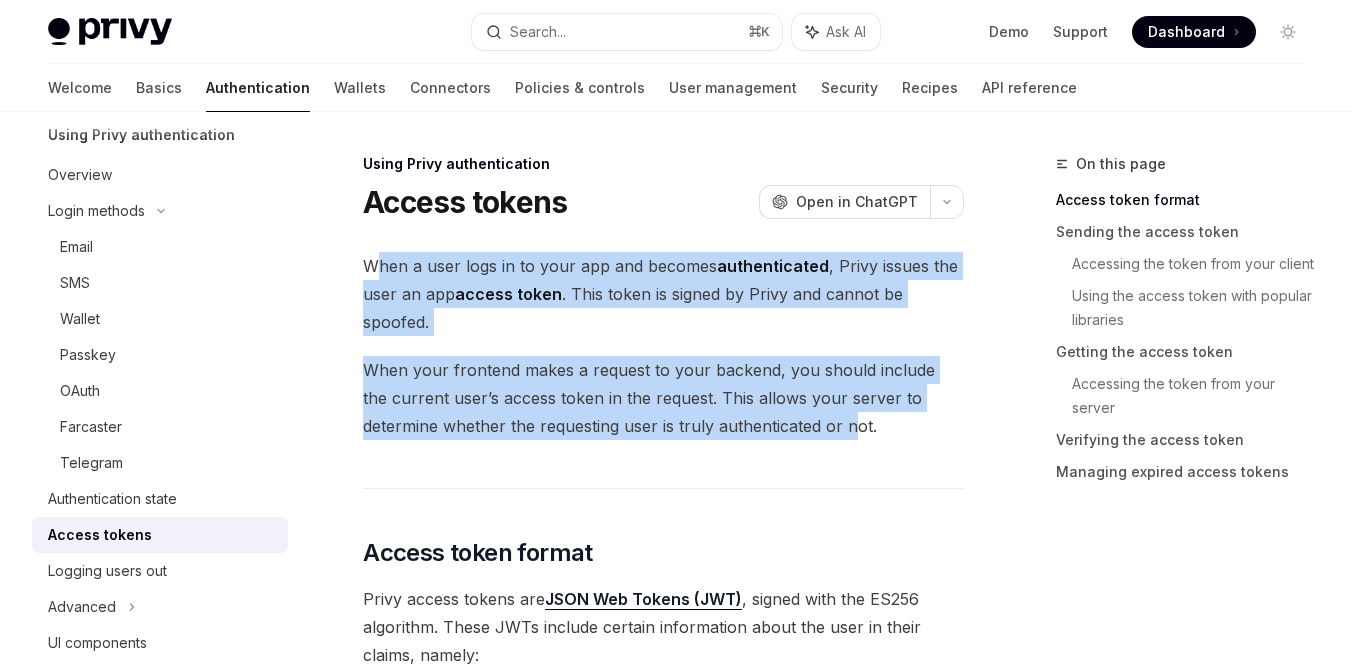 drag, startPoint x: 378, startPoint y: 269, endPoint x: 855, endPoint y: 429, distance: 503.11926 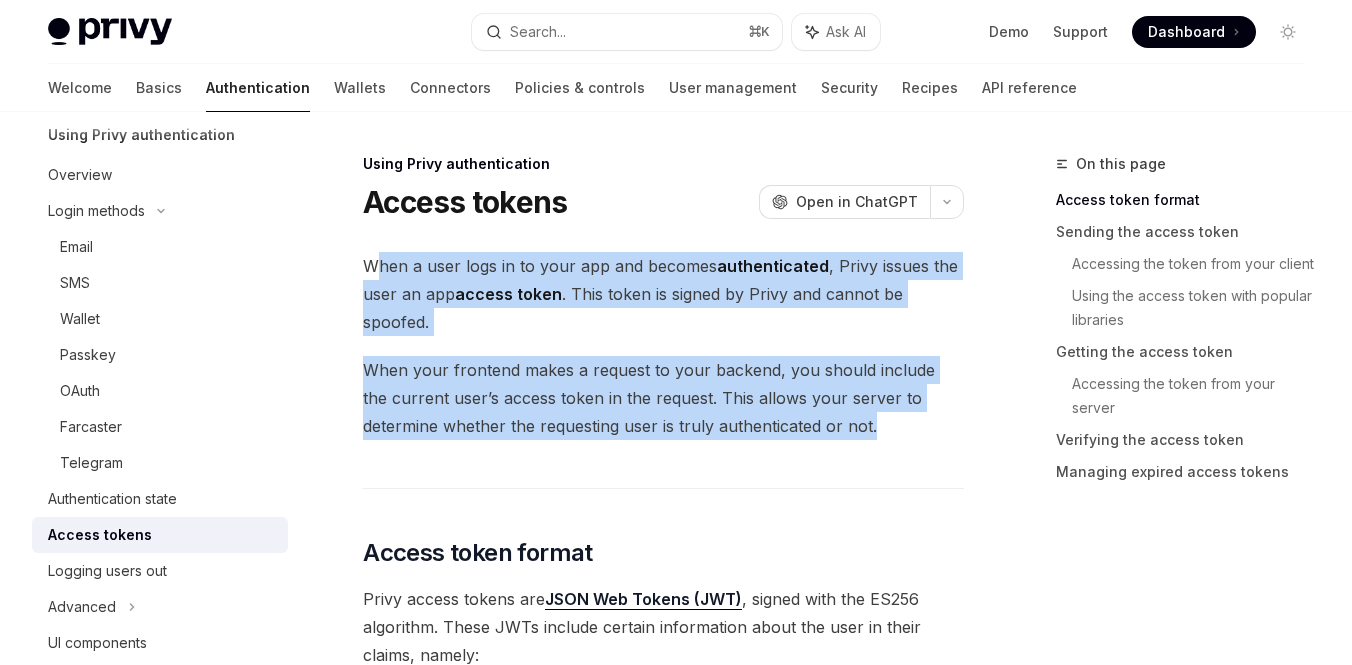 drag, startPoint x: 872, startPoint y: 430, endPoint x: 376, endPoint y: 261, distance: 524.001 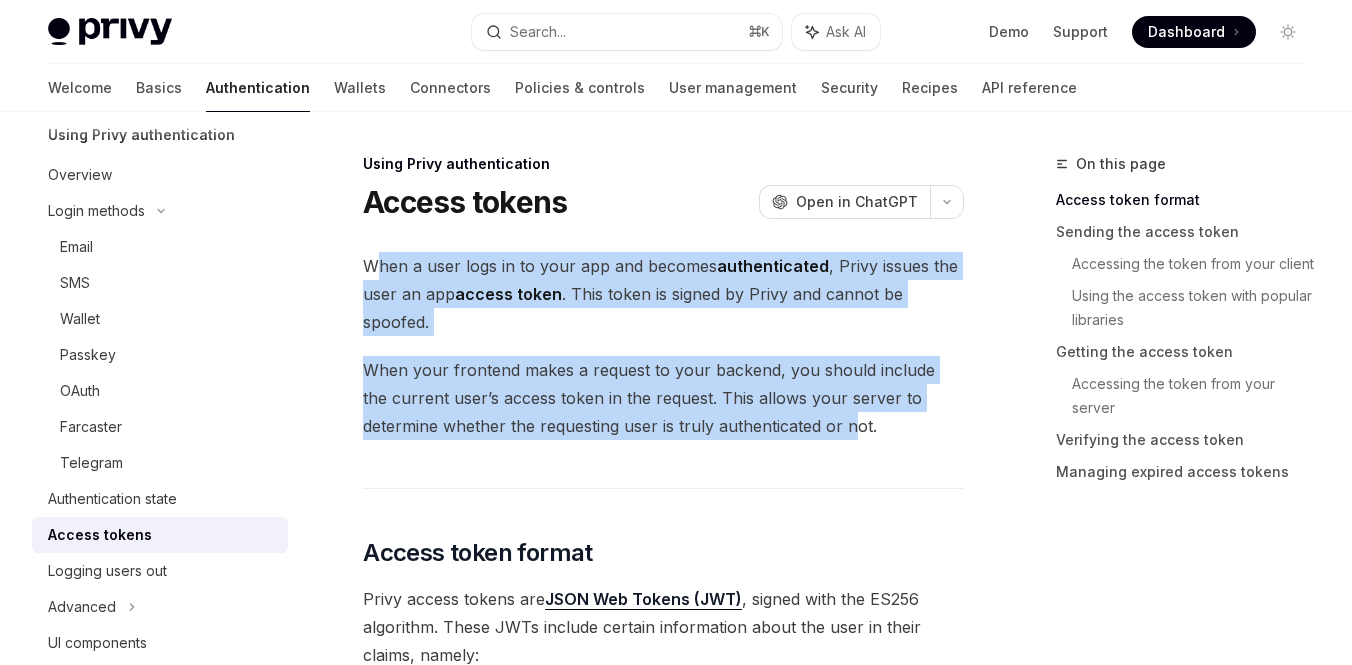 drag, startPoint x: 376, startPoint y: 261, endPoint x: 858, endPoint y: 430, distance: 510.76904 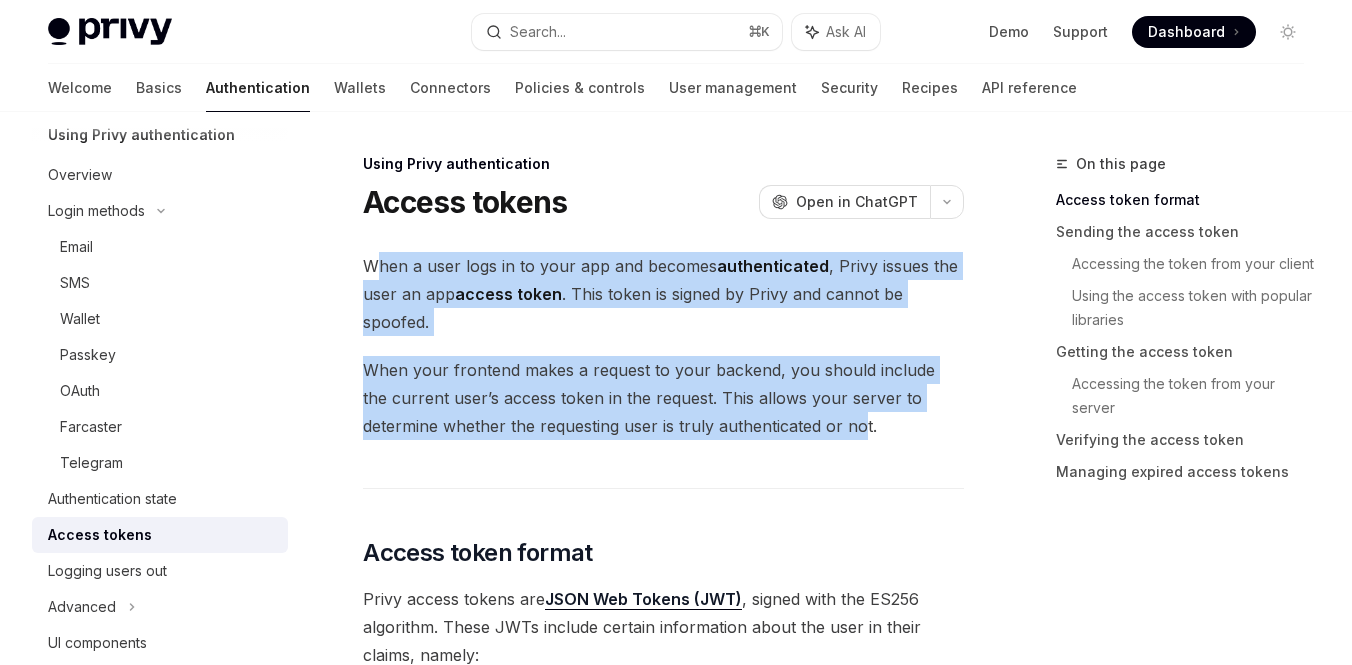 drag, startPoint x: 861, startPoint y: 429, endPoint x: 378, endPoint y: 265, distance: 510.0833 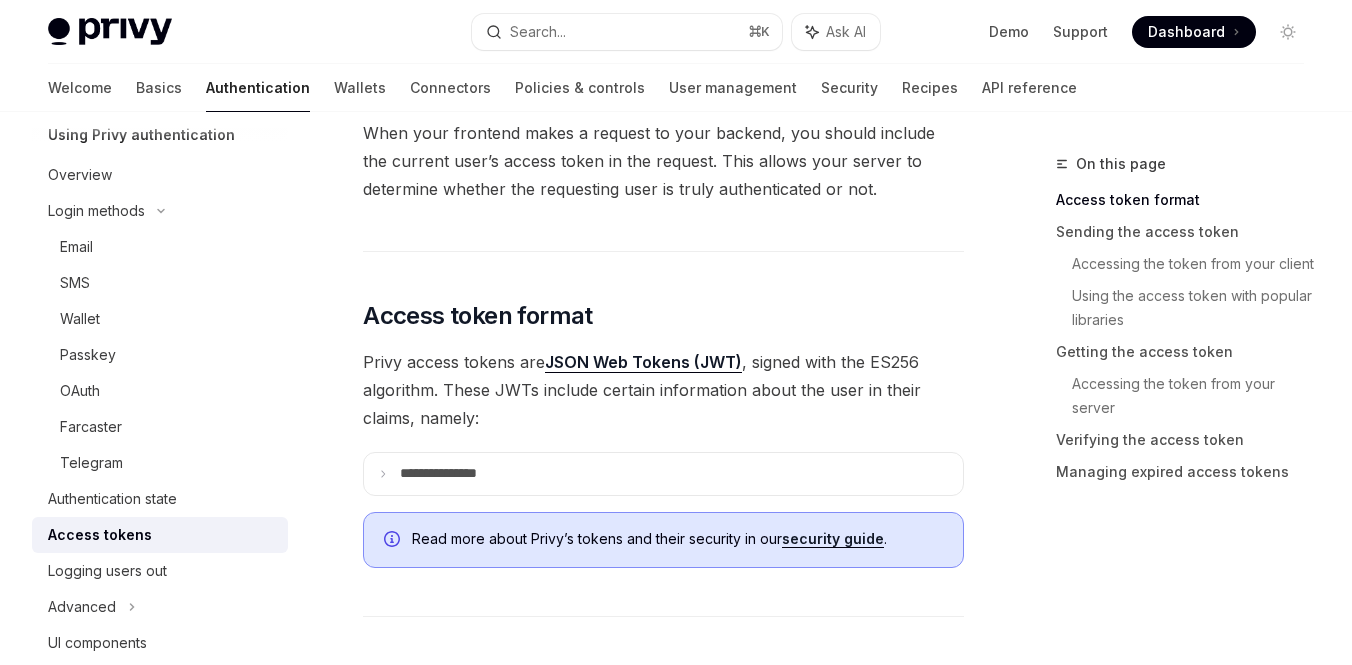 scroll, scrollTop: 244, scrollLeft: 0, axis: vertical 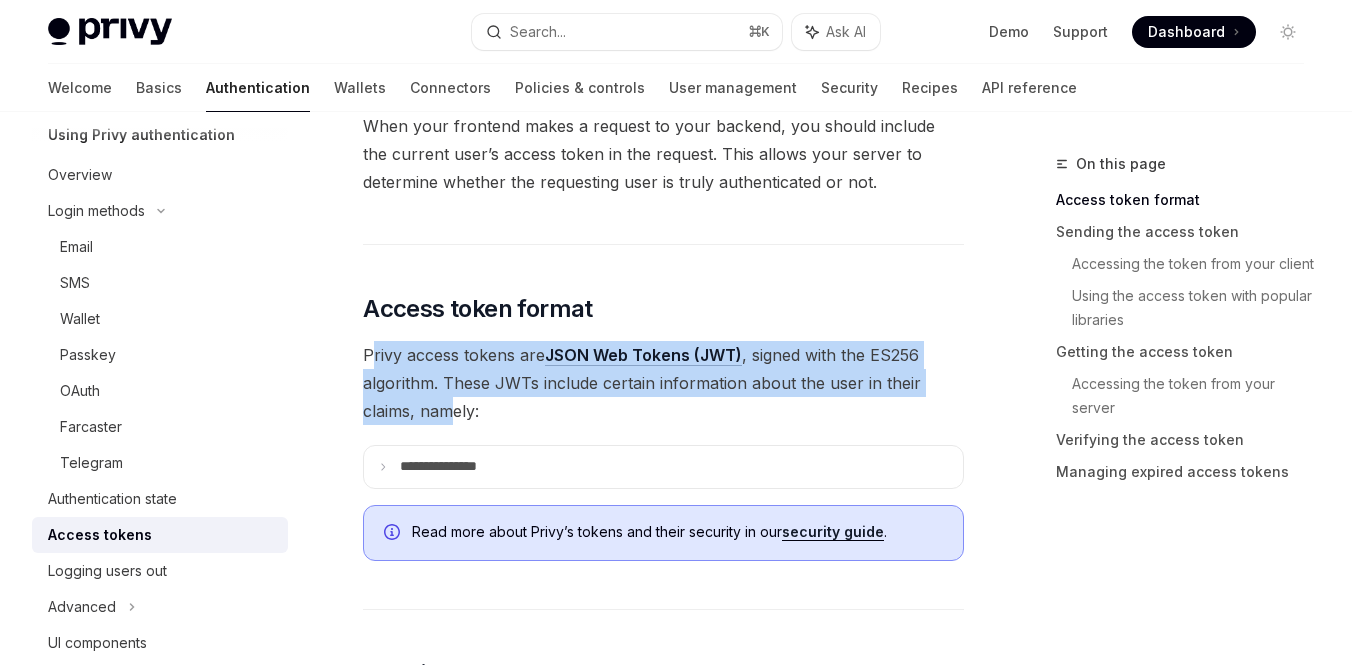 drag, startPoint x: 376, startPoint y: 354, endPoint x: 449, endPoint y: 404, distance: 88.481636 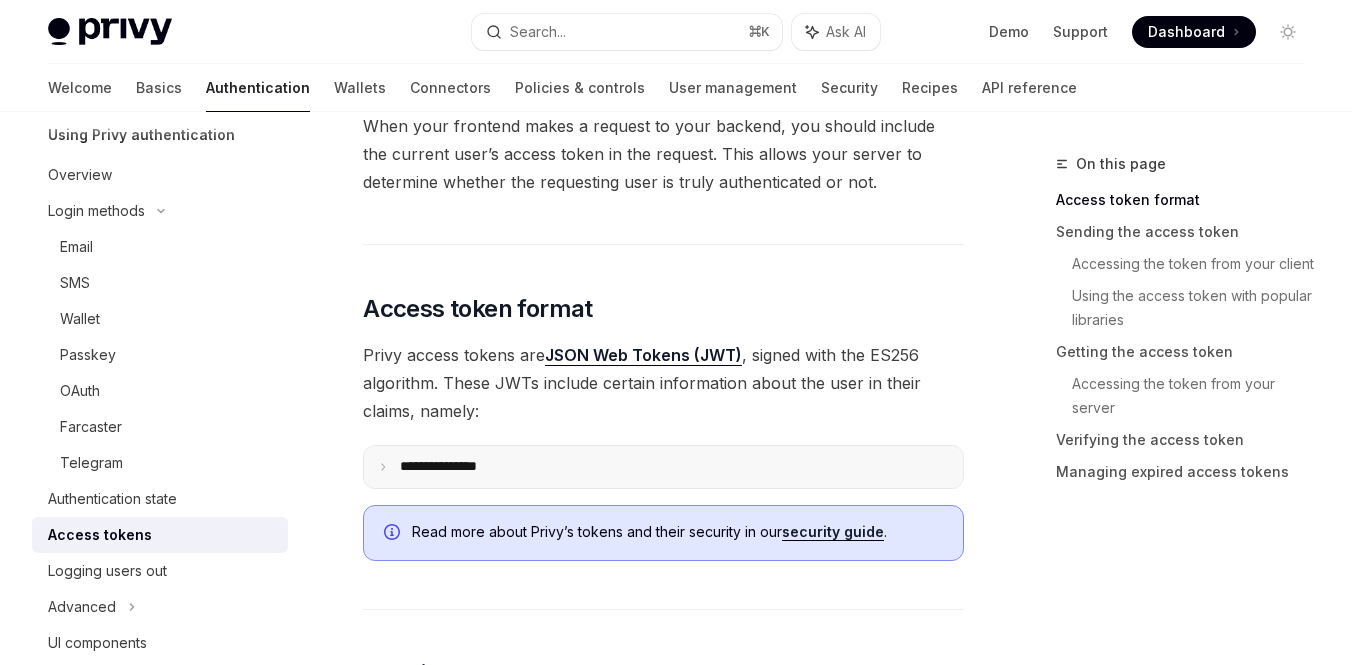 click on "**********" at bounding box center [454, 467] 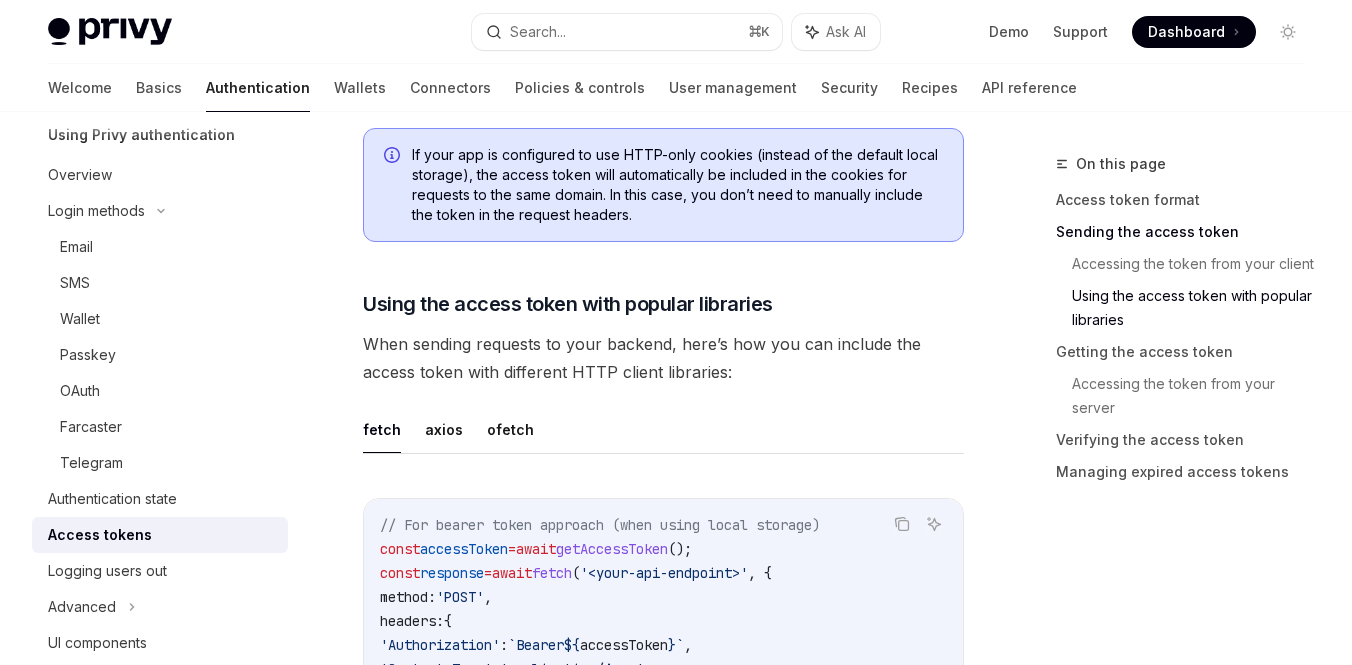 scroll, scrollTop: 2257, scrollLeft: 0, axis: vertical 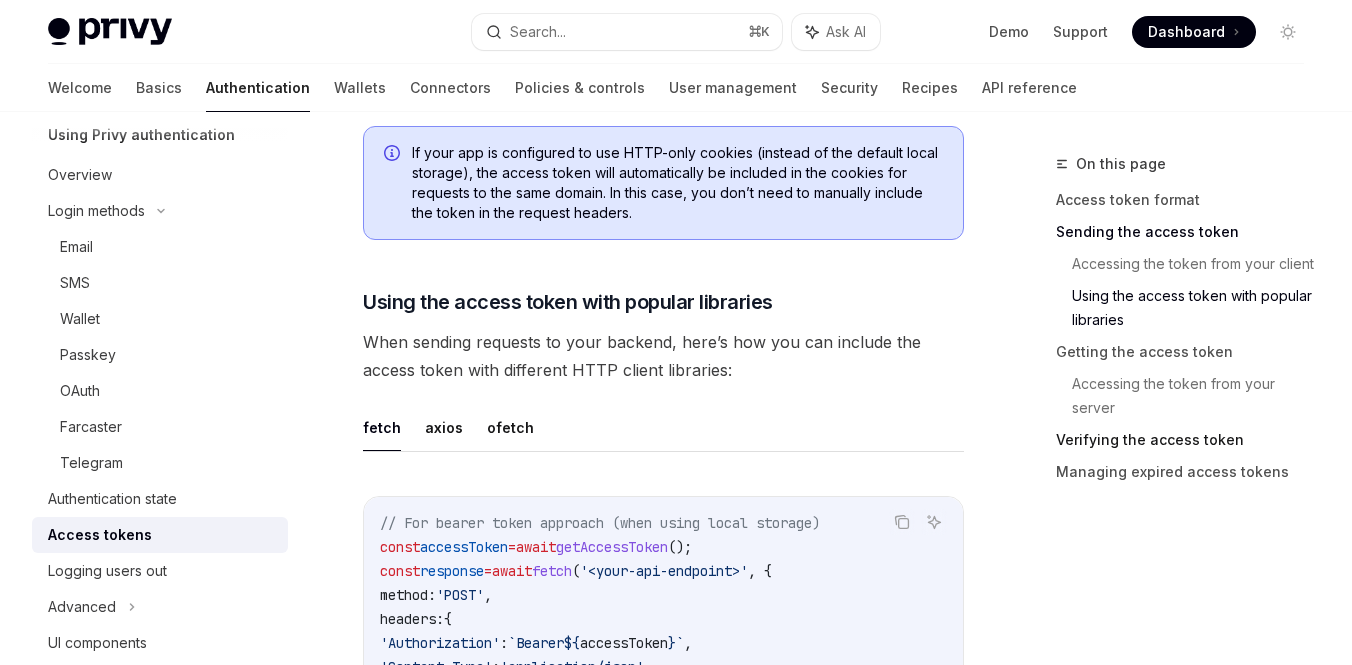 click on "Verifying the access token" at bounding box center (1188, 440) 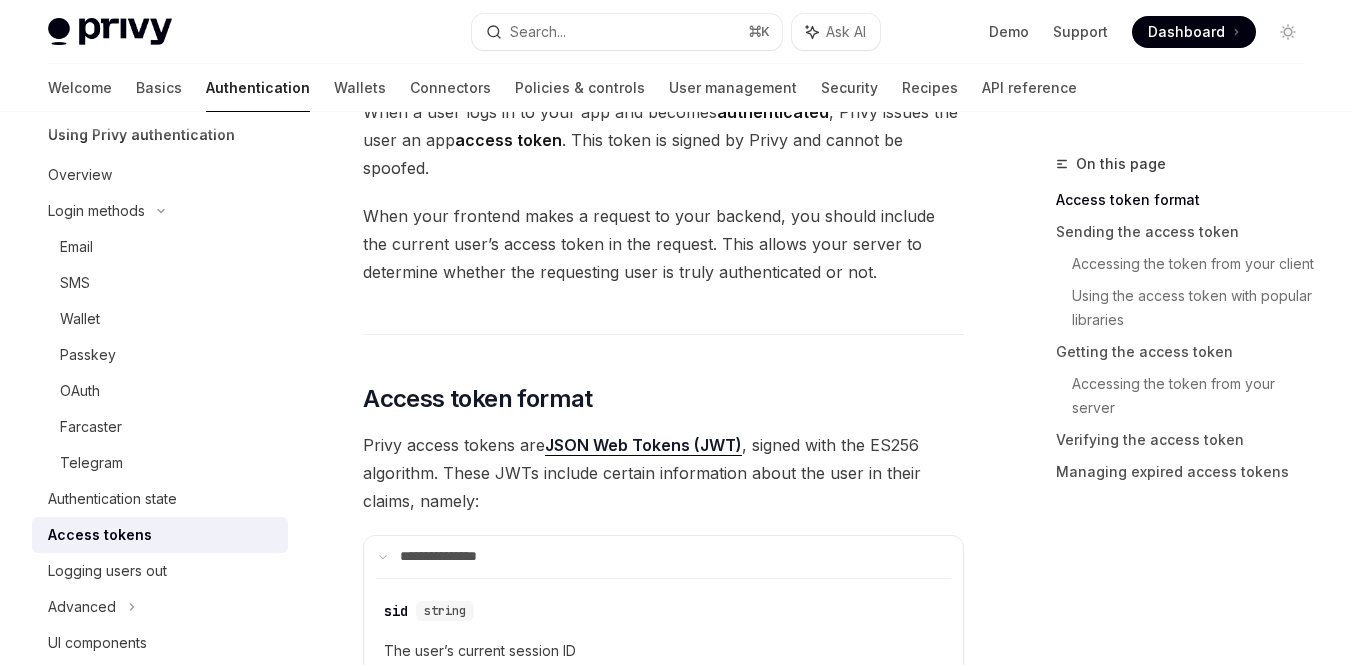 scroll, scrollTop: 0, scrollLeft: 0, axis: both 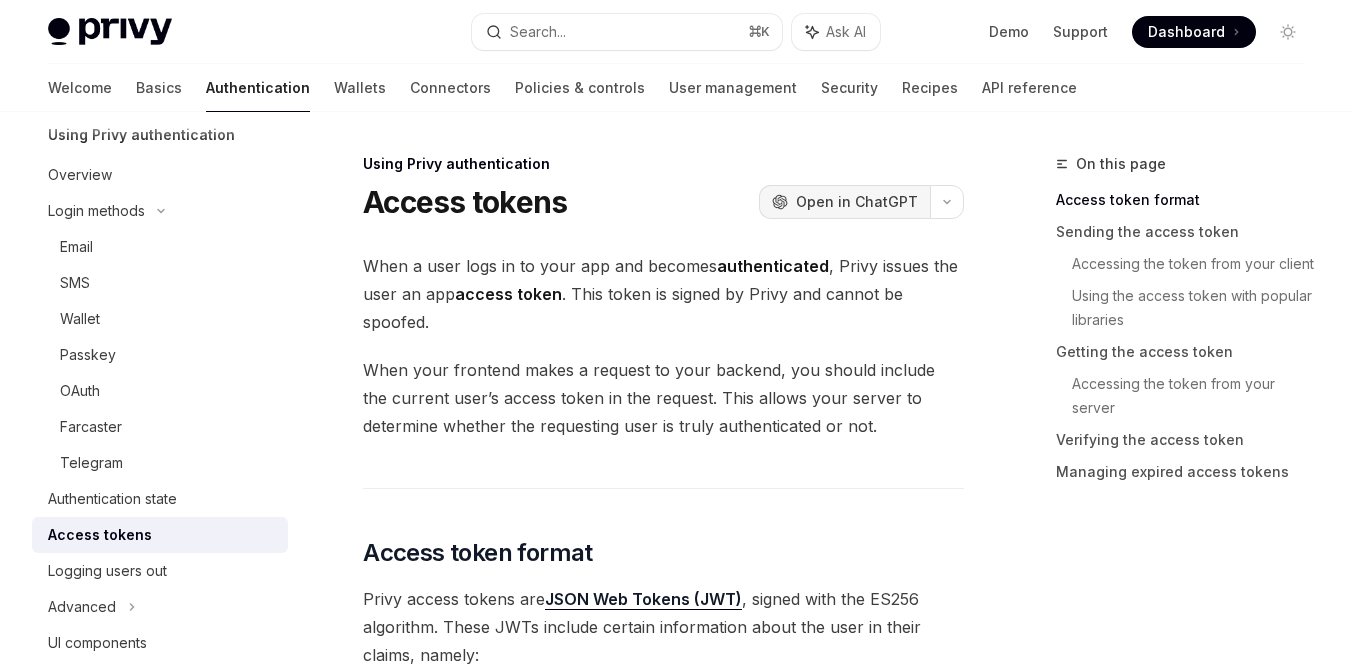 click on "Open in ChatGPT" at bounding box center (857, 202) 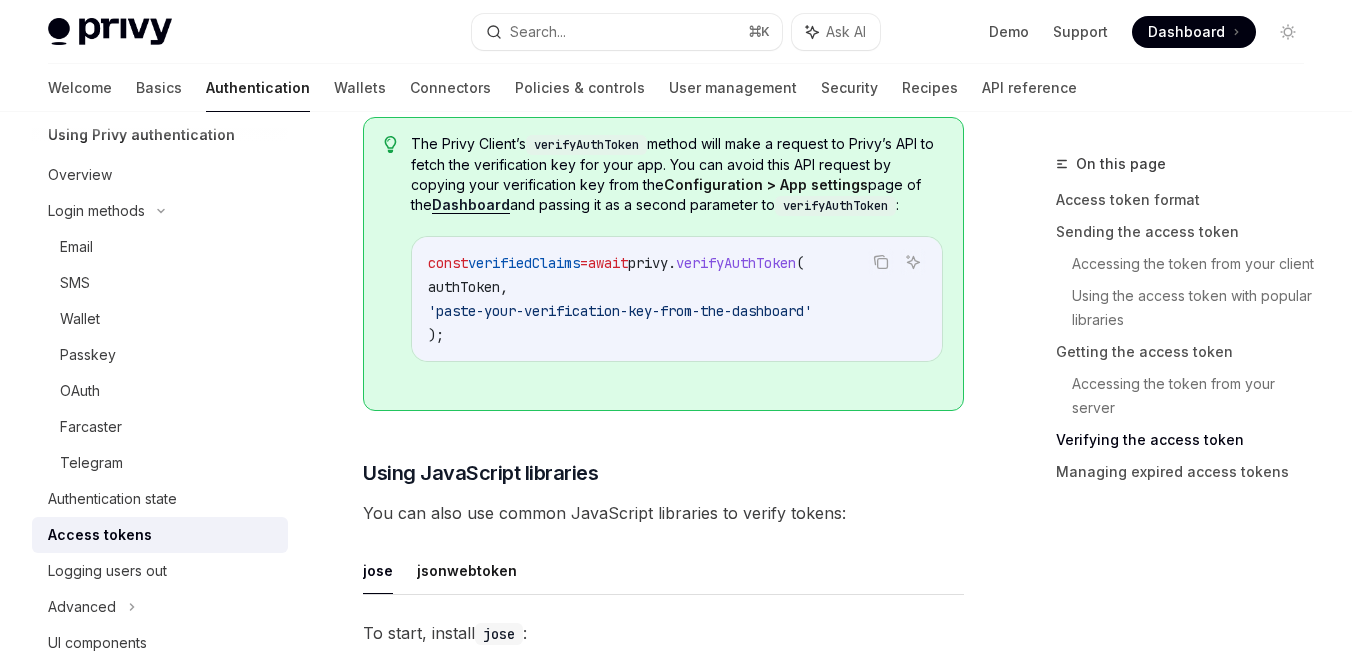 scroll, scrollTop: 4823, scrollLeft: 0, axis: vertical 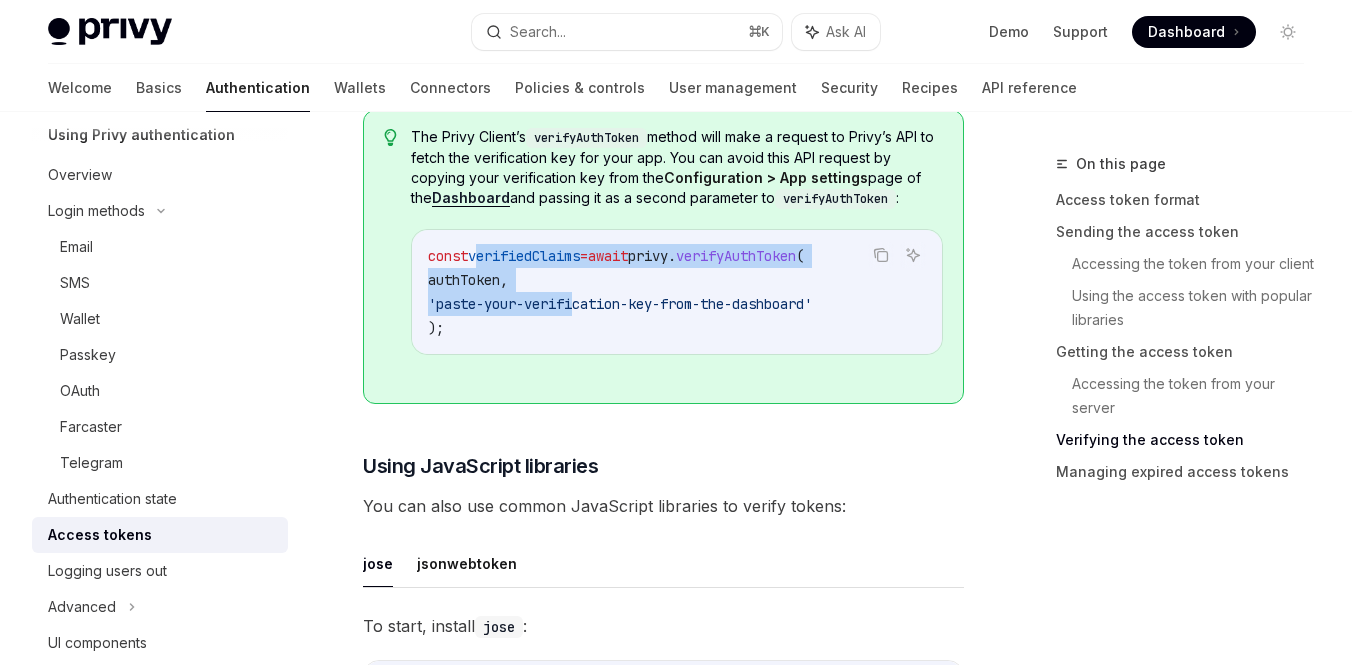 drag, startPoint x: 477, startPoint y: 264, endPoint x: 589, endPoint y: 323, distance: 126.58989 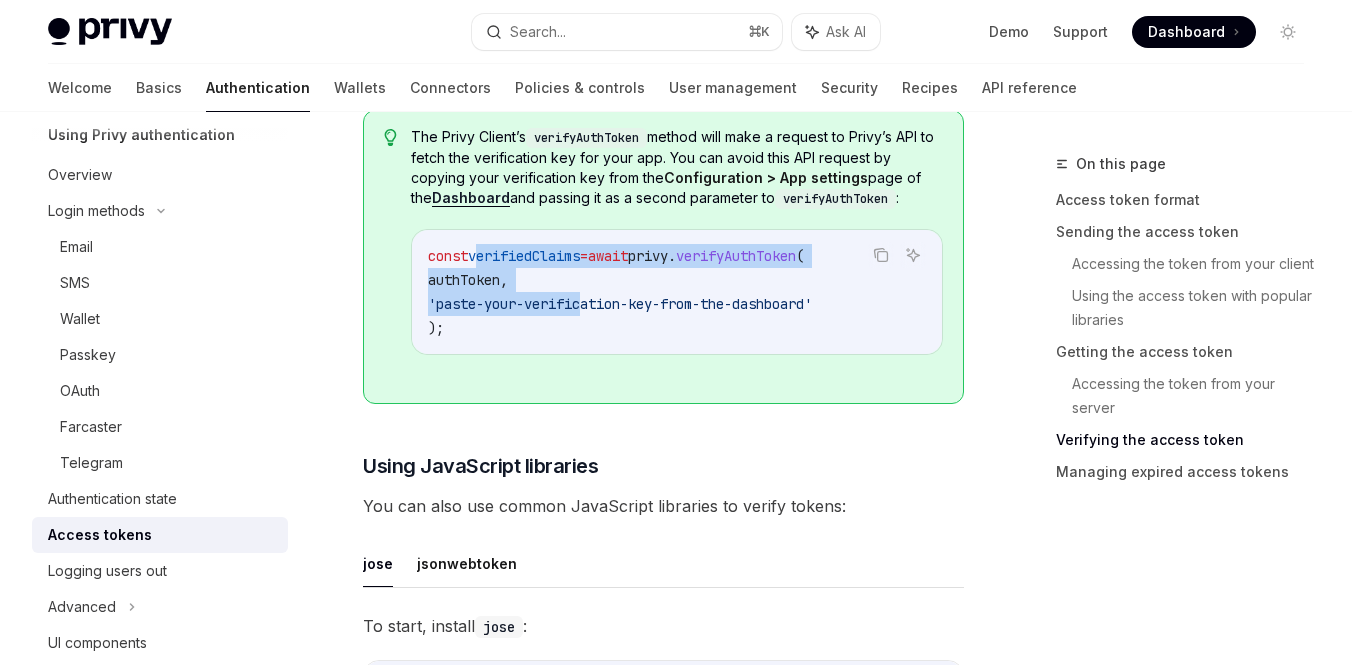 click on "'paste-your-verification-key-from-the-dashboard'" at bounding box center (620, 304) 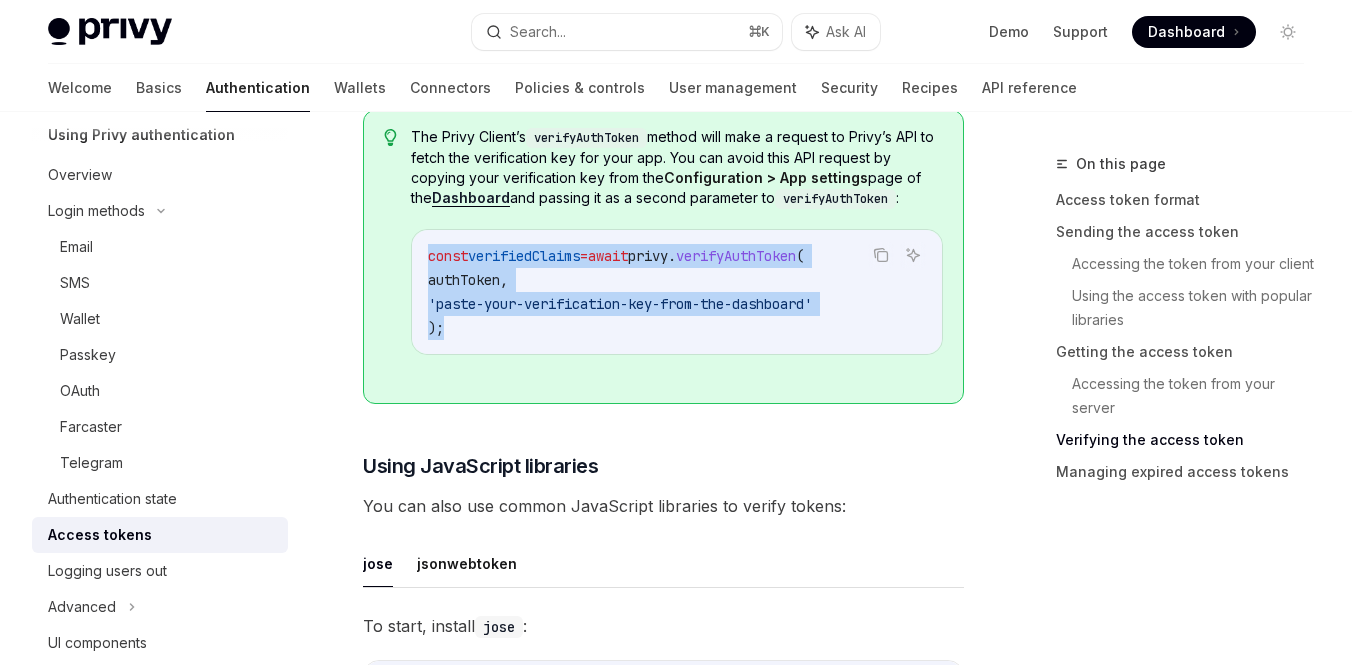 drag, startPoint x: 576, startPoint y: 346, endPoint x: 431, endPoint y: 275, distance: 161.44968 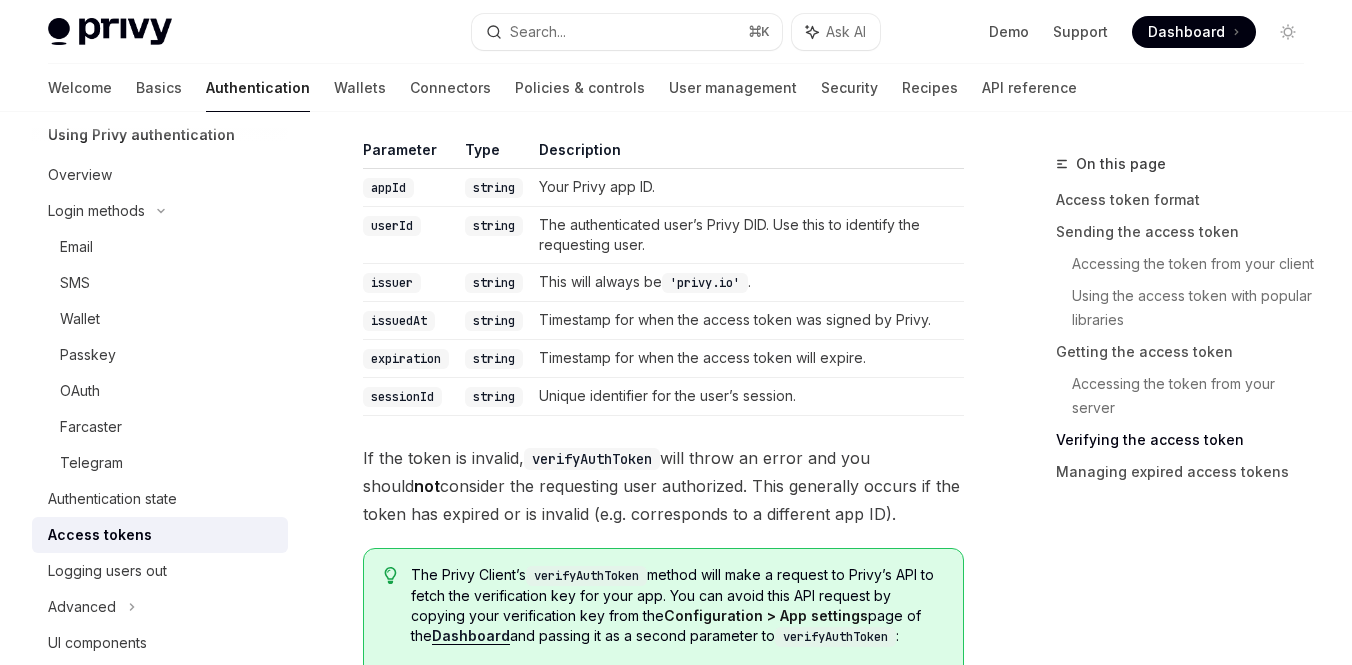 scroll, scrollTop: 4246, scrollLeft: 0, axis: vertical 